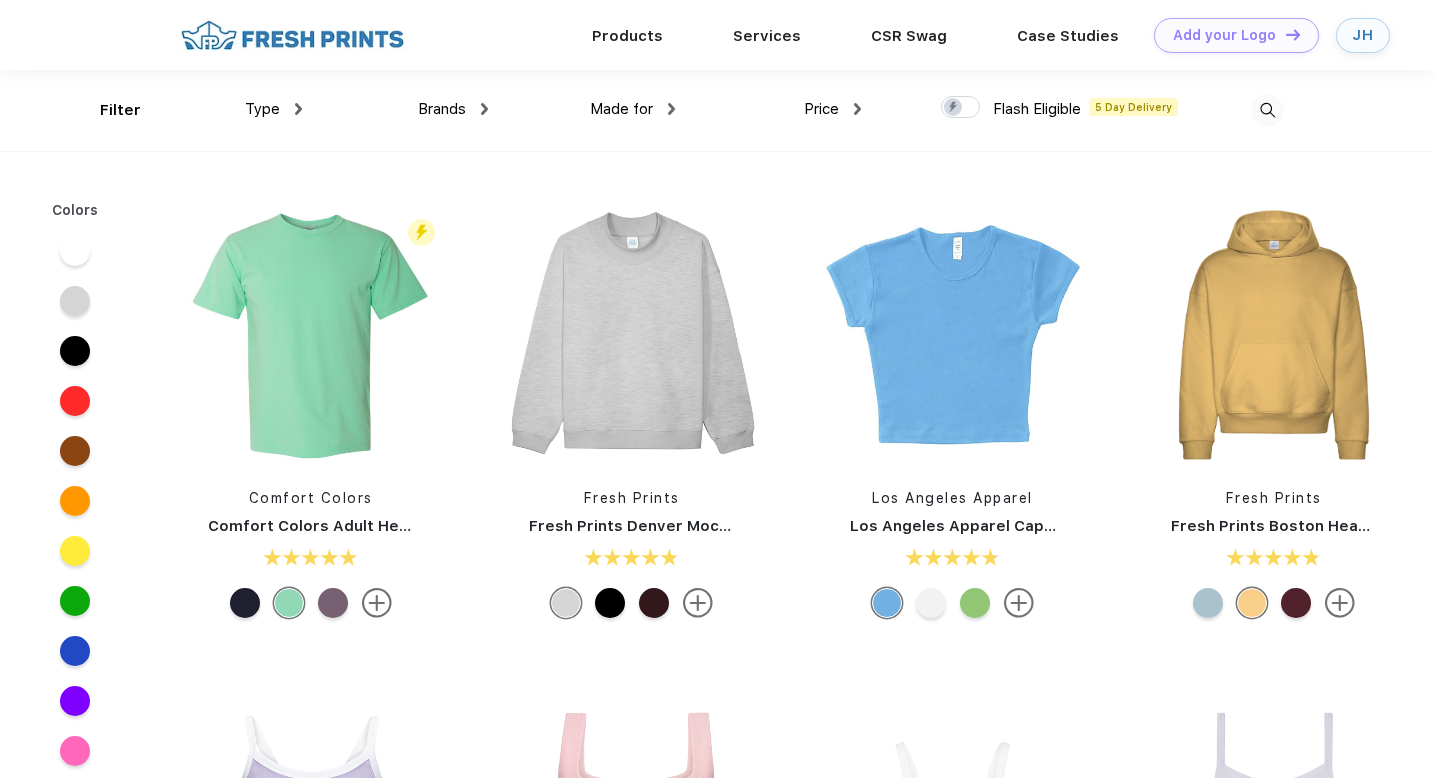 scroll, scrollTop: 0, scrollLeft: 0, axis: both 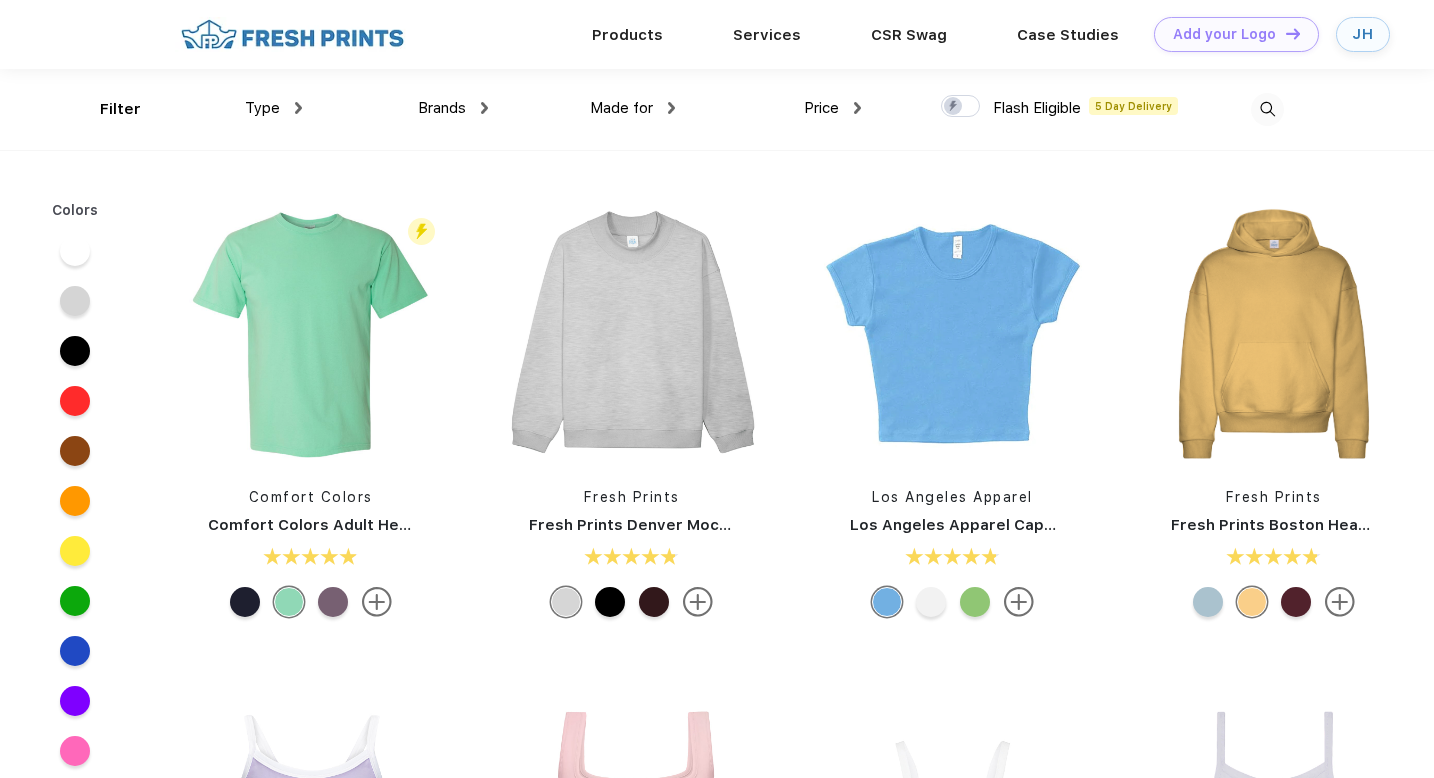 click at bounding box center [1267, 109] 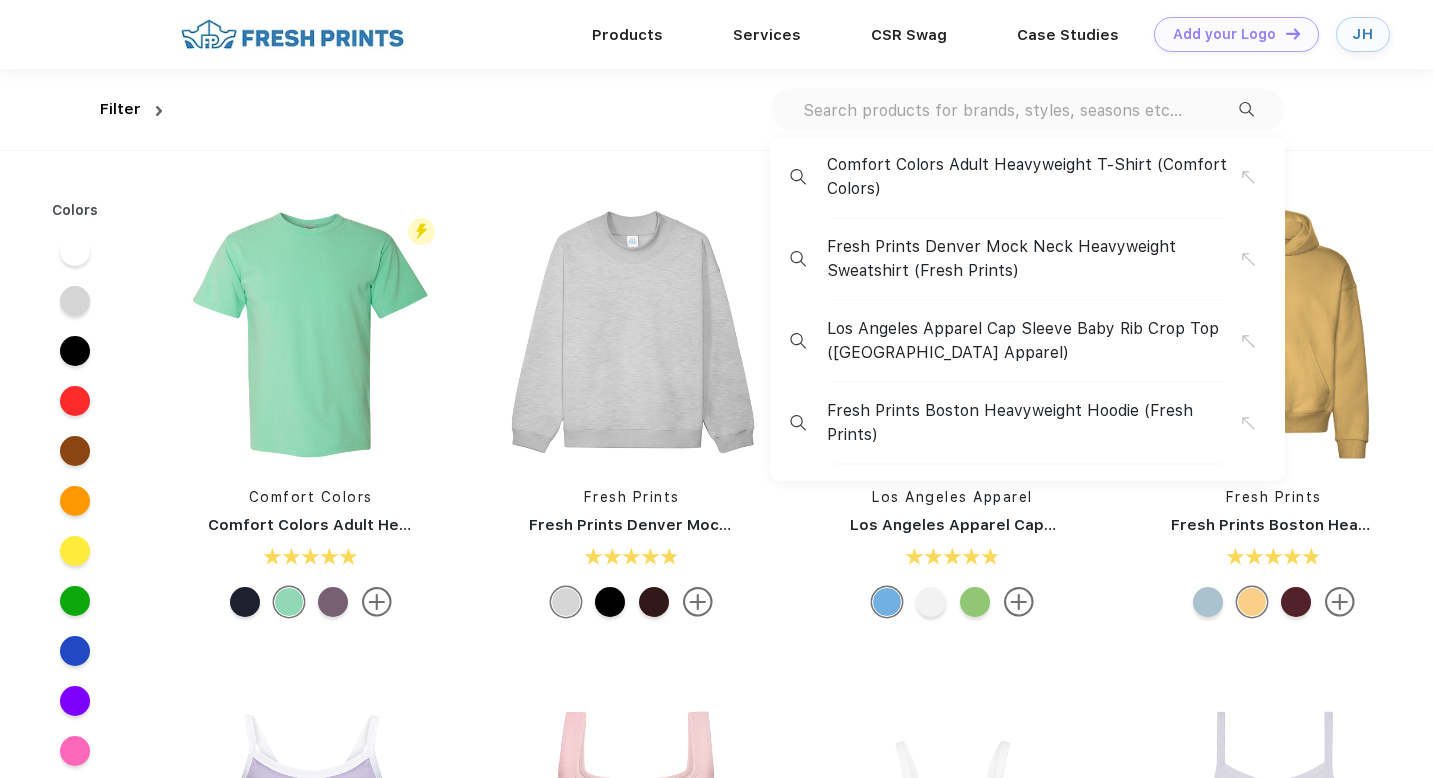 click on "Comfort Colors Adult Heavyweight T-Shirt (Comfort Colors) Fresh Prints Denver Mock Neck Heavyweight Sweatshirt (Fresh Prints) Los Angeles Apparel Cap Sleeve Baby Rib Crop Top (Los Angeles Apparel) Fresh Prints Boston Heavyweight Hoodie (Fresh Prints)" at bounding box center (1027, 109) 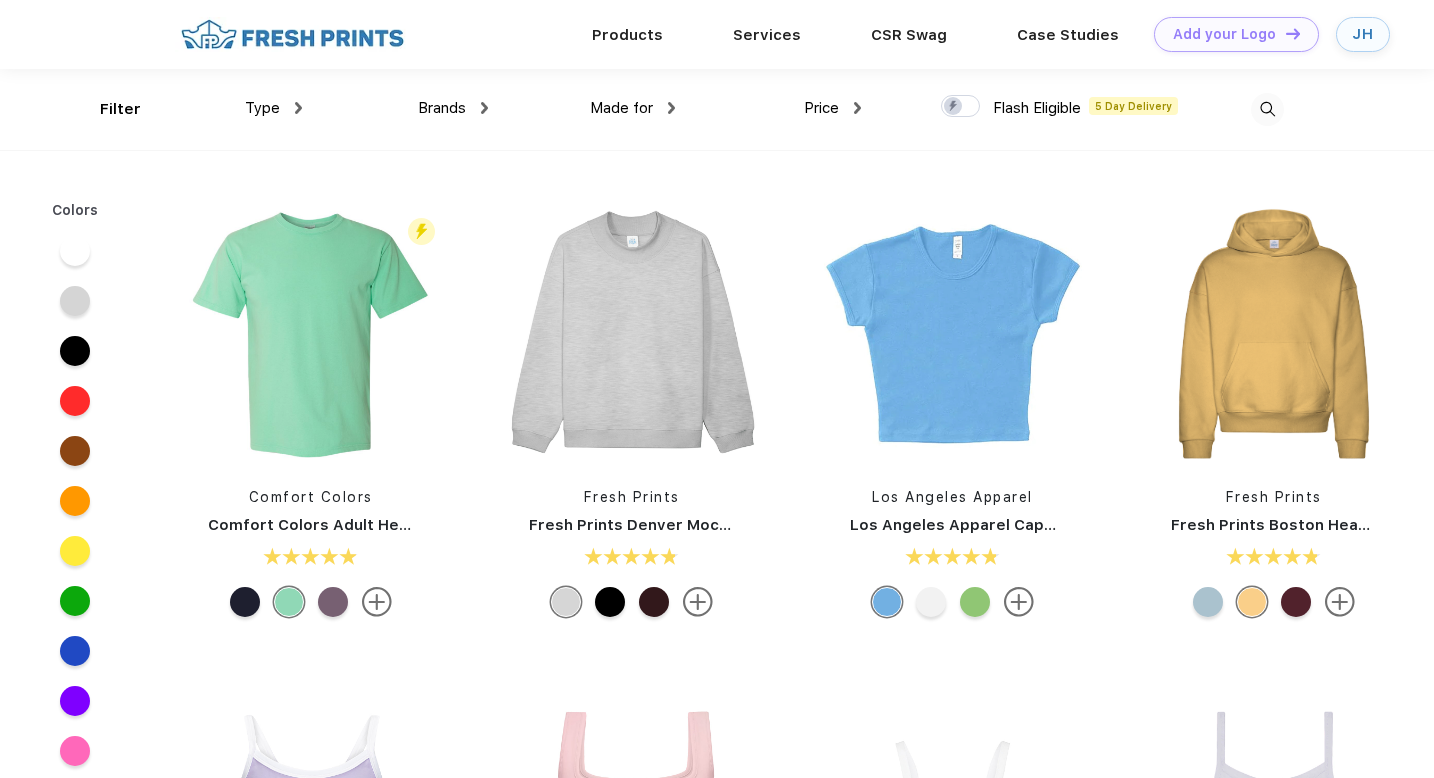 click at bounding box center (1267, 109) 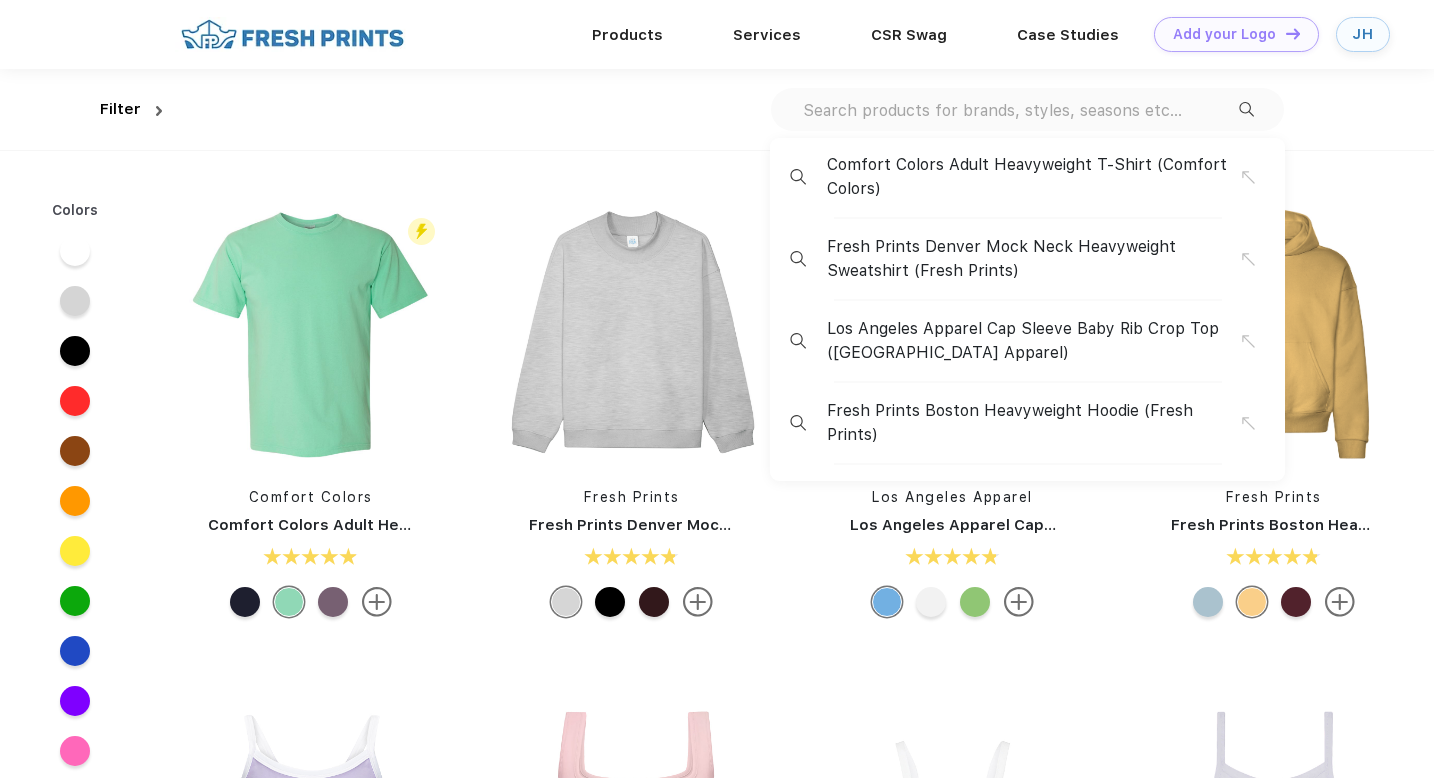 click at bounding box center [1020, 110] 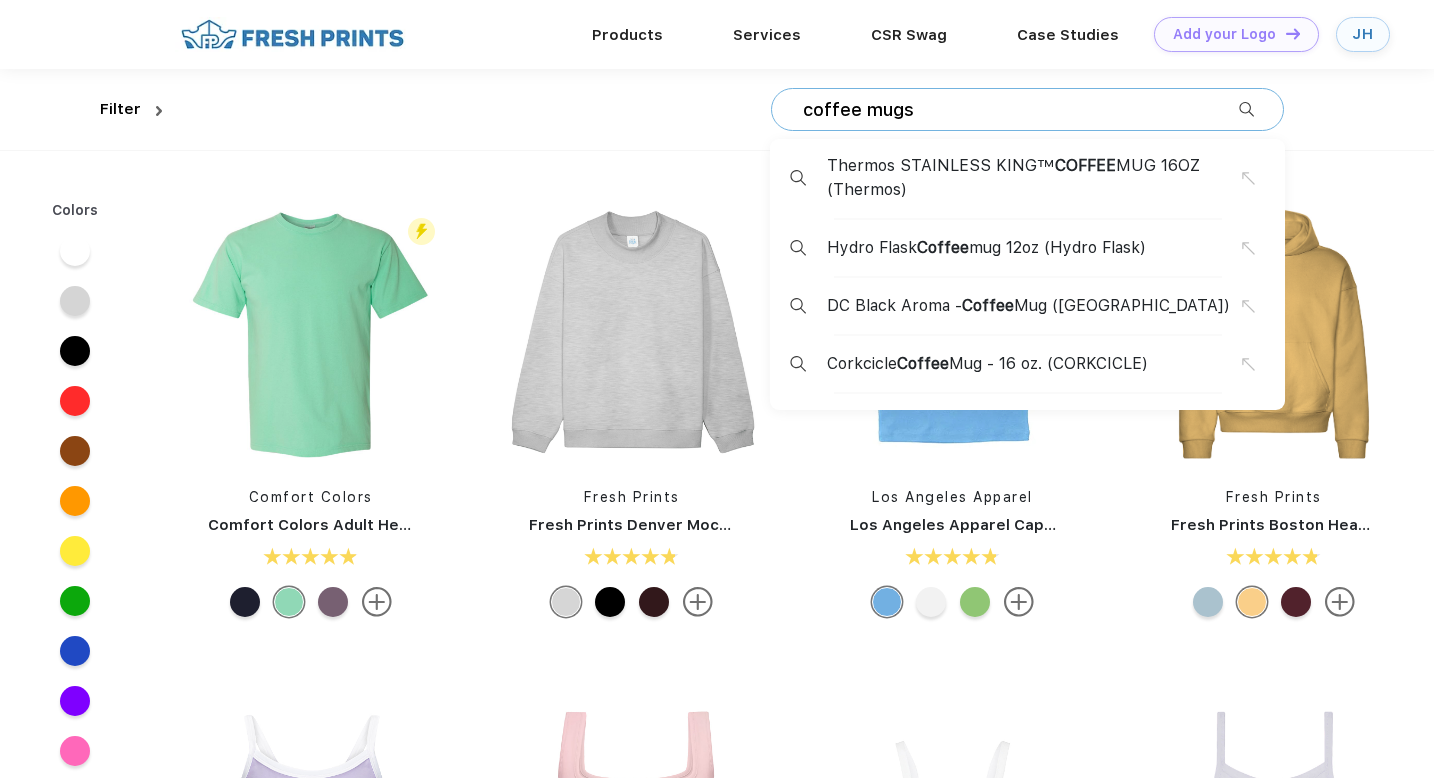 type on "coffee mugs" 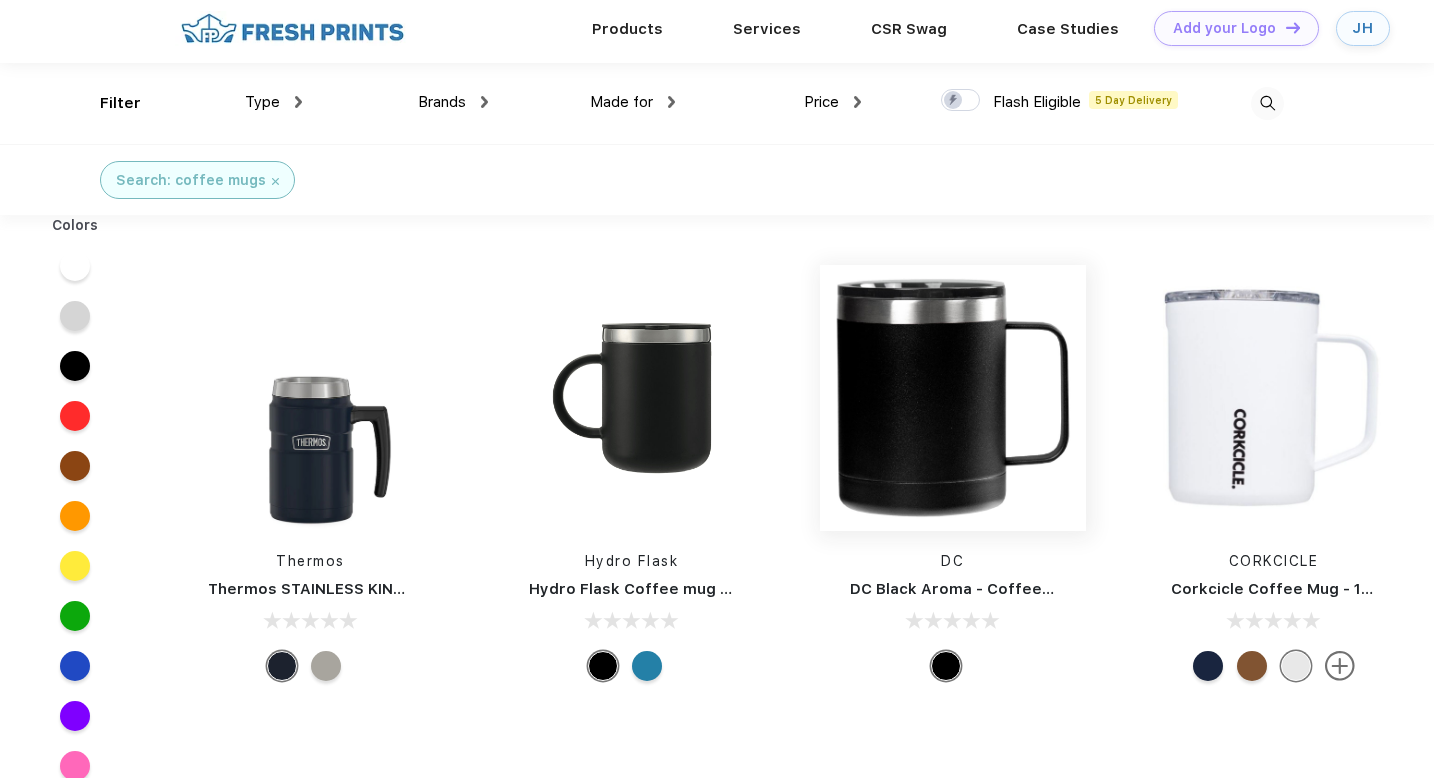 scroll, scrollTop: 0, scrollLeft: 0, axis: both 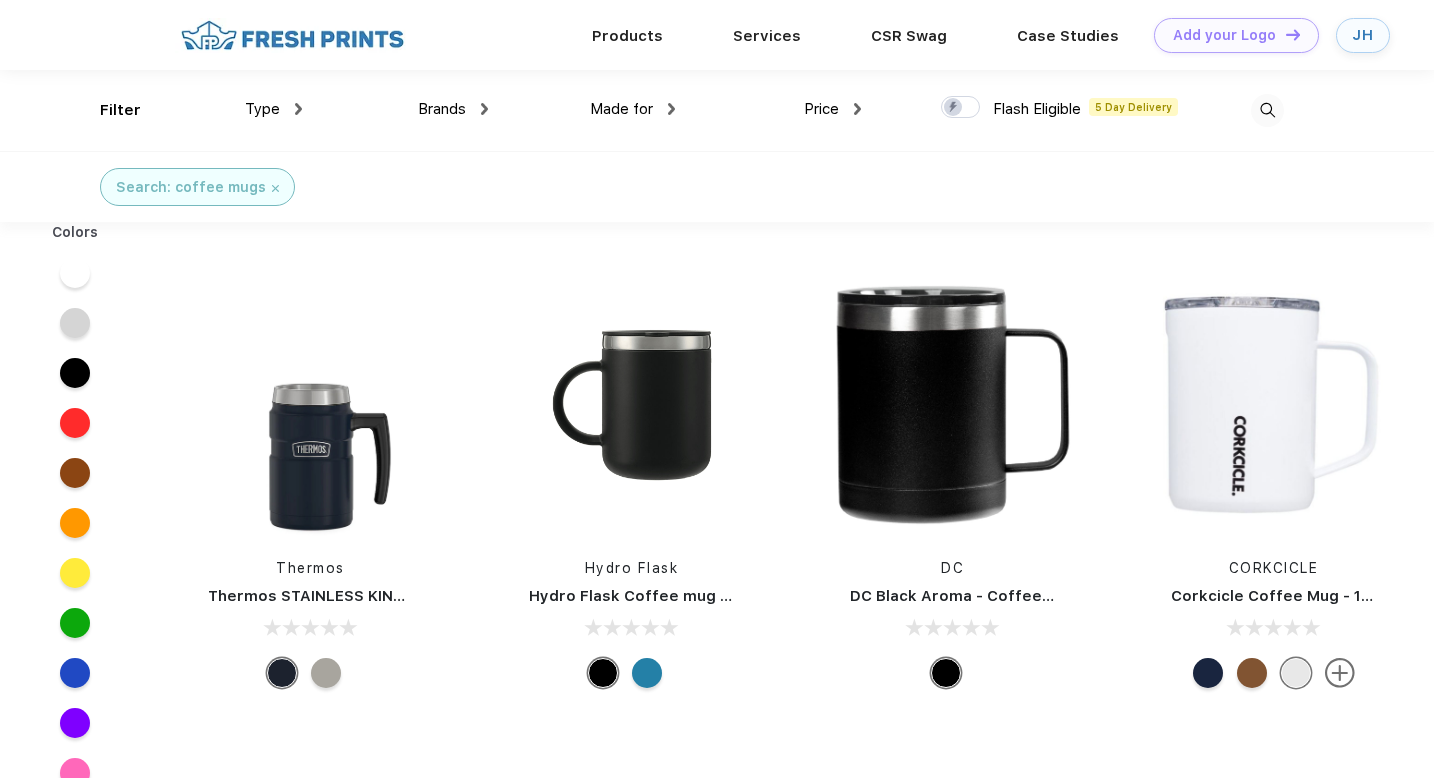click at bounding box center [1267, 110] 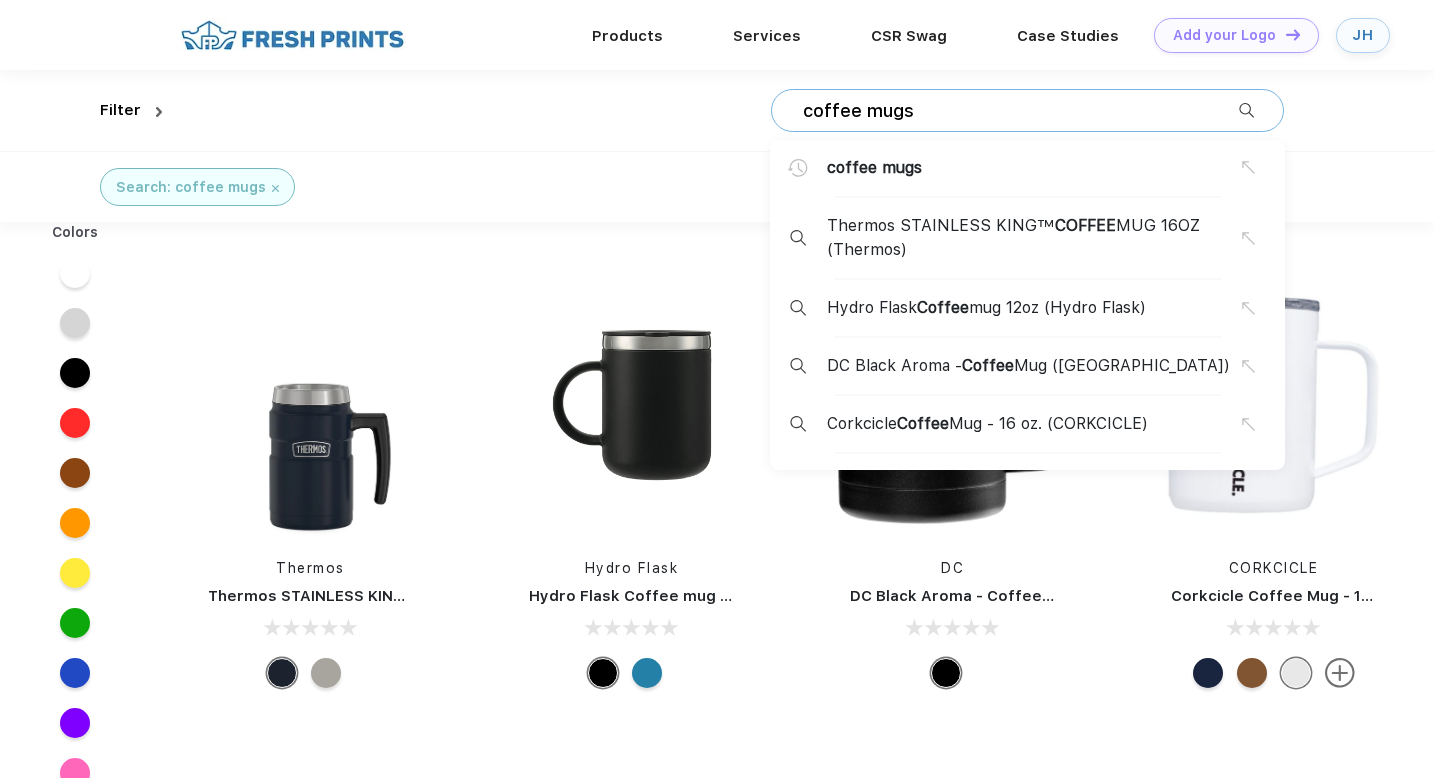 click on "coffee mugs" at bounding box center [1020, 111] 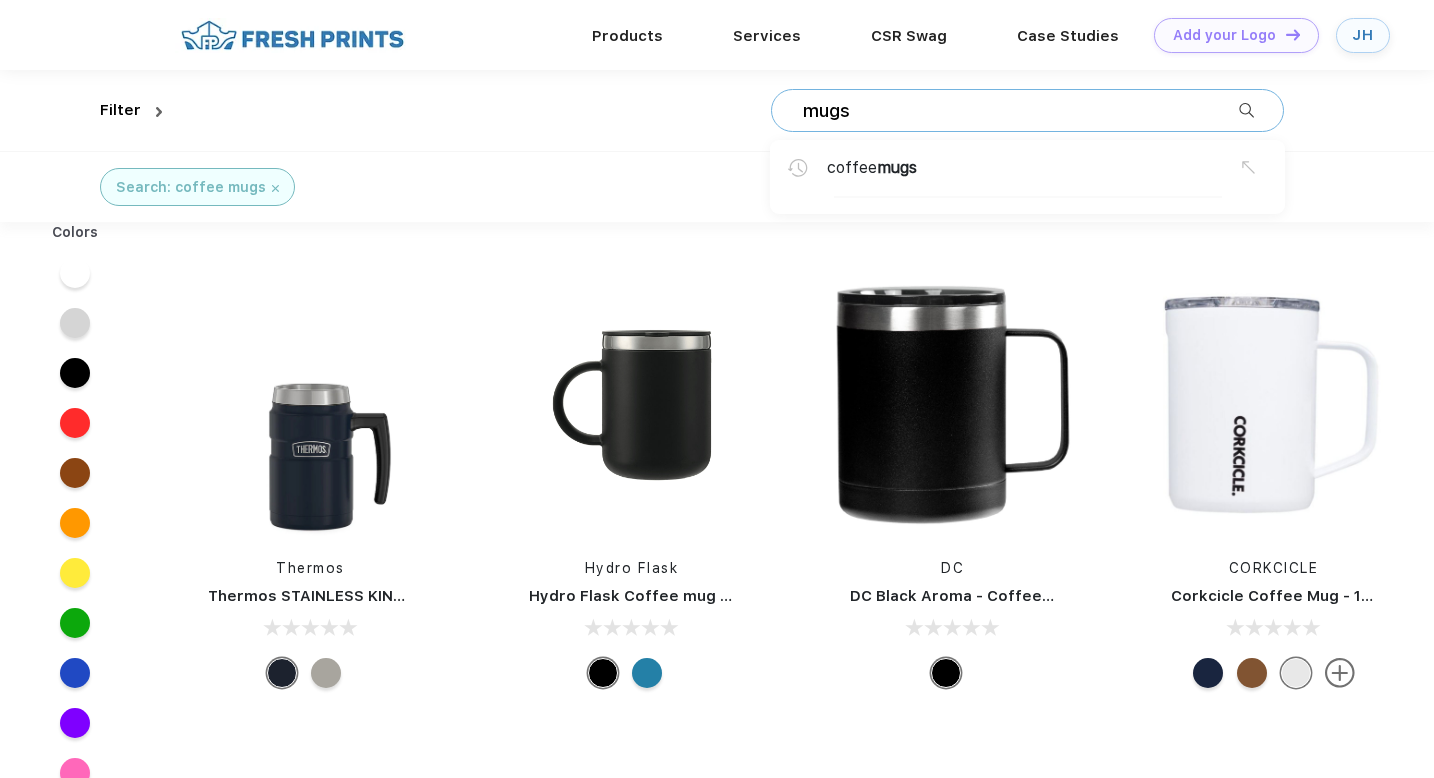 type on "mugs" 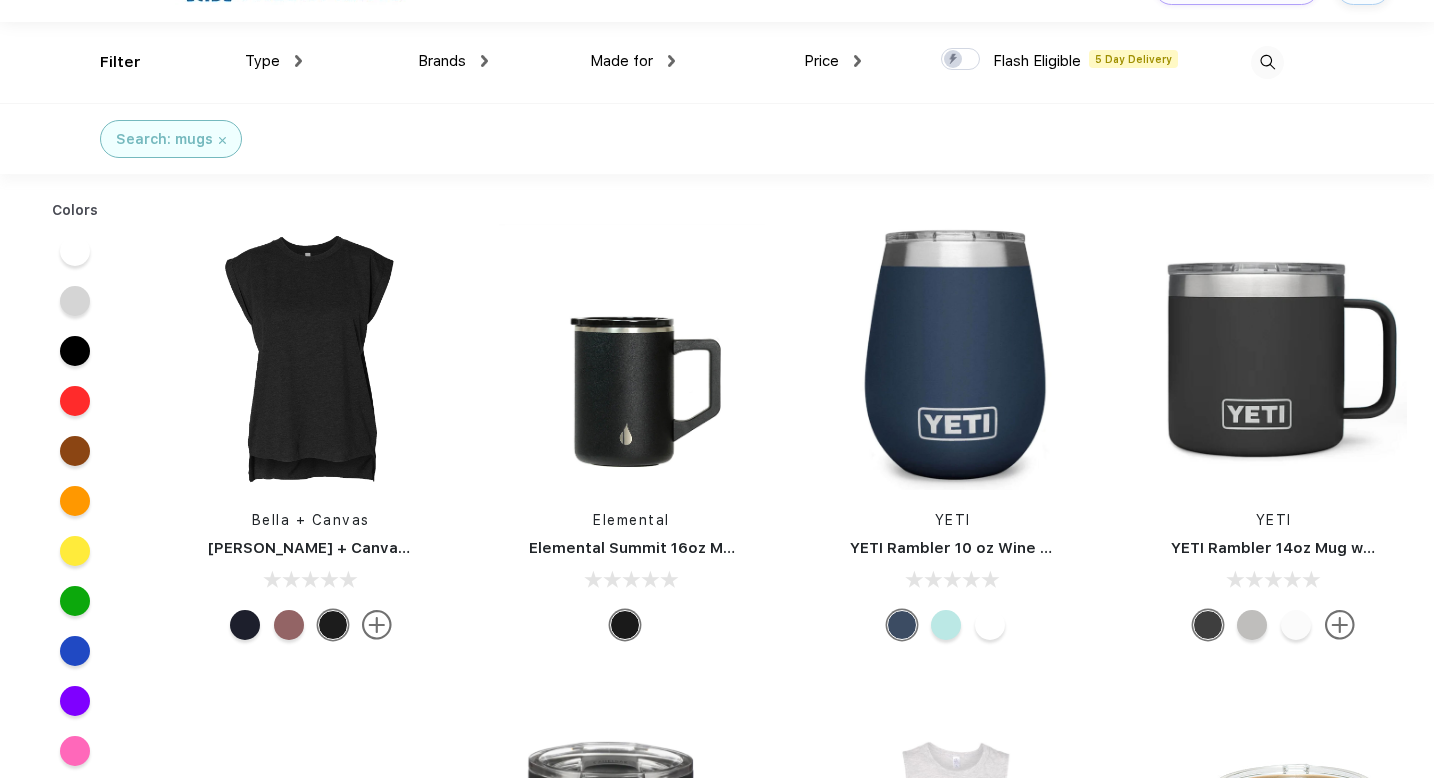 scroll, scrollTop: 0, scrollLeft: 0, axis: both 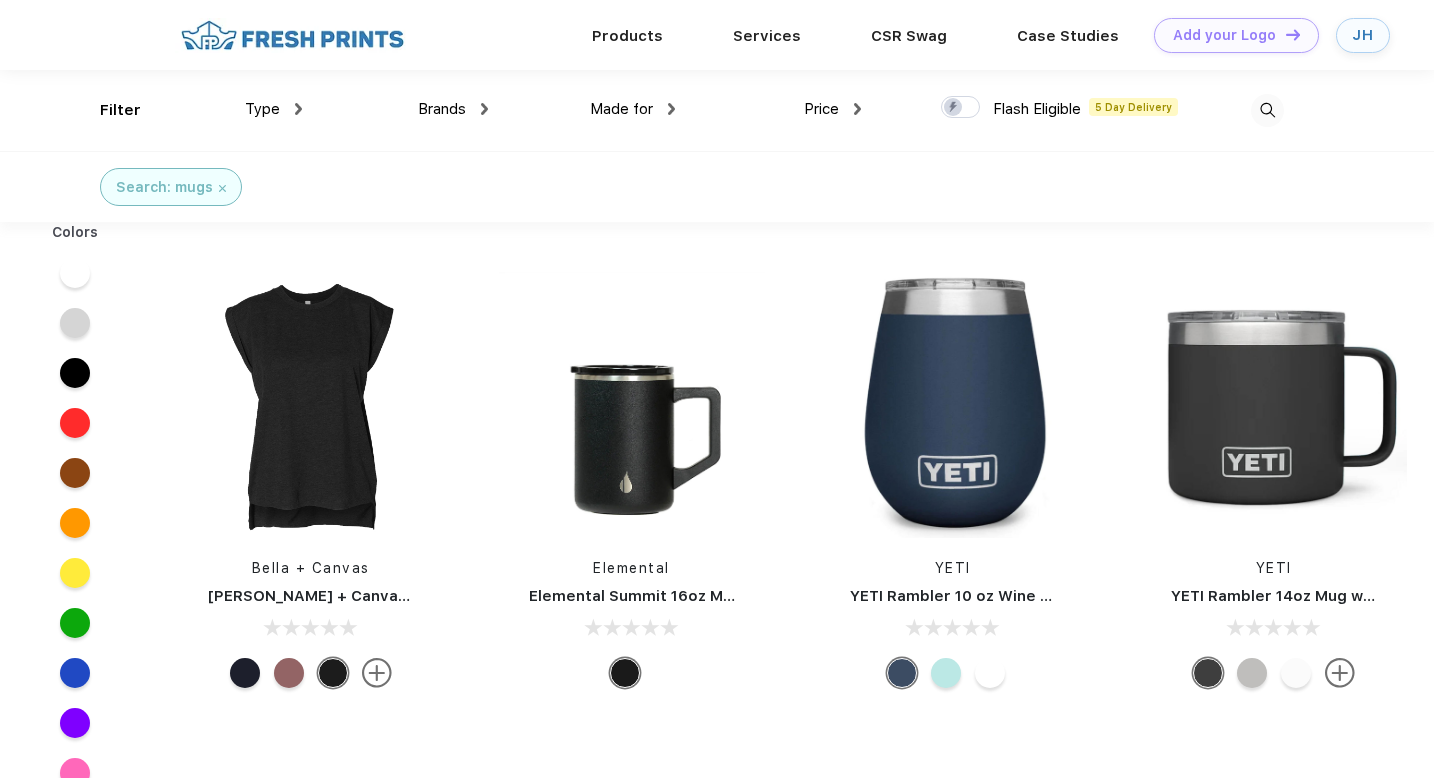 click on "Type  Shirts   Sweaters   Bottoms   Accessories   Hats   Tanks   Jackets   Jerseys   Polos" at bounding box center [208, 110] 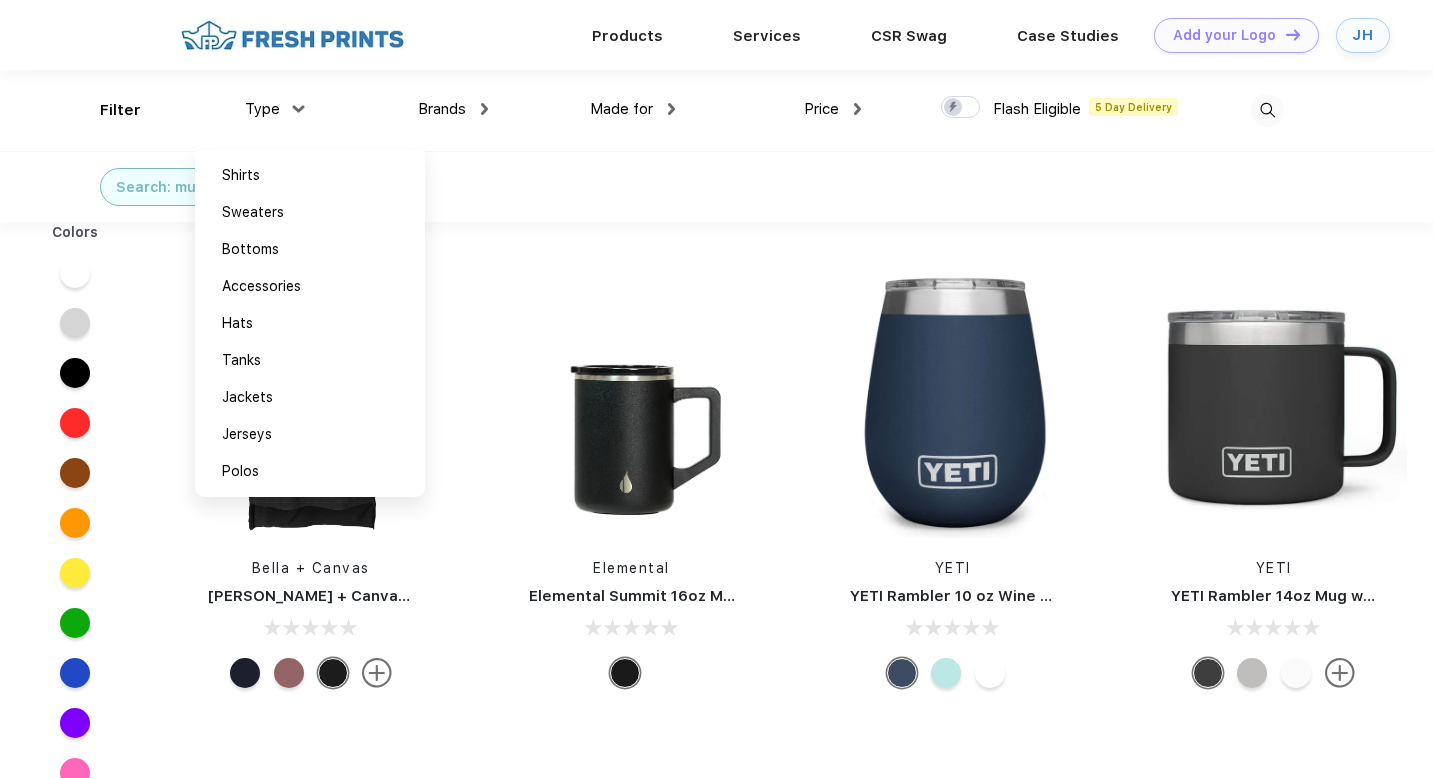 click on "Brands Most Popular Brands  Moleskine   Hydroflask   Marine Layer   S'well   Vineyard Vines   Timbuk2   Peter Millar   YETI   Nalgene   Hanes   Stanley   JBL   Nike   The North Face   Adidas   Marmot   Puma" at bounding box center (395, 110) 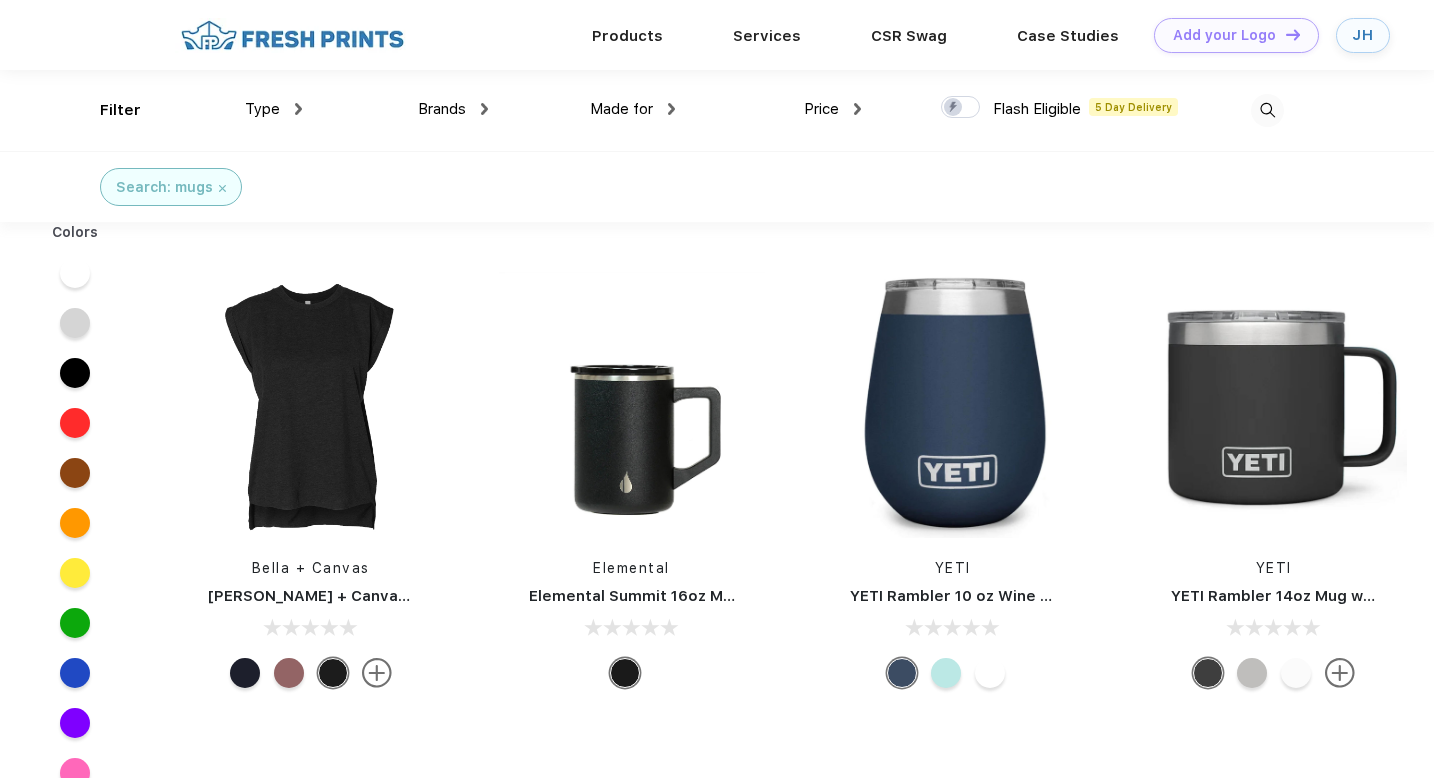 click on "Type" at bounding box center (273, 109) 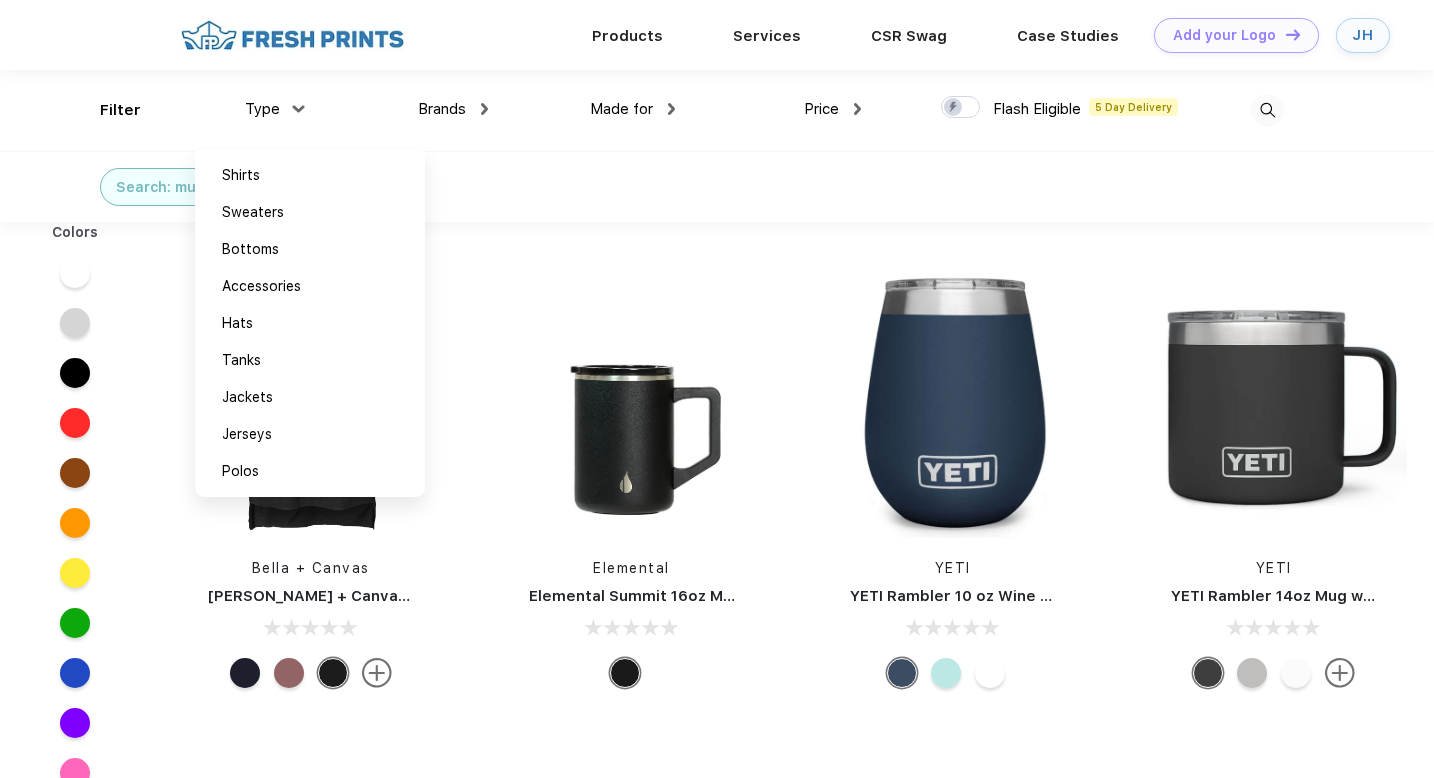 click on "Search: mugs" at bounding box center (717, 186) 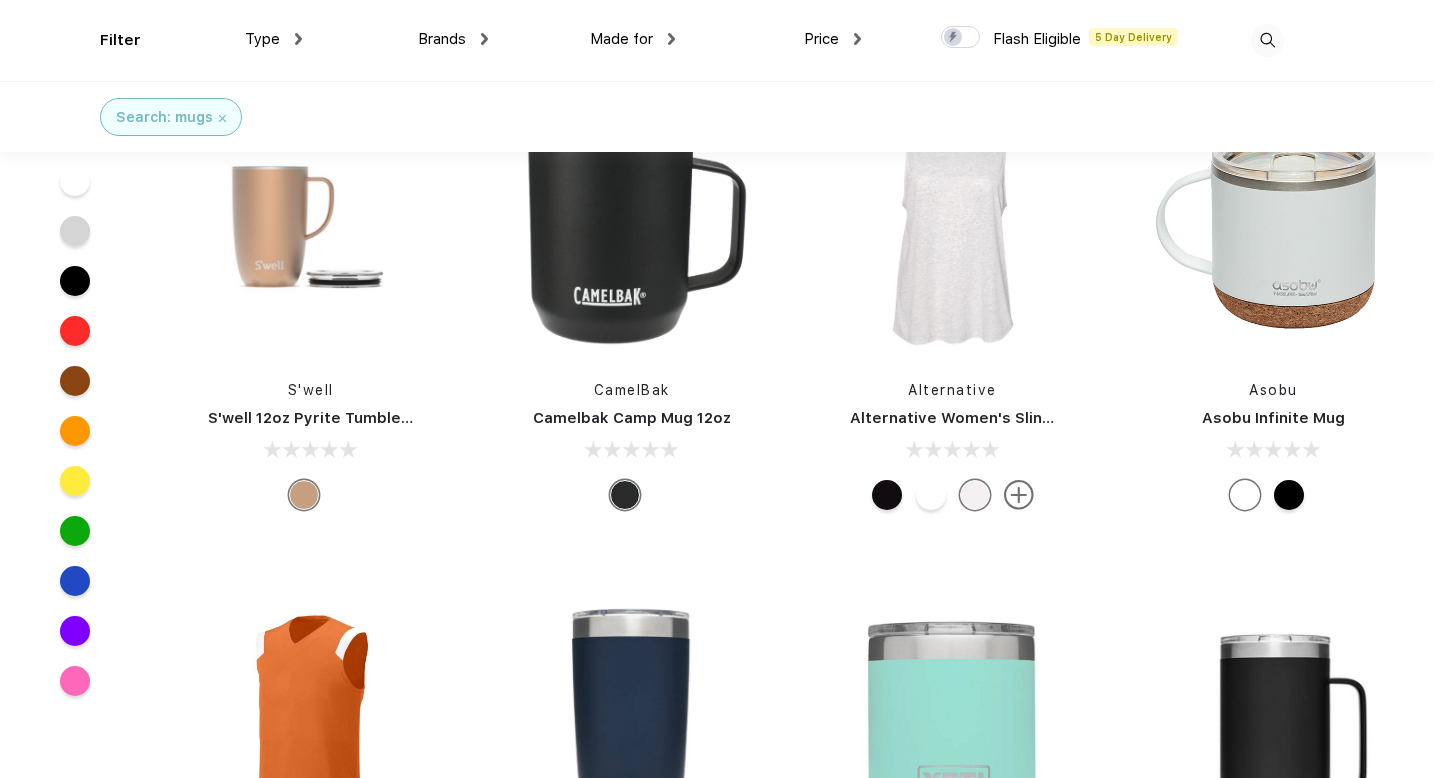 scroll, scrollTop: 944, scrollLeft: 0, axis: vertical 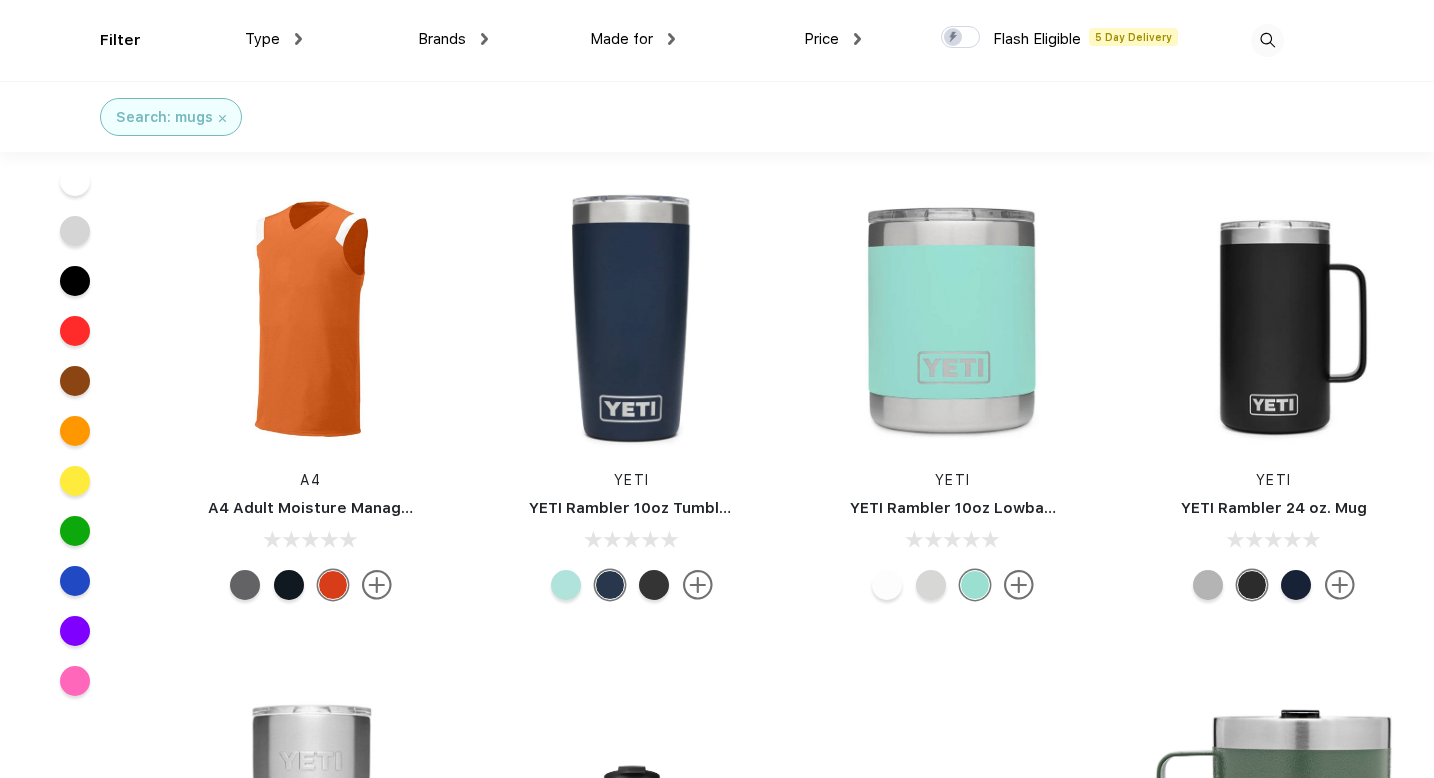 click at bounding box center (857, 39) 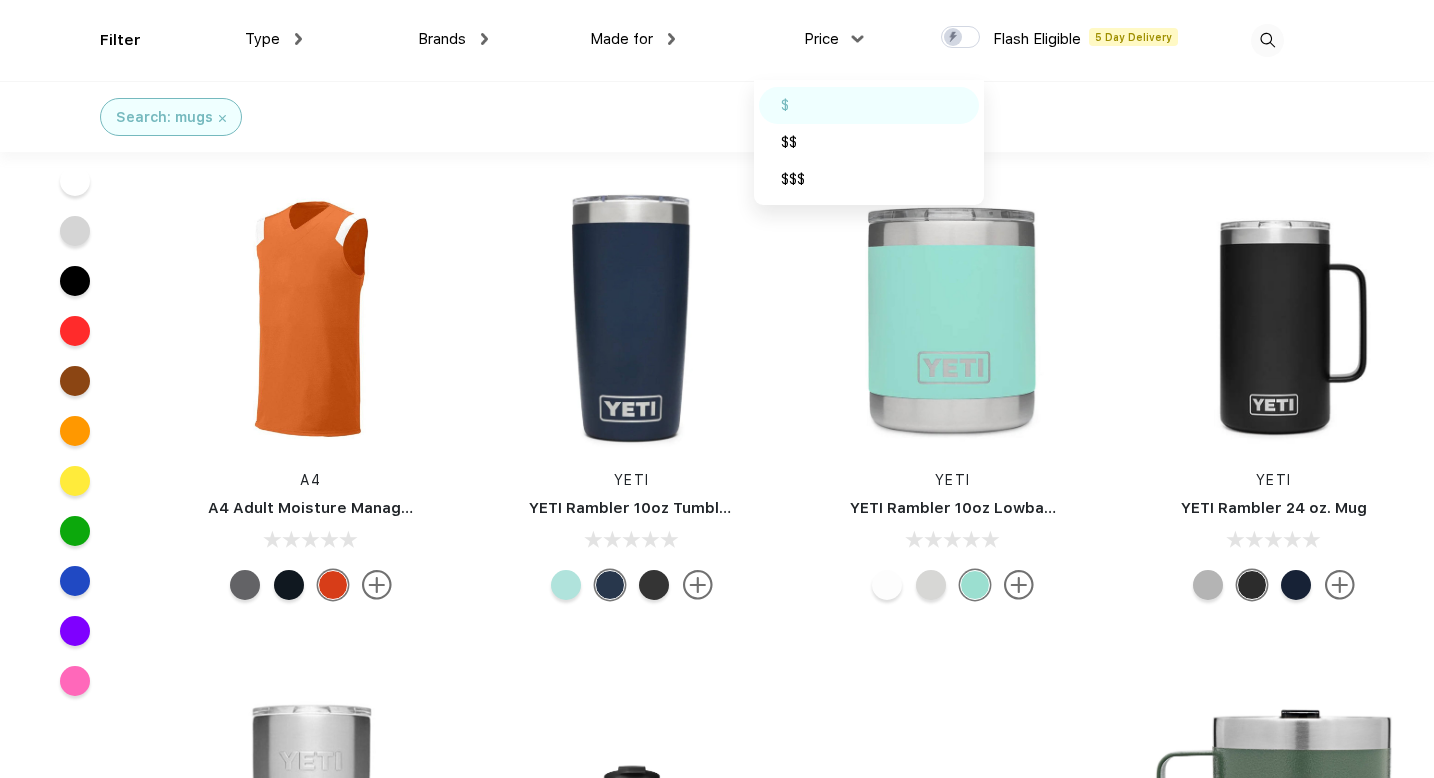 click on "$" at bounding box center [869, 105] 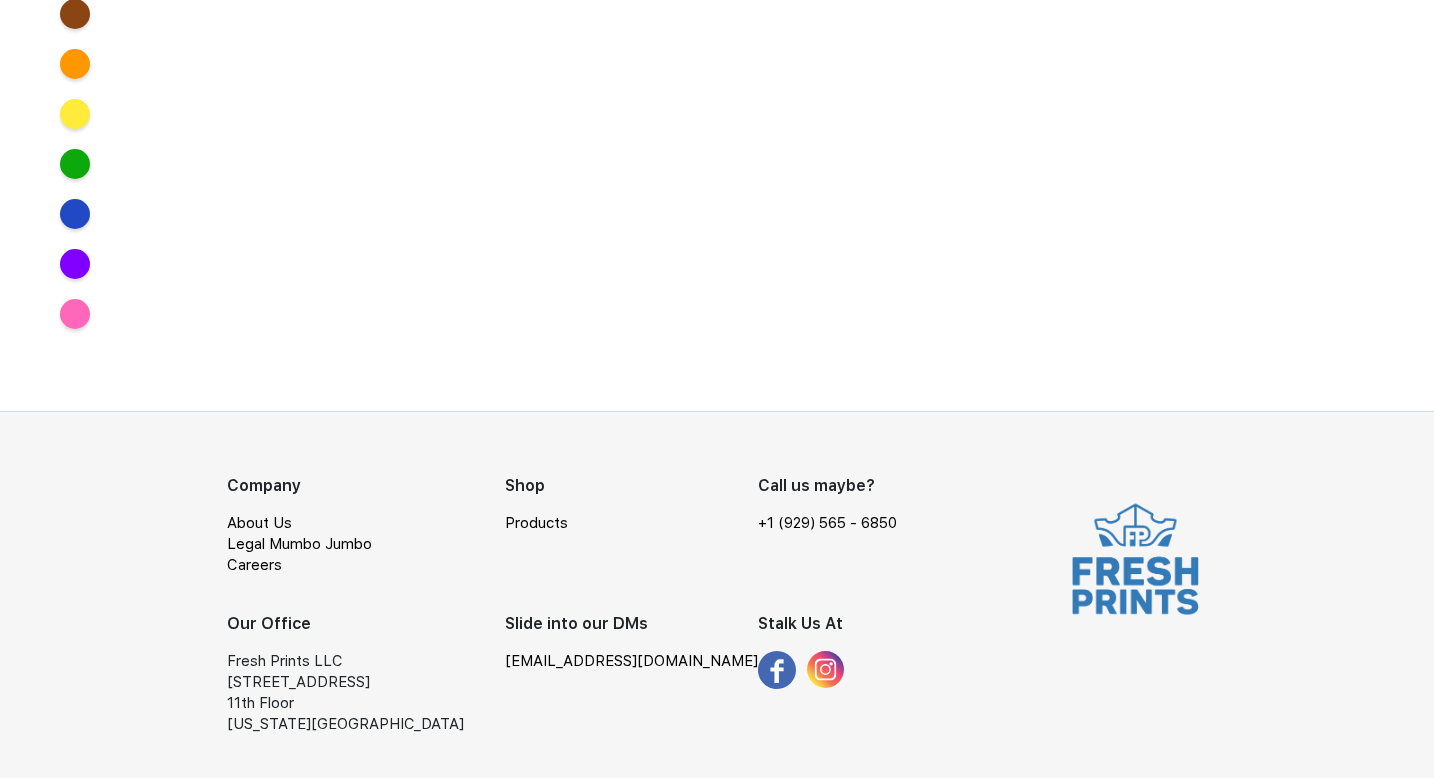 scroll, scrollTop: 0, scrollLeft: 0, axis: both 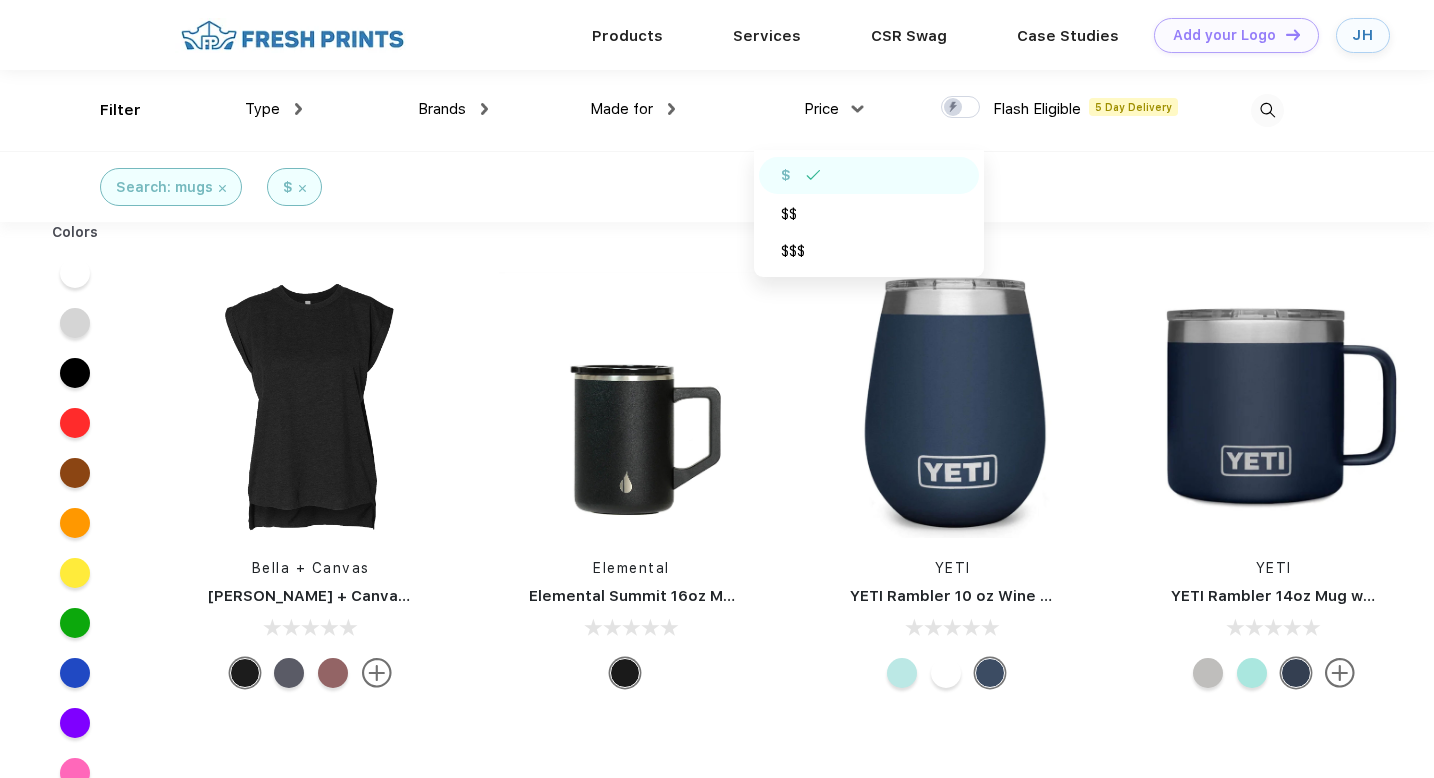click on "Price  $   $$   $$$" at bounding box center [768, 110] 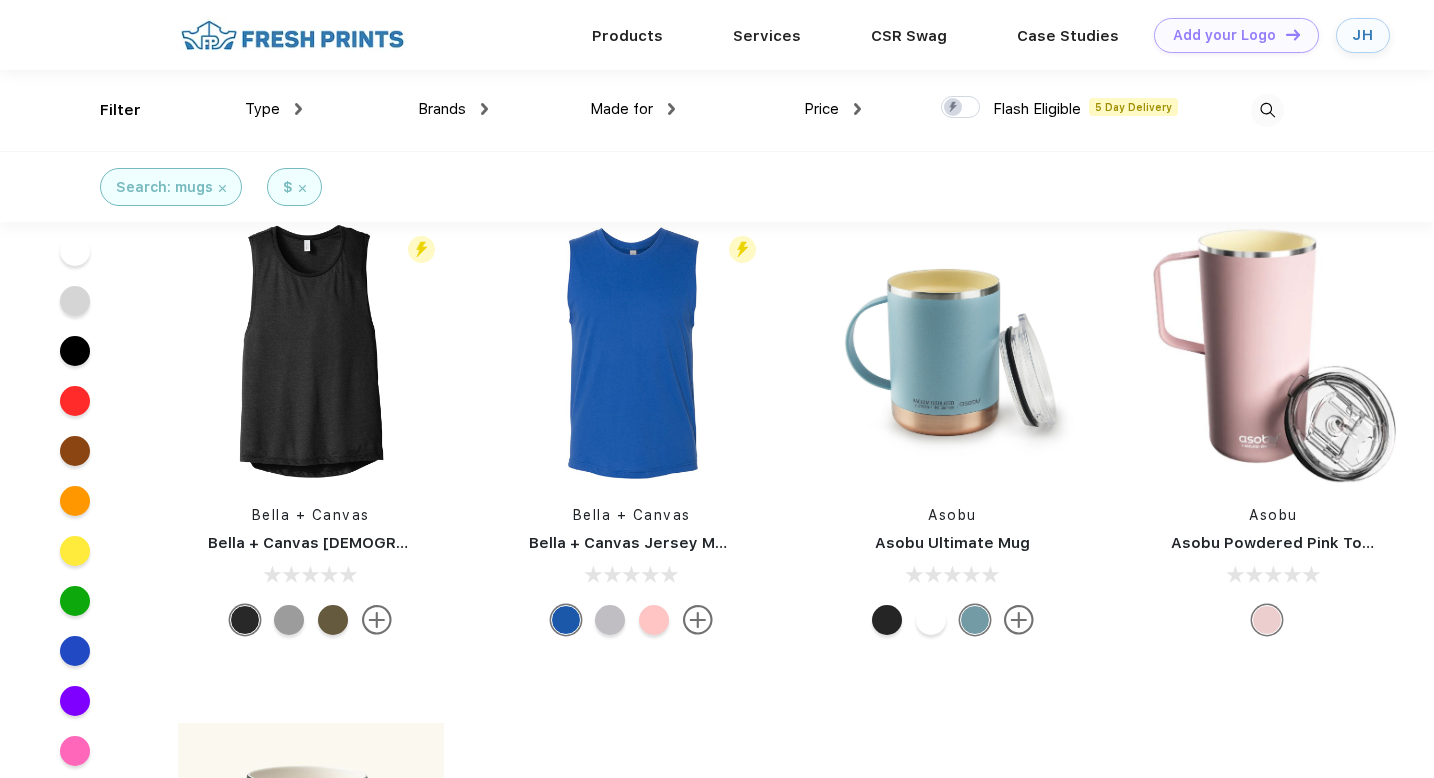 scroll, scrollTop: 3839, scrollLeft: 0, axis: vertical 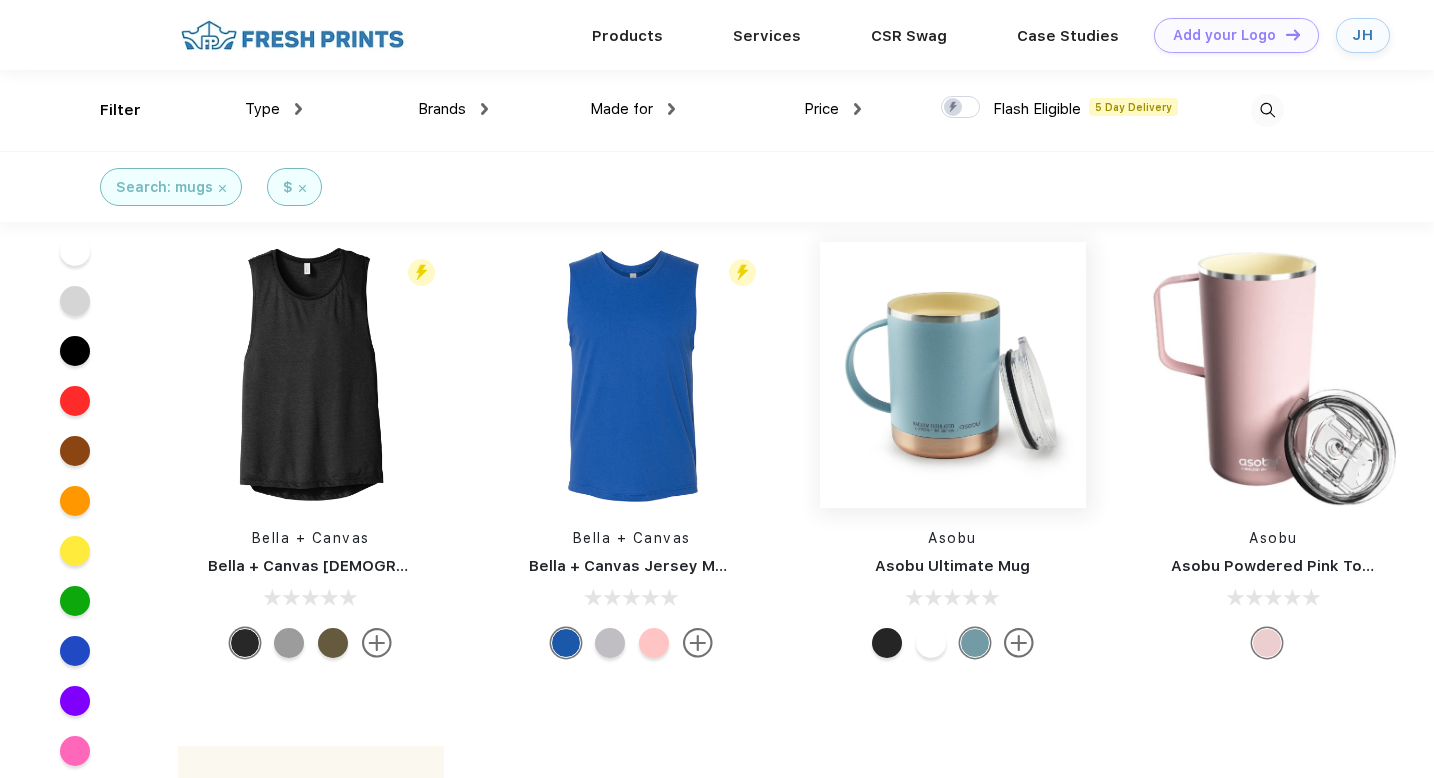 click at bounding box center [953, 375] 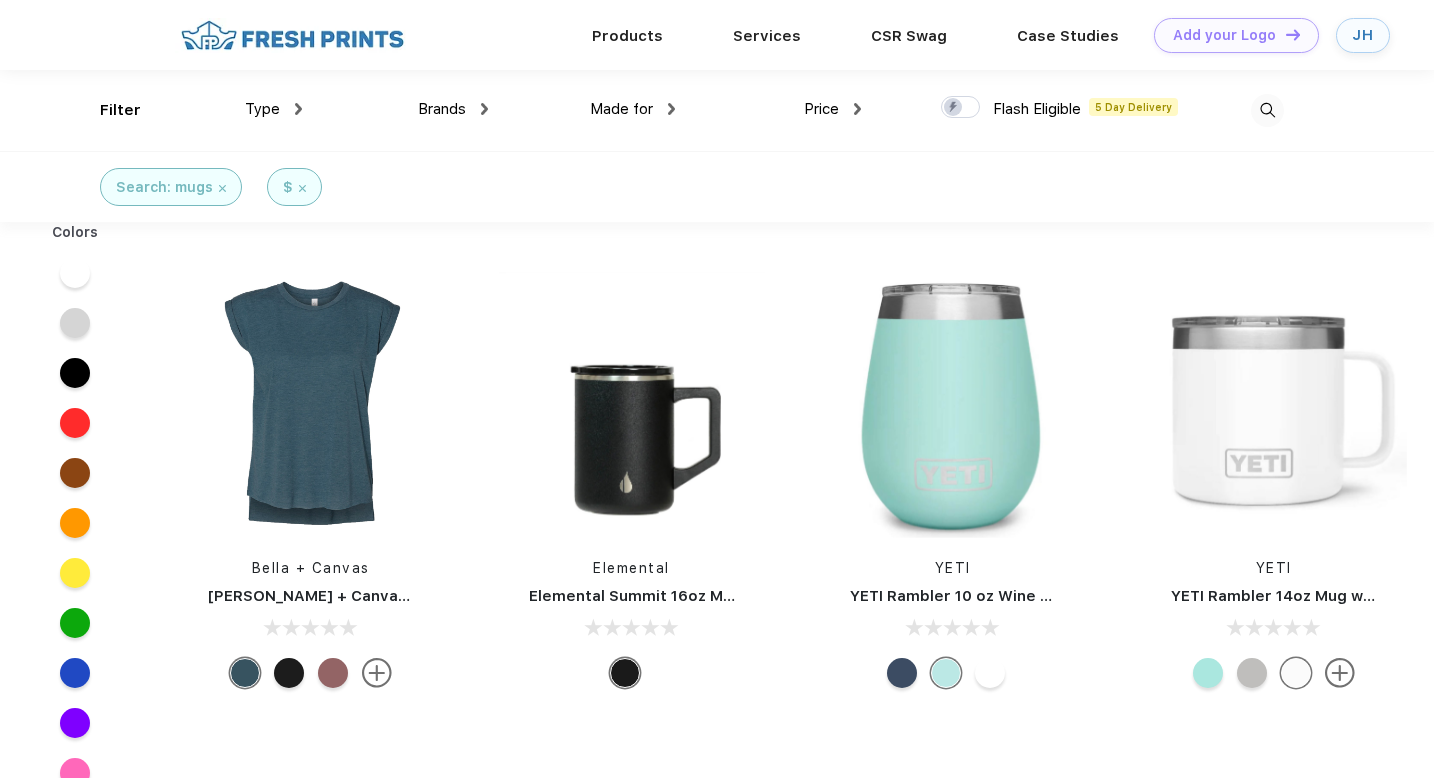 scroll, scrollTop: 0, scrollLeft: 0, axis: both 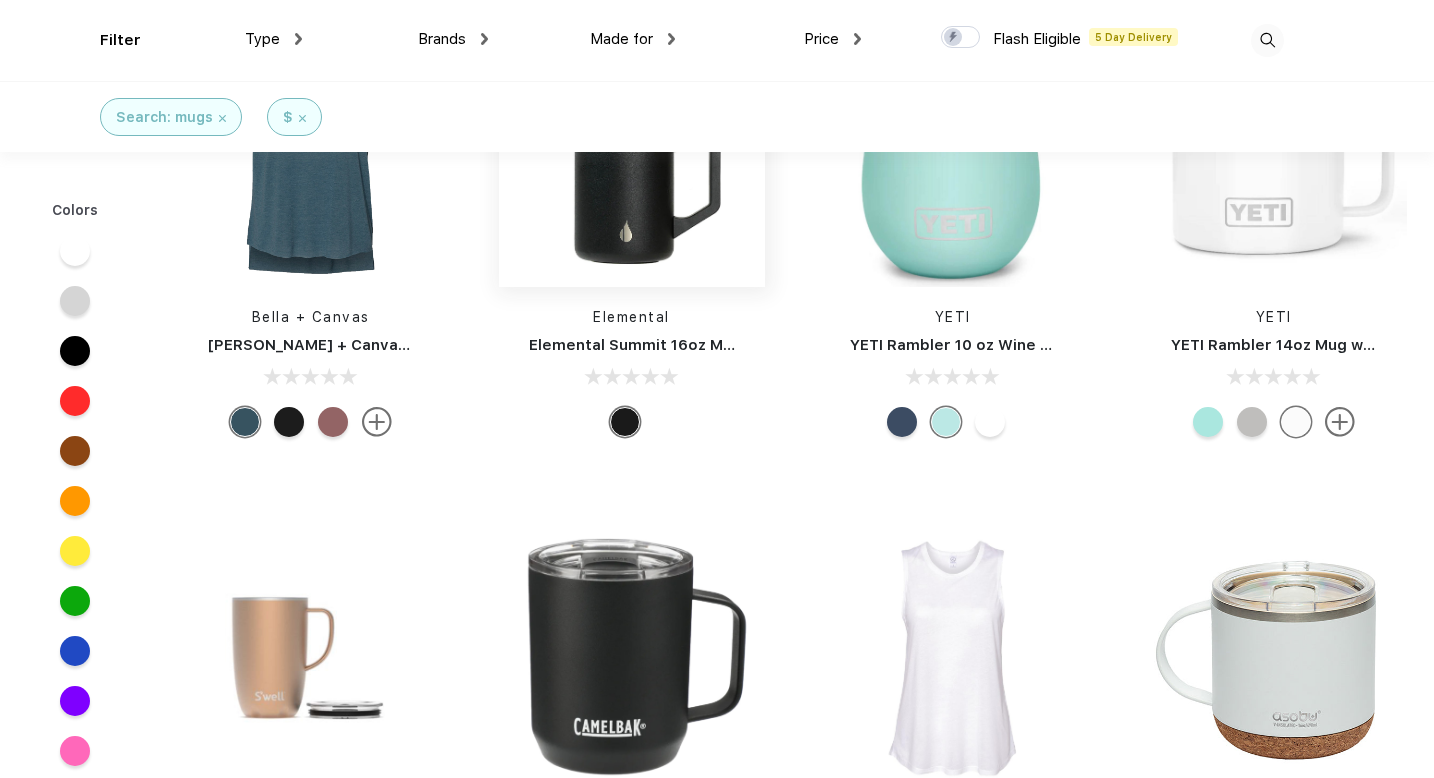 click at bounding box center (632, 154) 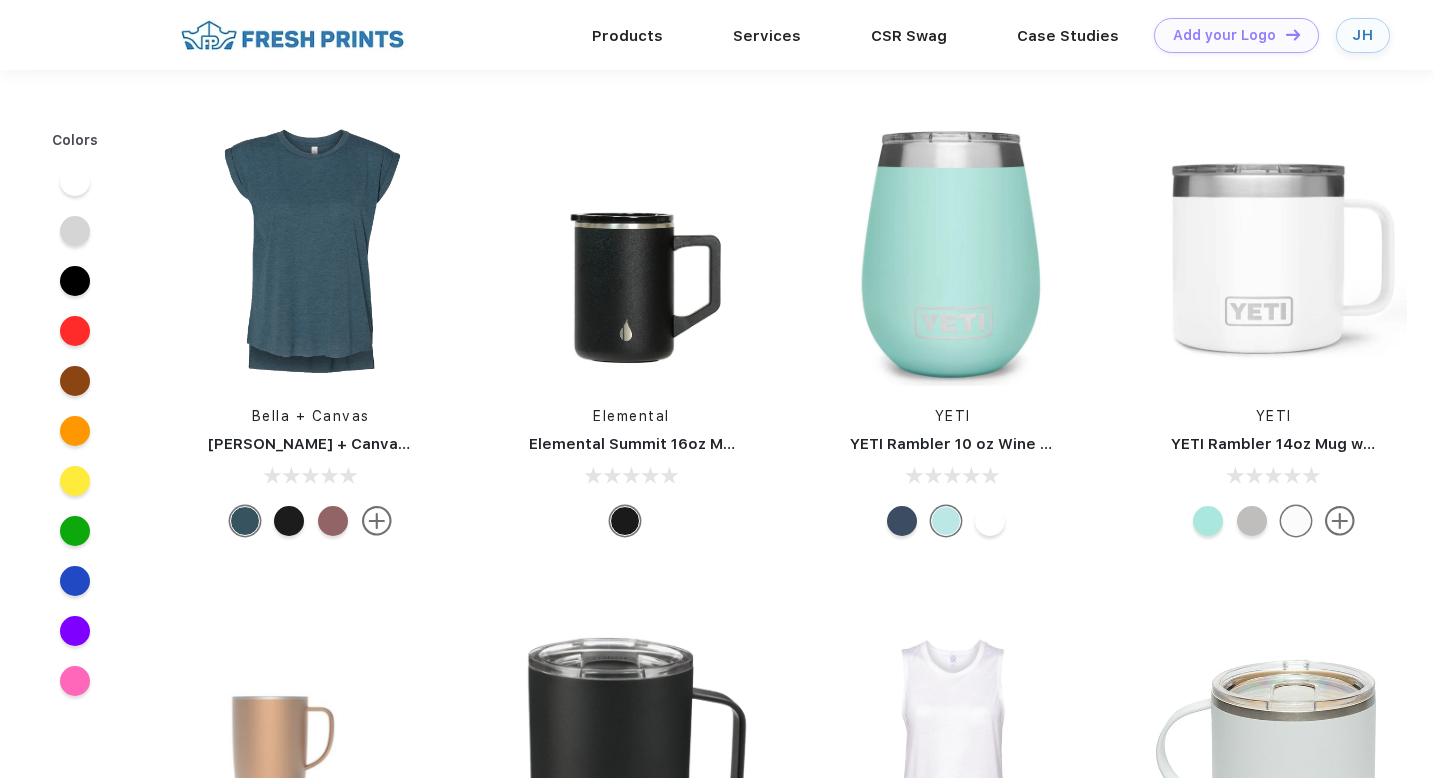 scroll, scrollTop: 99, scrollLeft: 0, axis: vertical 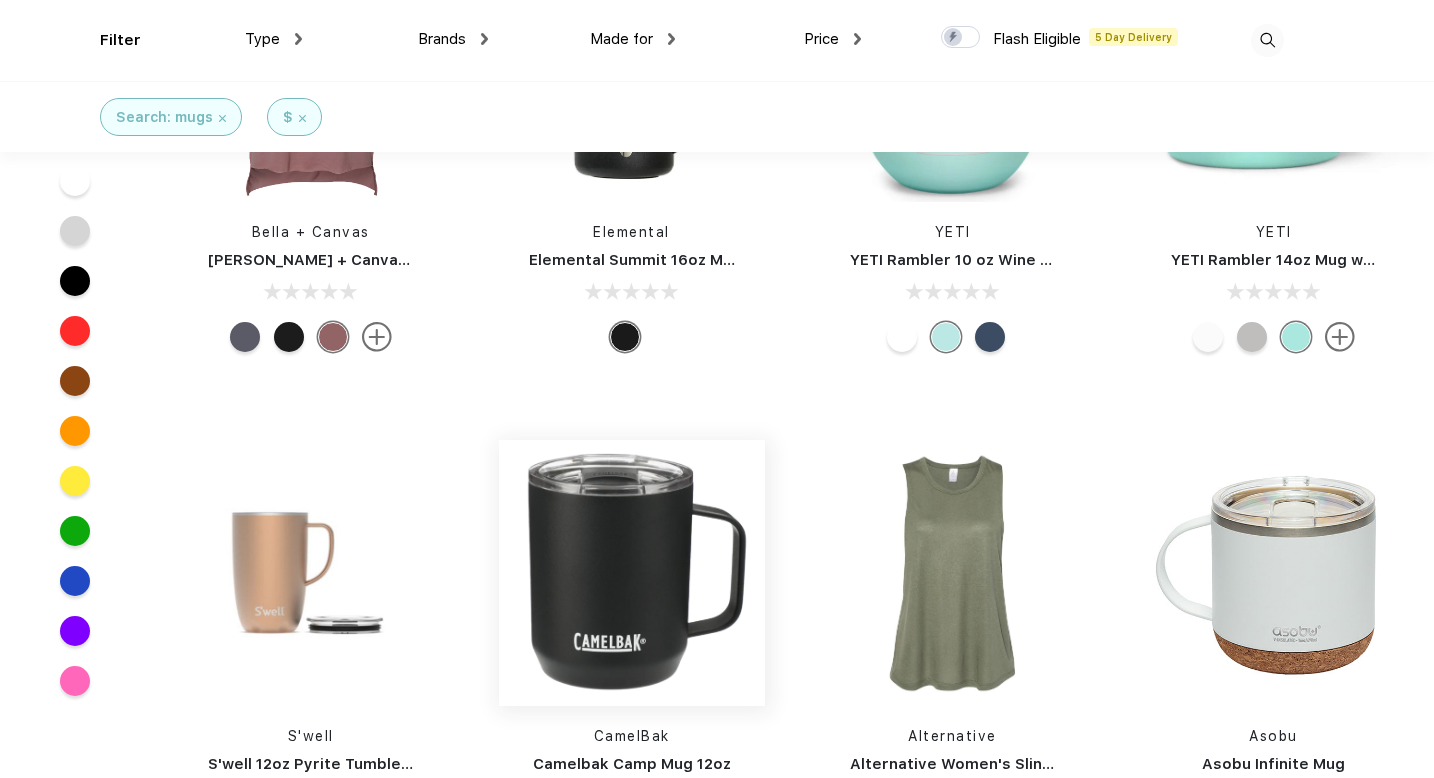 click at bounding box center (632, 573) 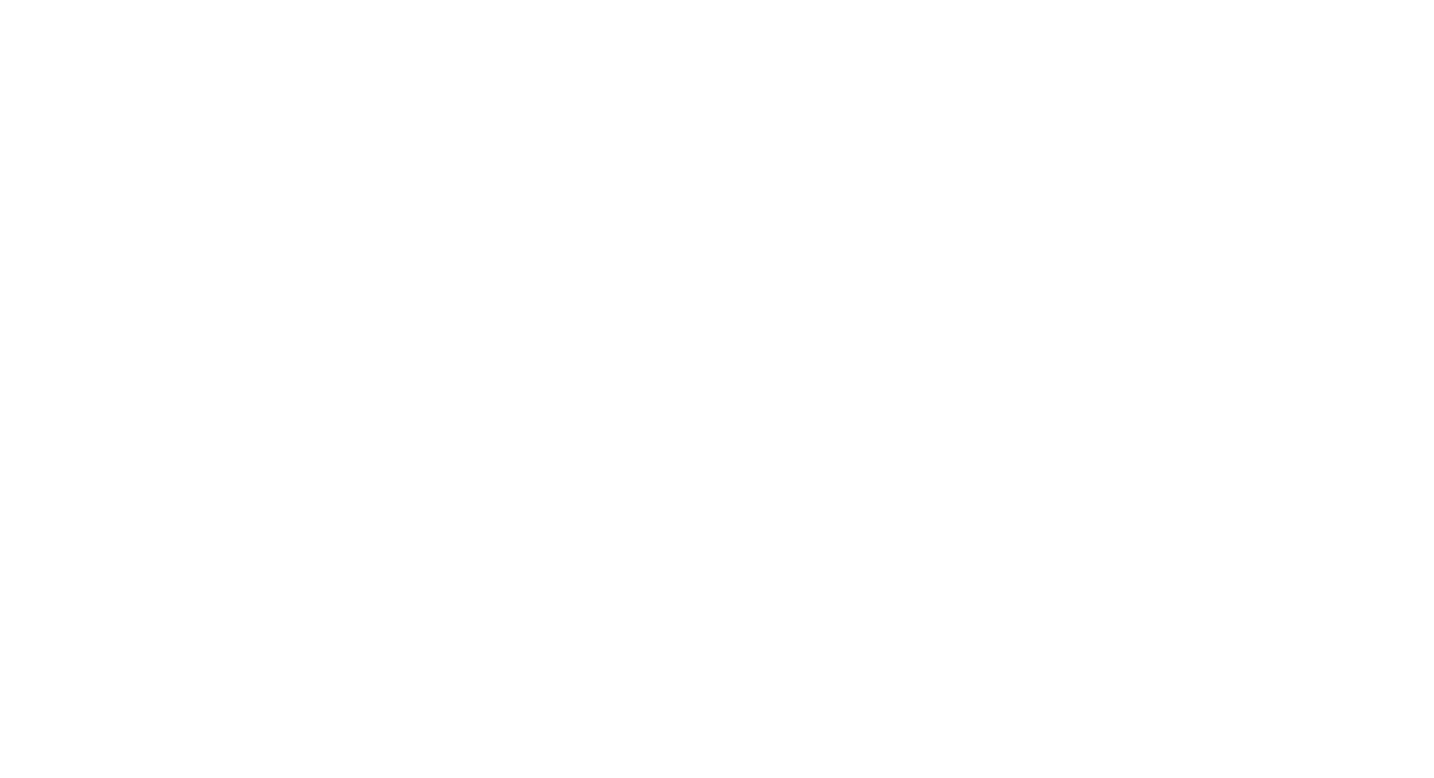 scroll, scrollTop: 0, scrollLeft: 0, axis: both 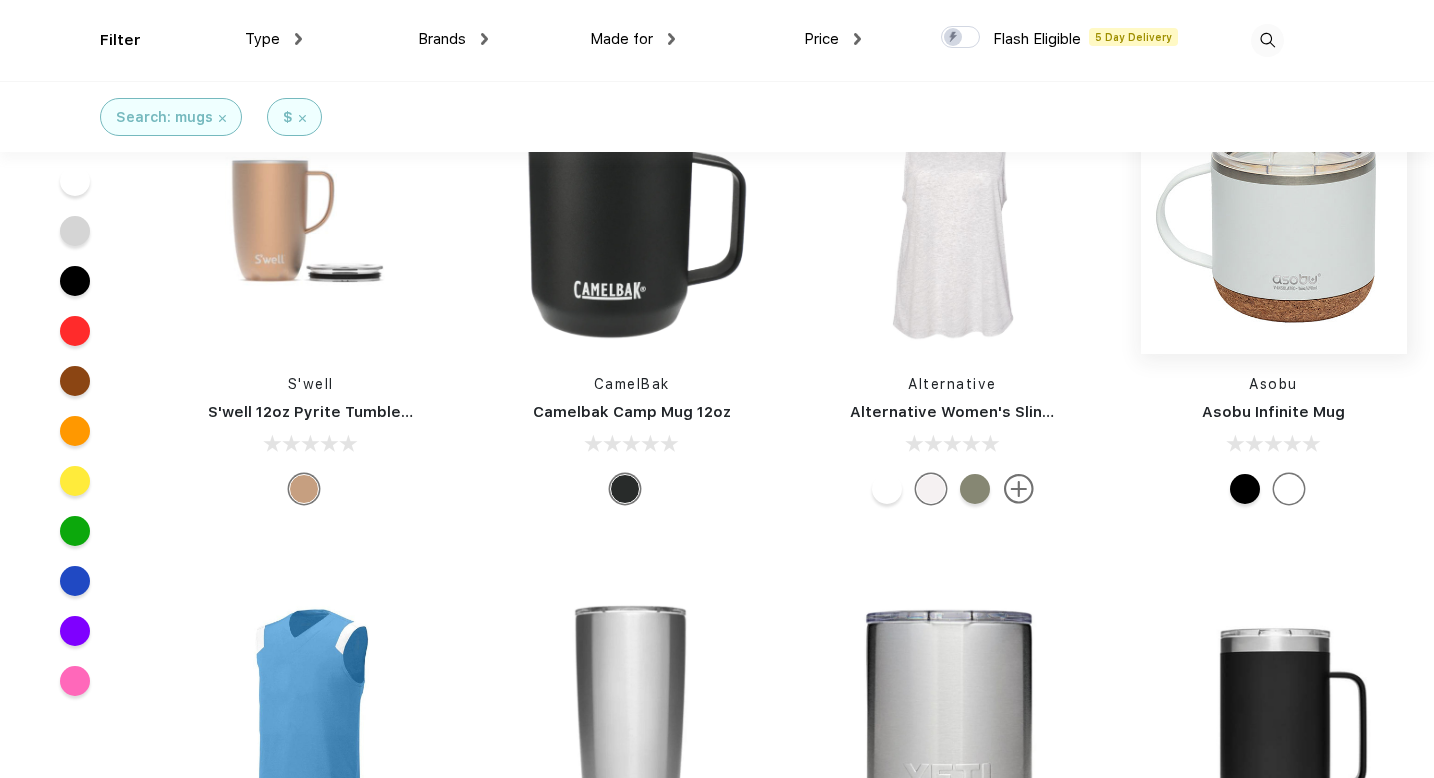 click at bounding box center [1274, 221] 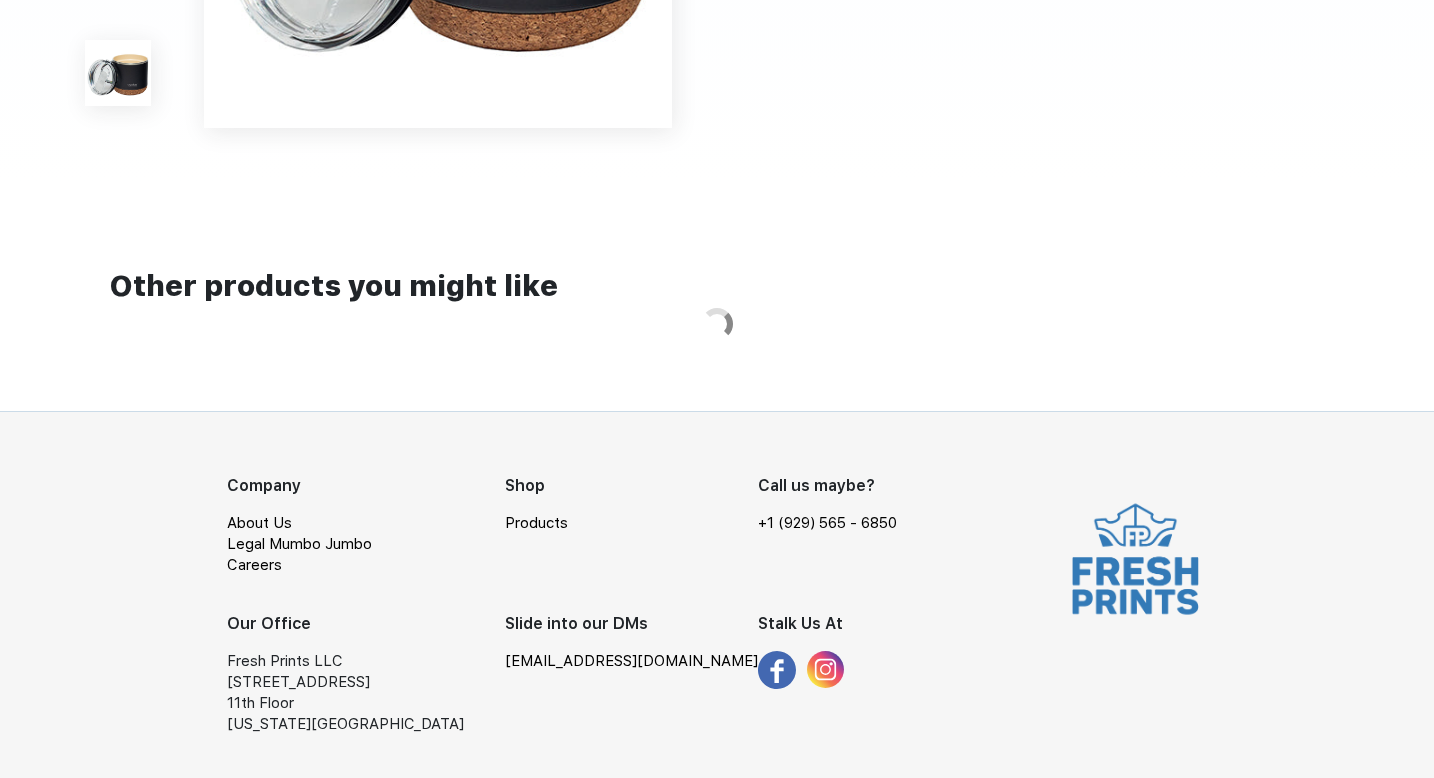 scroll, scrollTop: 0, scrollLeft: 0, axis: both 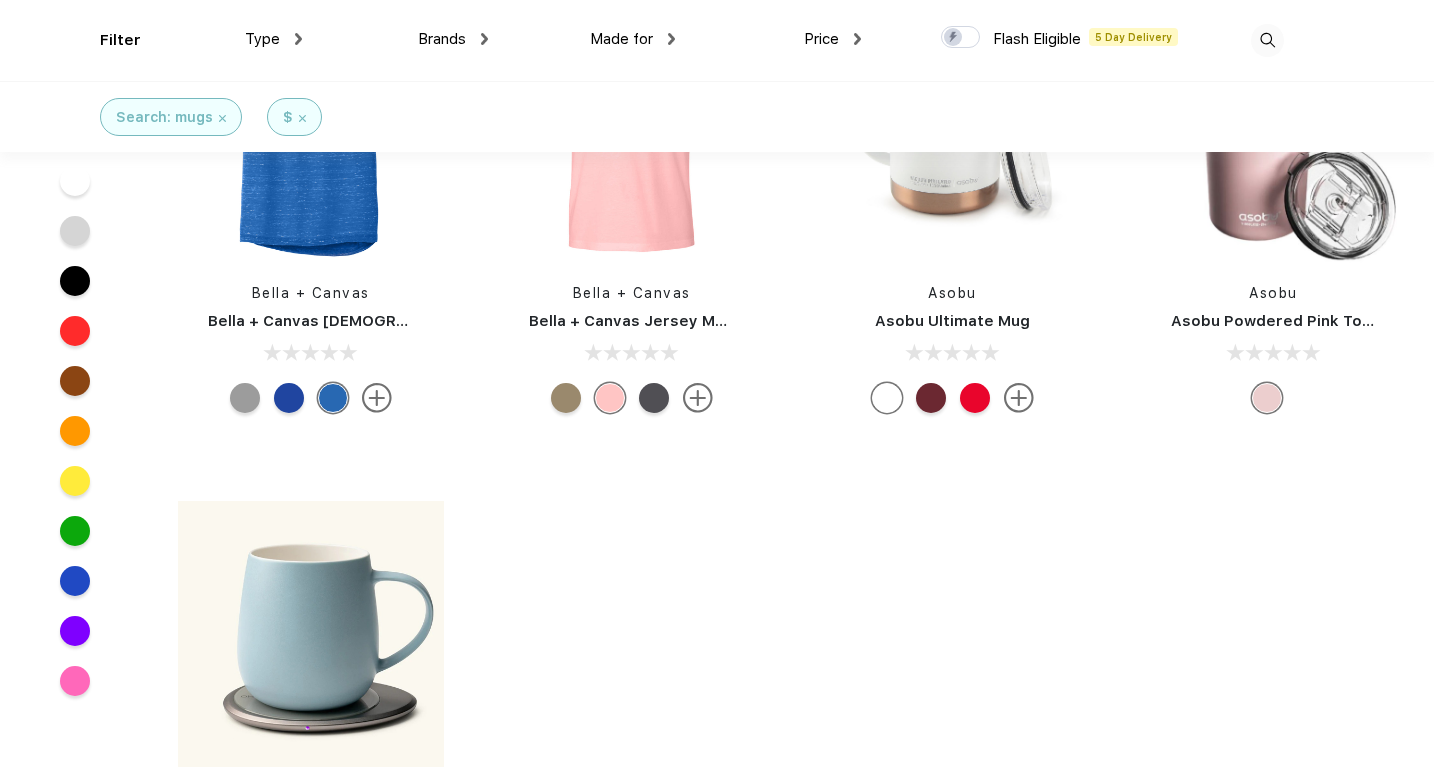 click at bounding box center (75, 181) 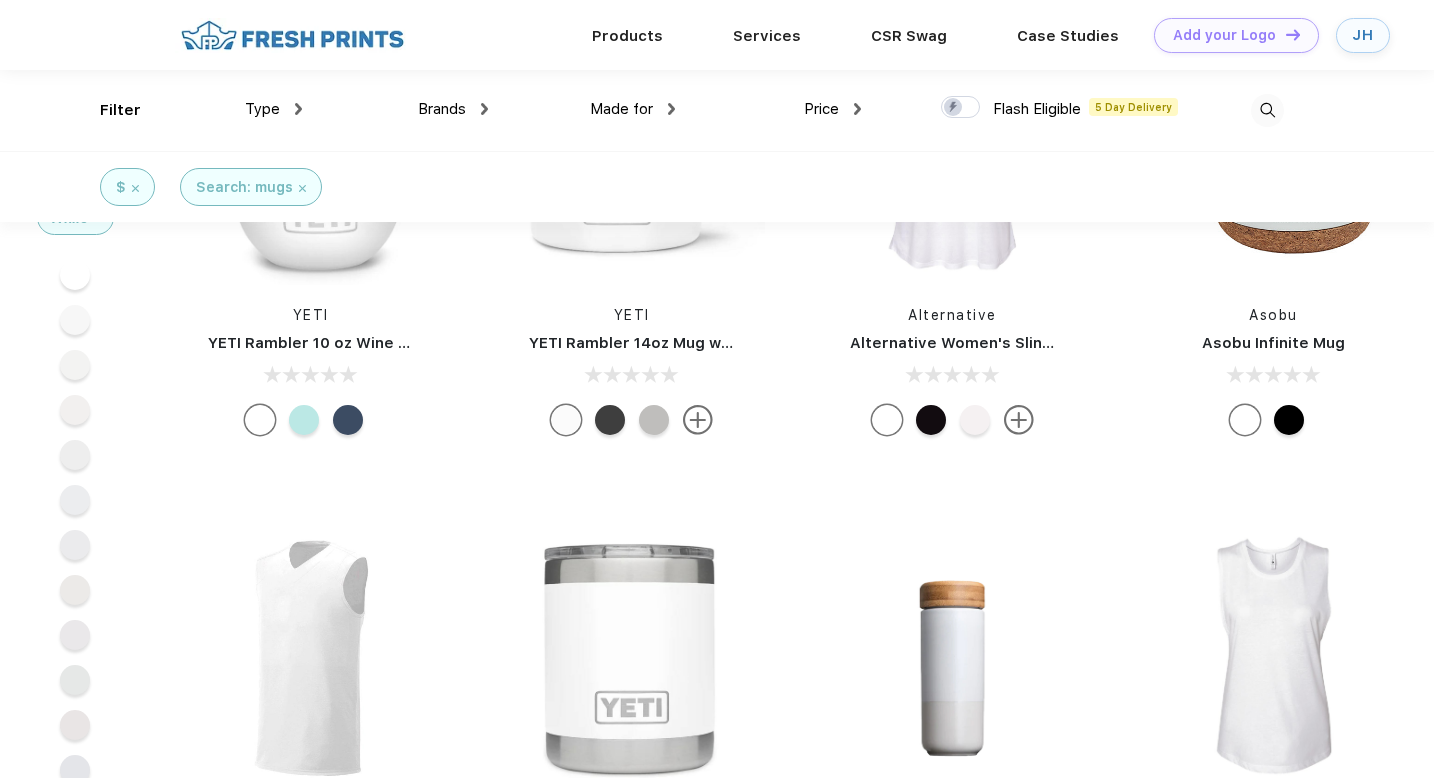 scroll, scrollTop: 0, scrollLeft: 0, axis: both 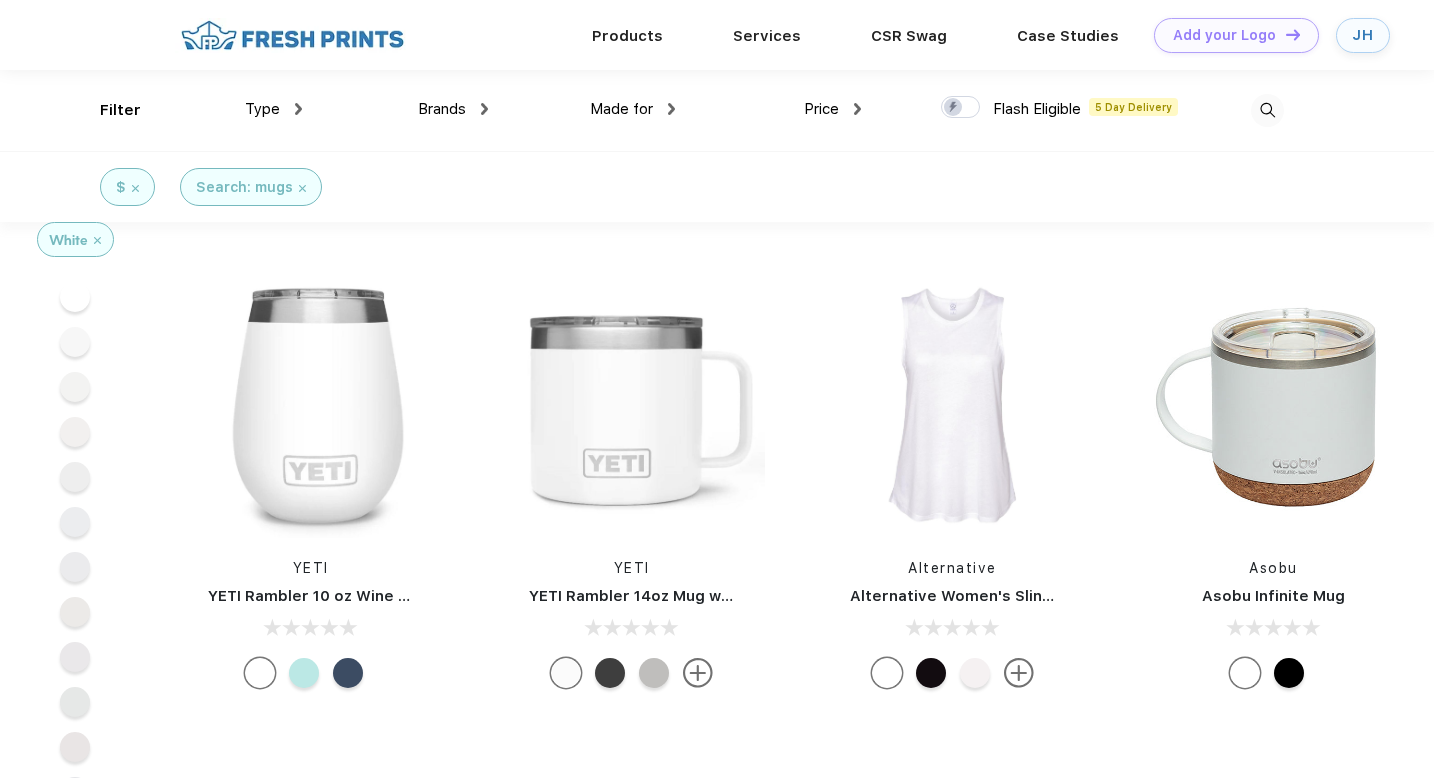 click on "White" at bounding box center (75, 239) 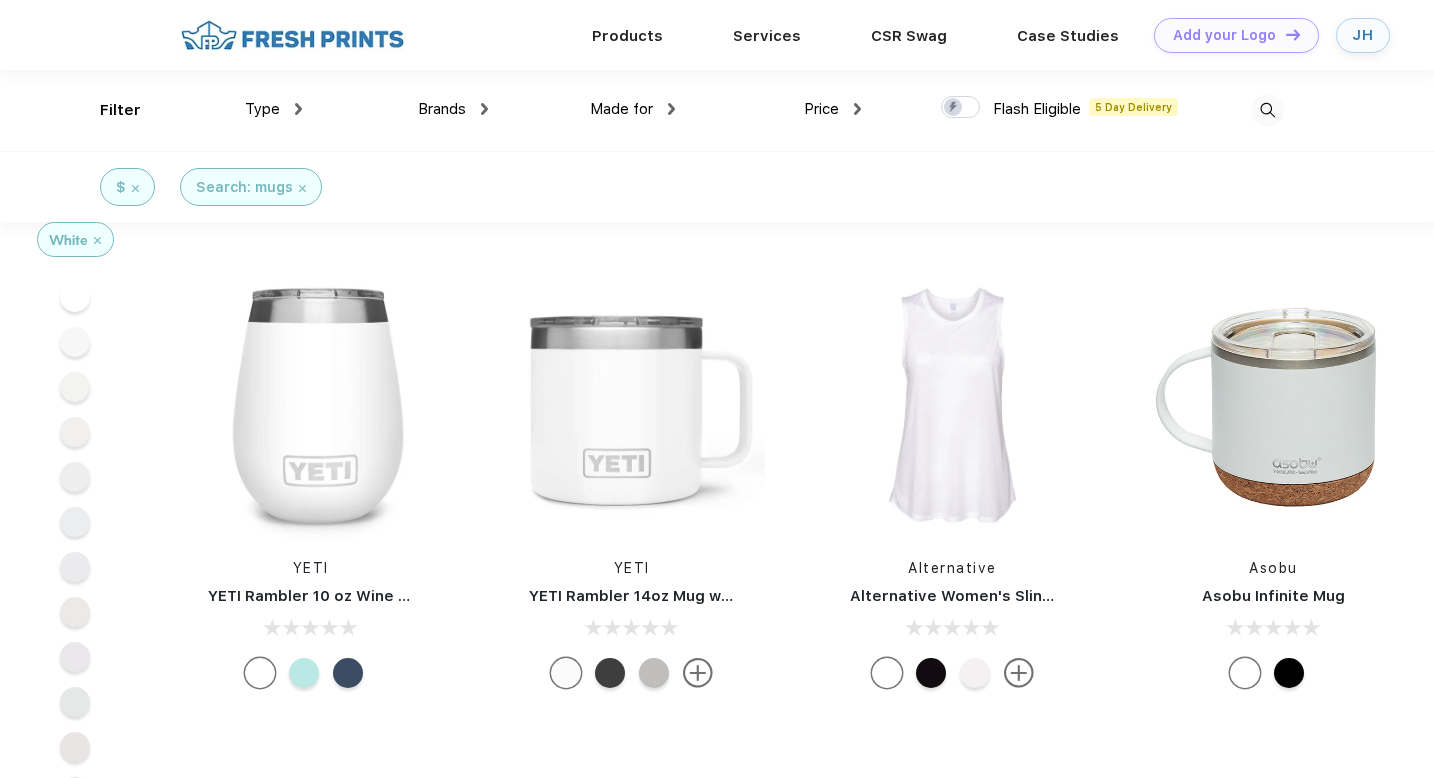 click at bounding box center [97, 240] 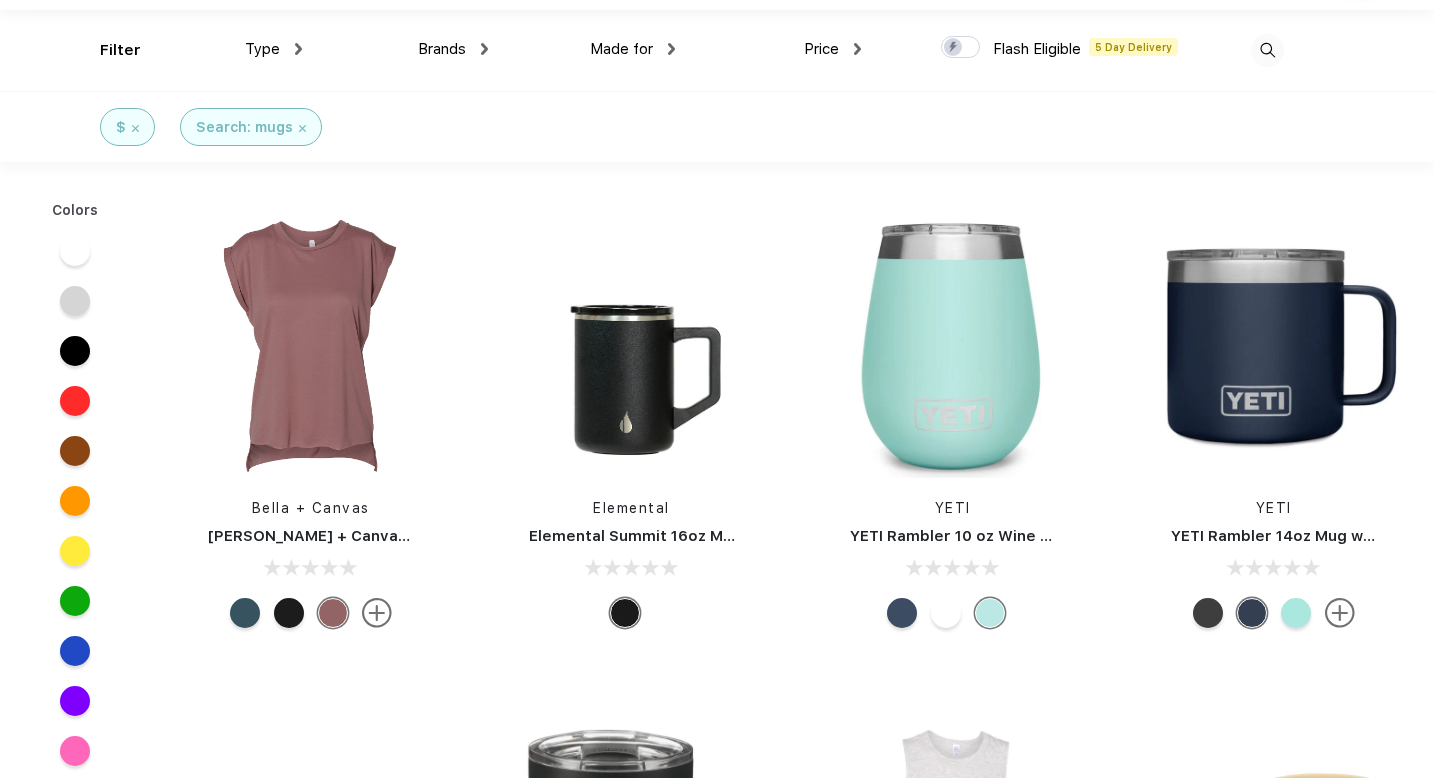 scroll, scrollTop: 58, scrollLeft: 0, axis: vertical 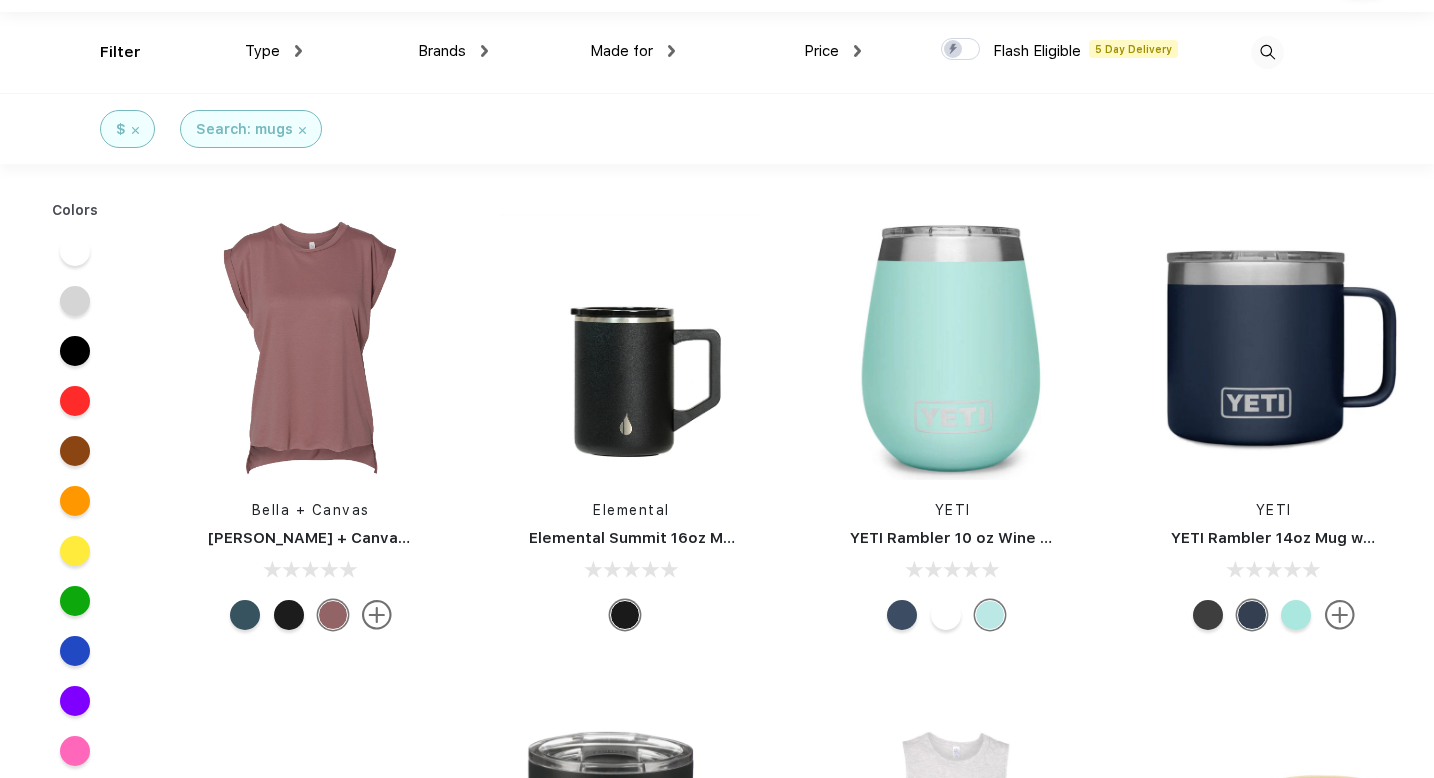 click on "Type  Shirts   Sweaters   Bottoms   Accessories   Hats   Tanks   Jackets   Jerseys   Polos" at bounding box center (208, 52) 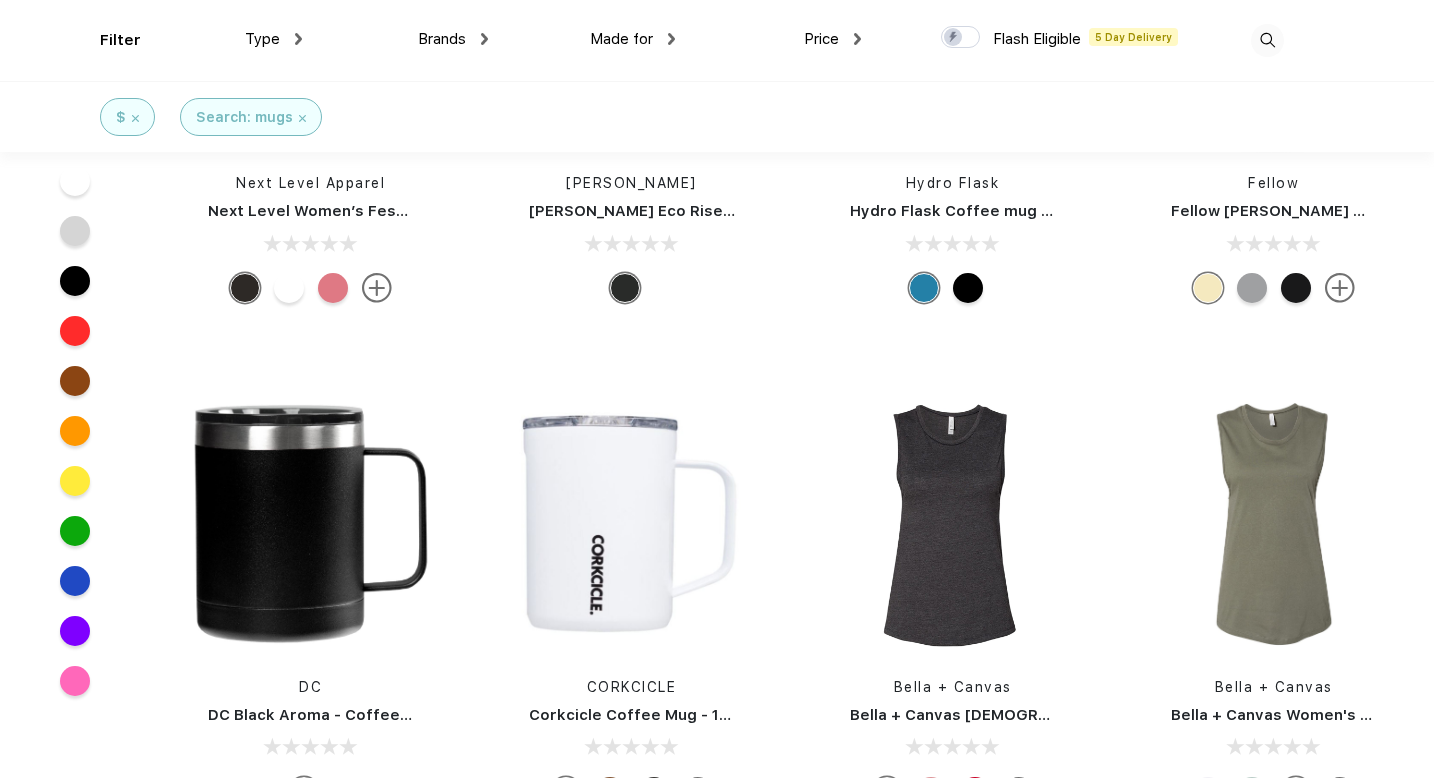 scroll, scrollTop: 3315, scrollLeft: 0, axis: vertical 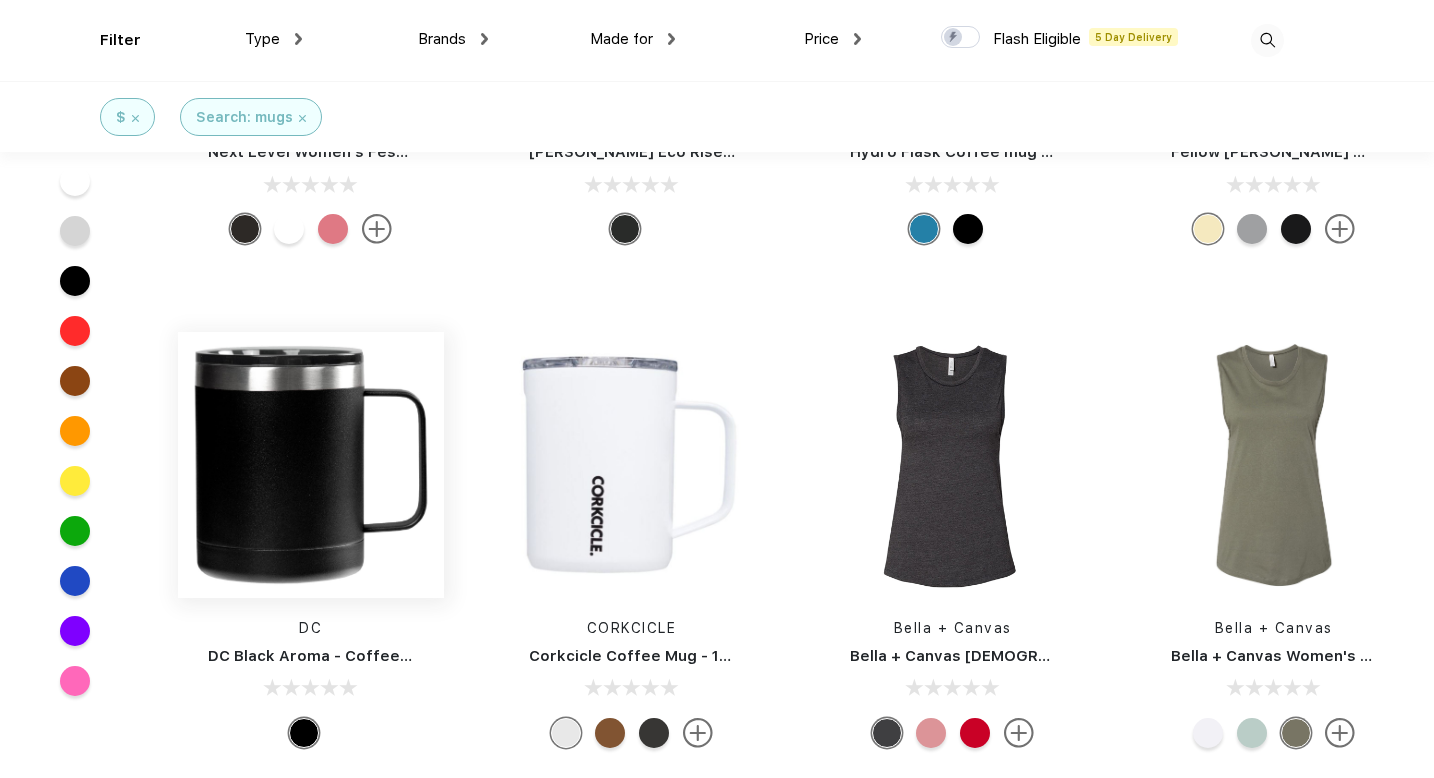 click at bounding box center (311, 465) 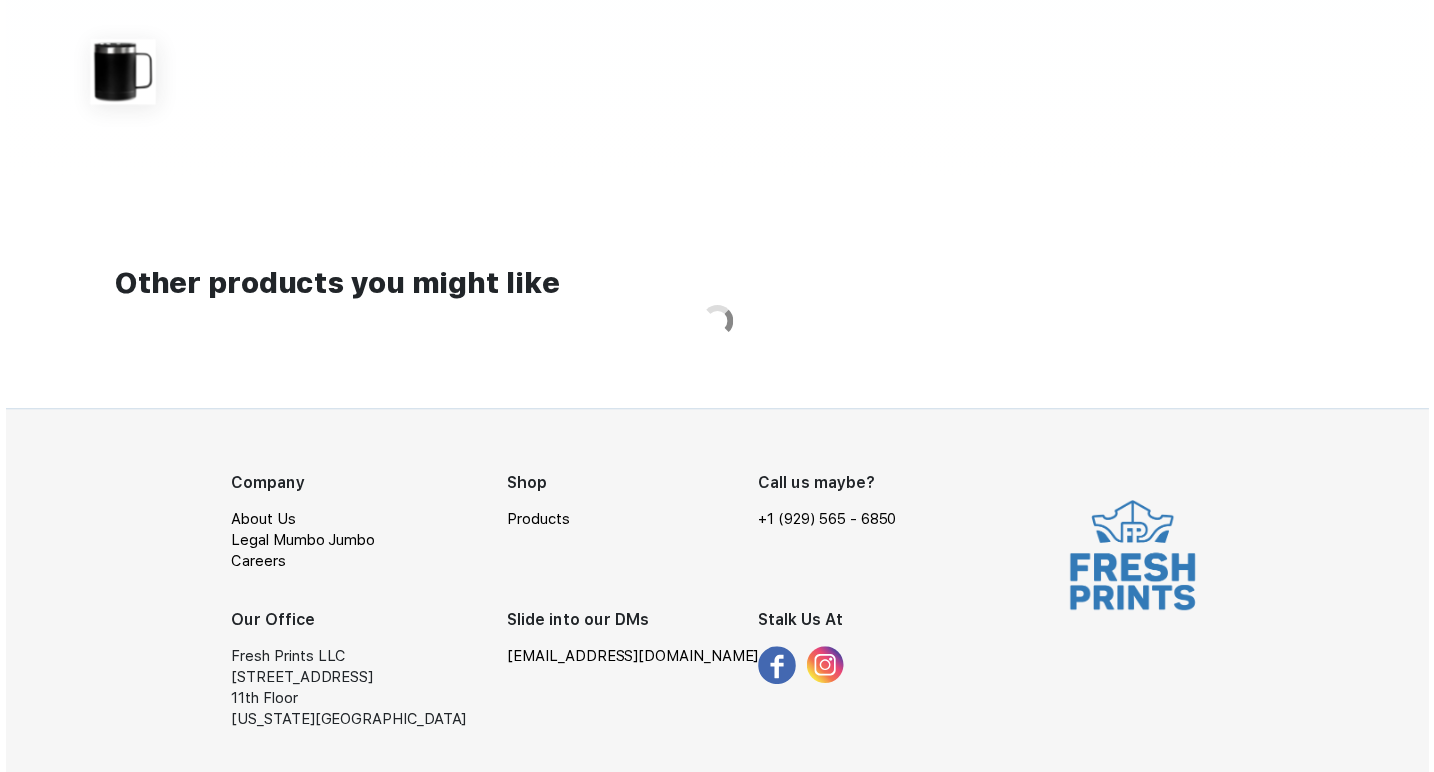 scroll, scrollTop: 0, scrollLeft: 0, axis: both 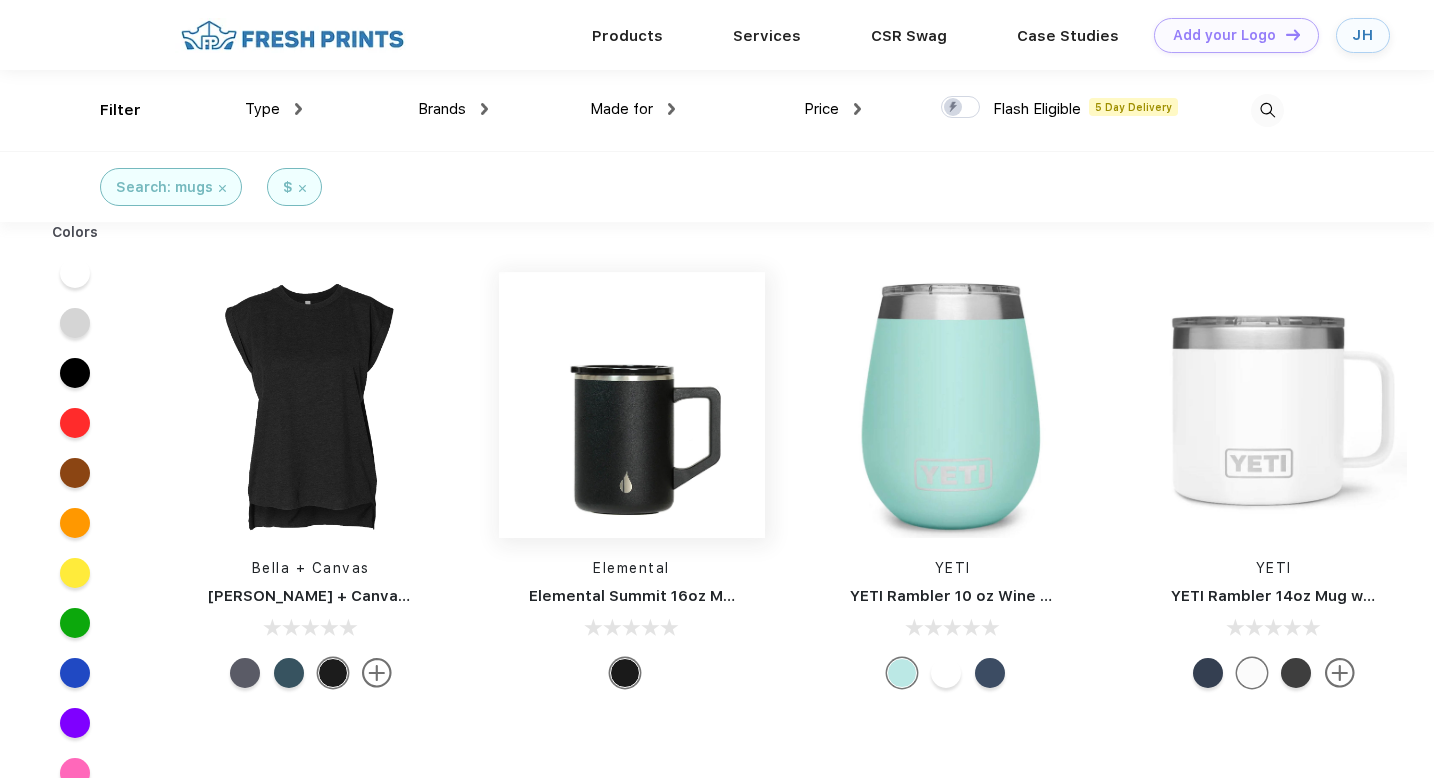 click at bounding box center (632, 405) 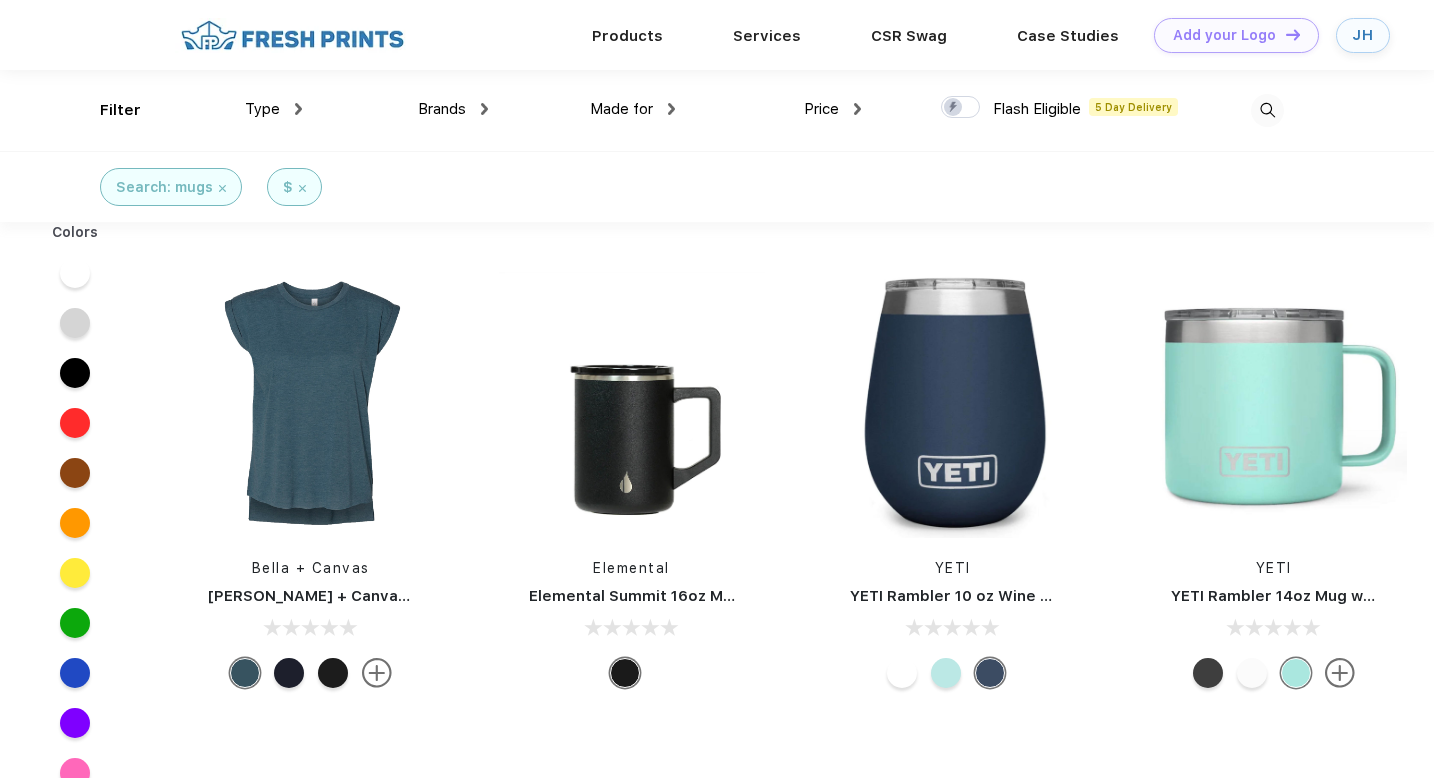 scroll, scrollTop: 0, scrollLeft: 0, axis: both 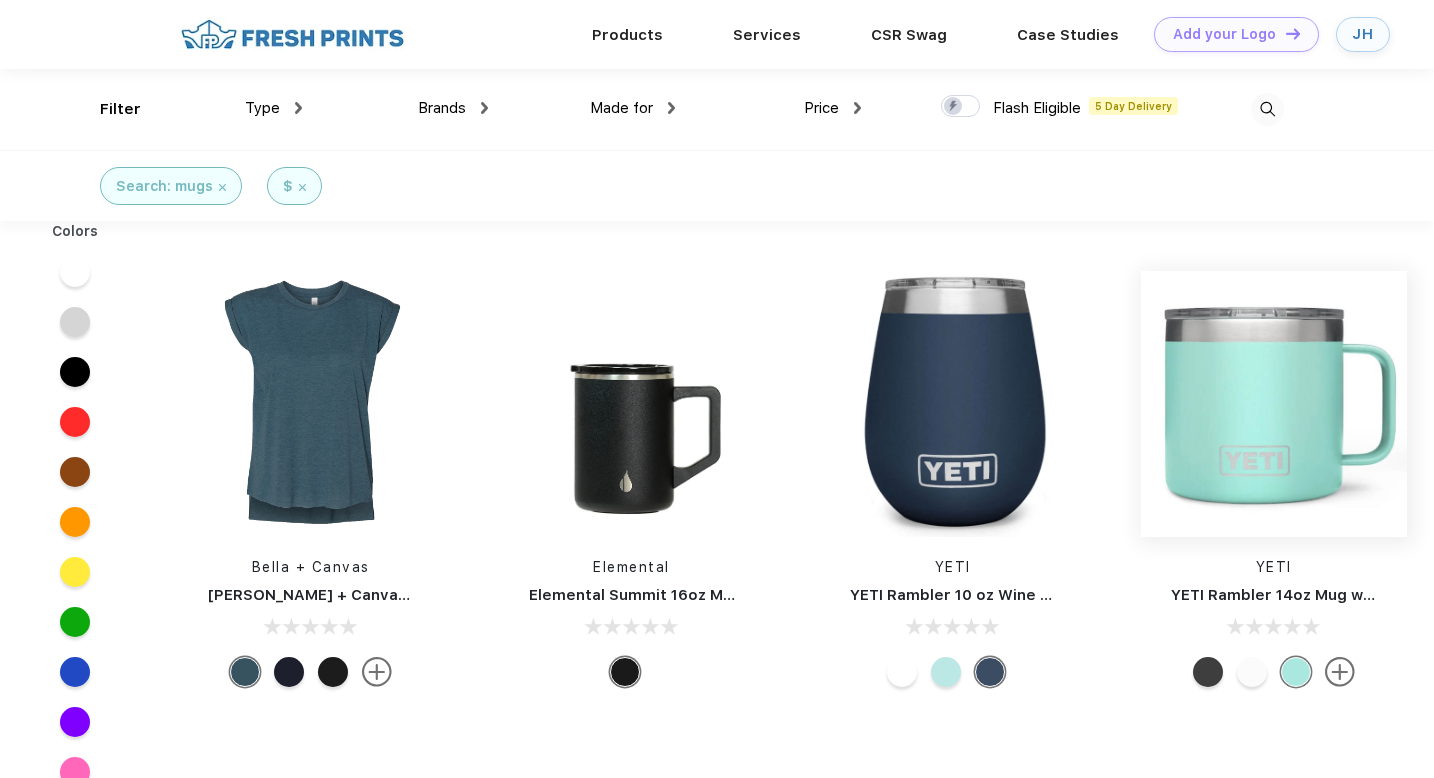 click at bounding box center [1274, 404] 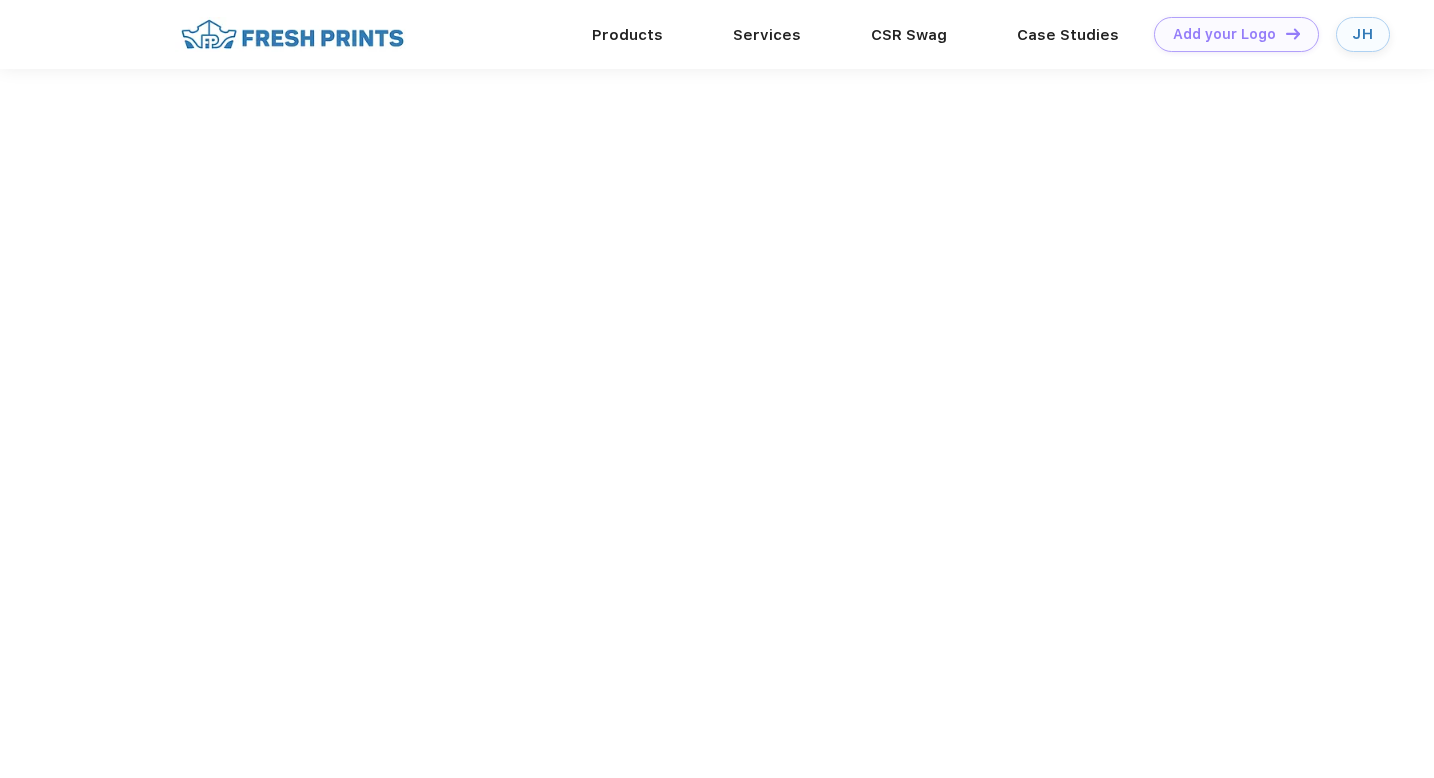 scroll, scrollTop: 0, scrollLeft: 0, axis: both 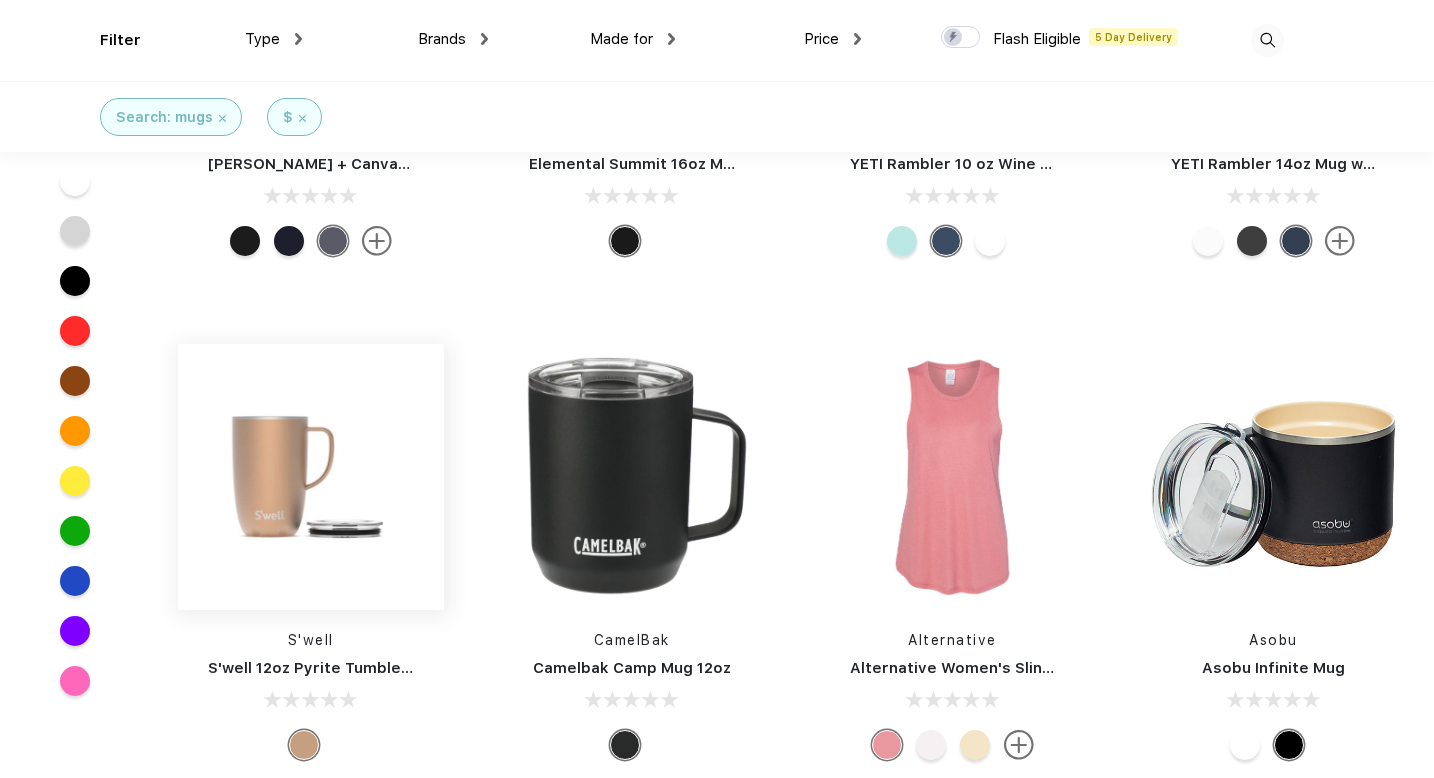 click at bounding box center [311, 477] 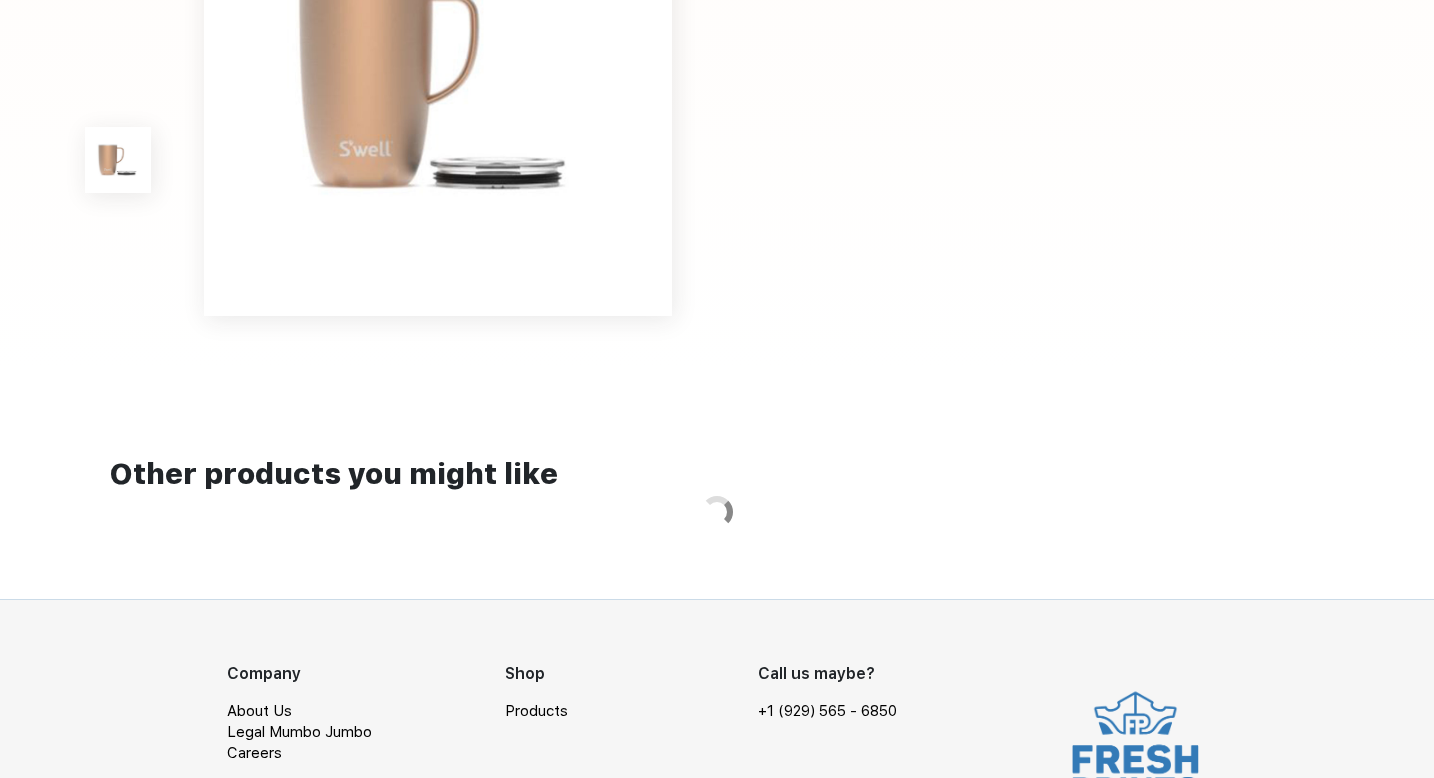 scroll, scrollTop: 0, scrollLeft: 0, axis: both 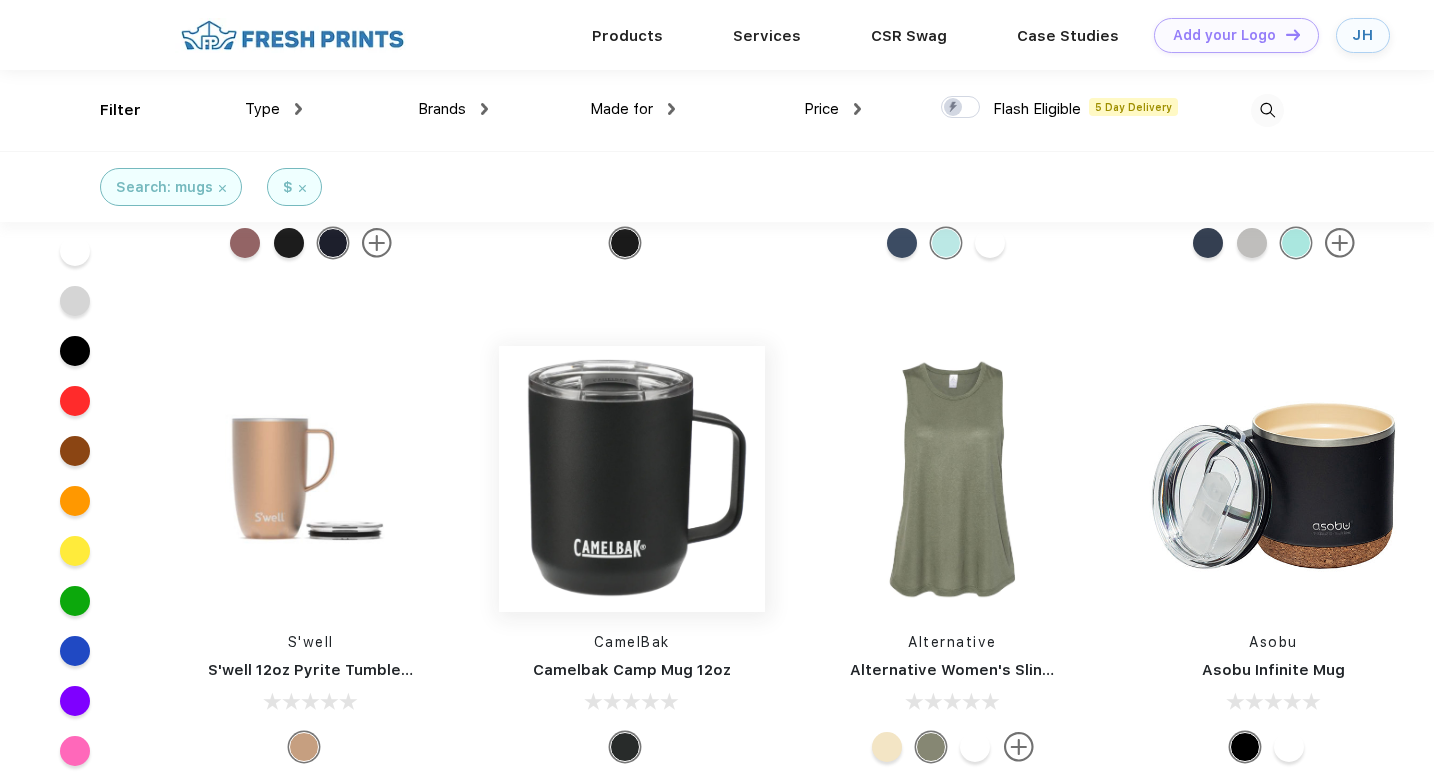 click at bounding box center [632, 479] 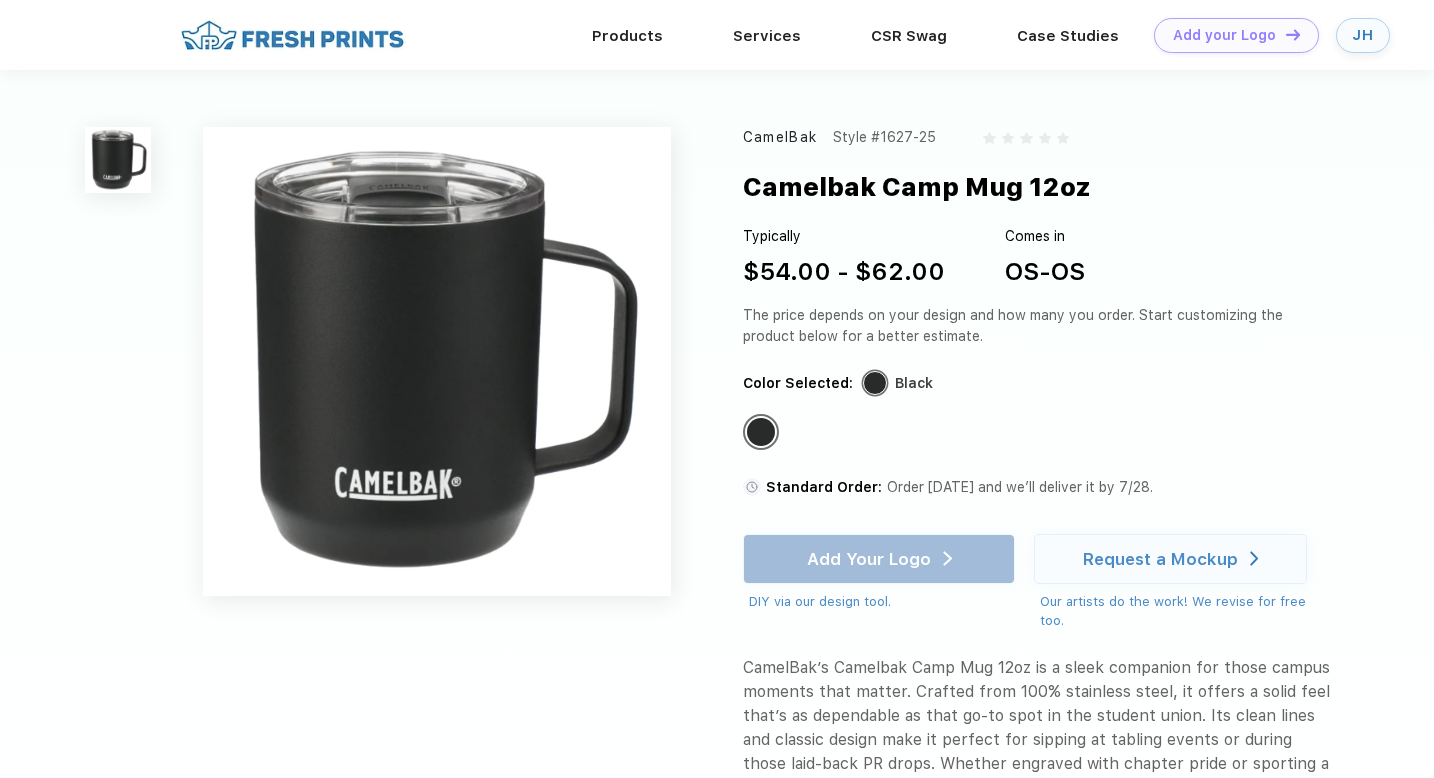 scroll, scrollTop: 208, scrollLeft: 0, axis: vertical 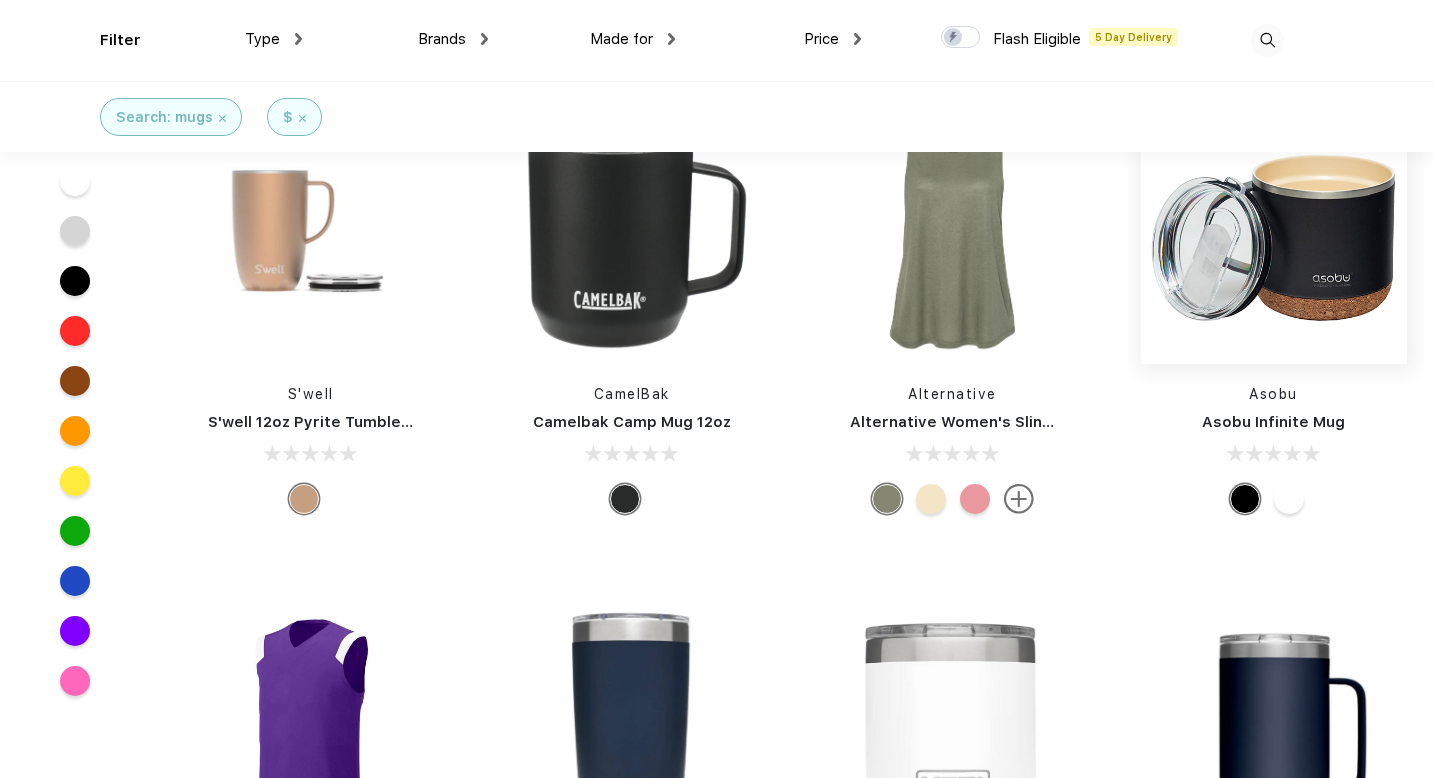 click at bounding box center [1274, 231] 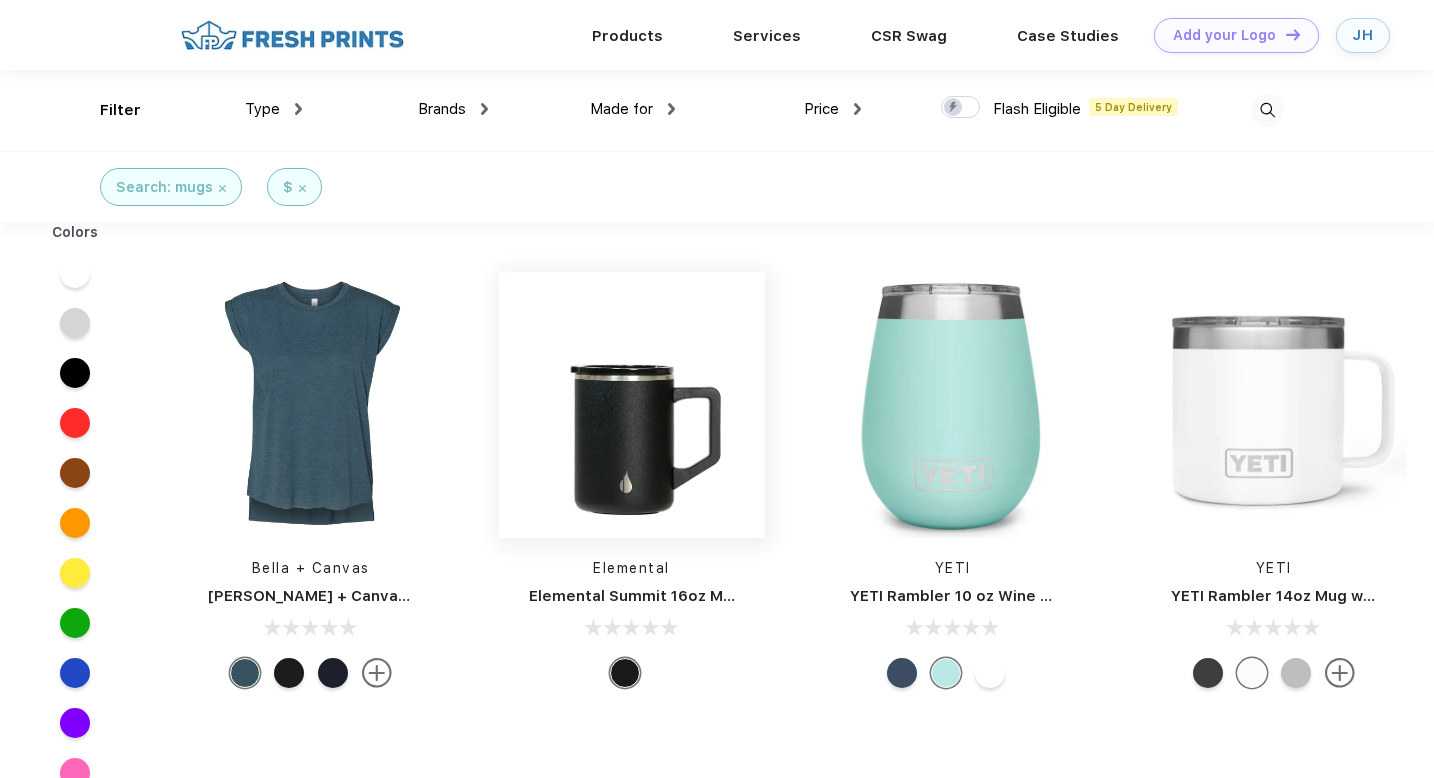 scroll, scrollTop: 0, scrollLeft: 0, axis: both 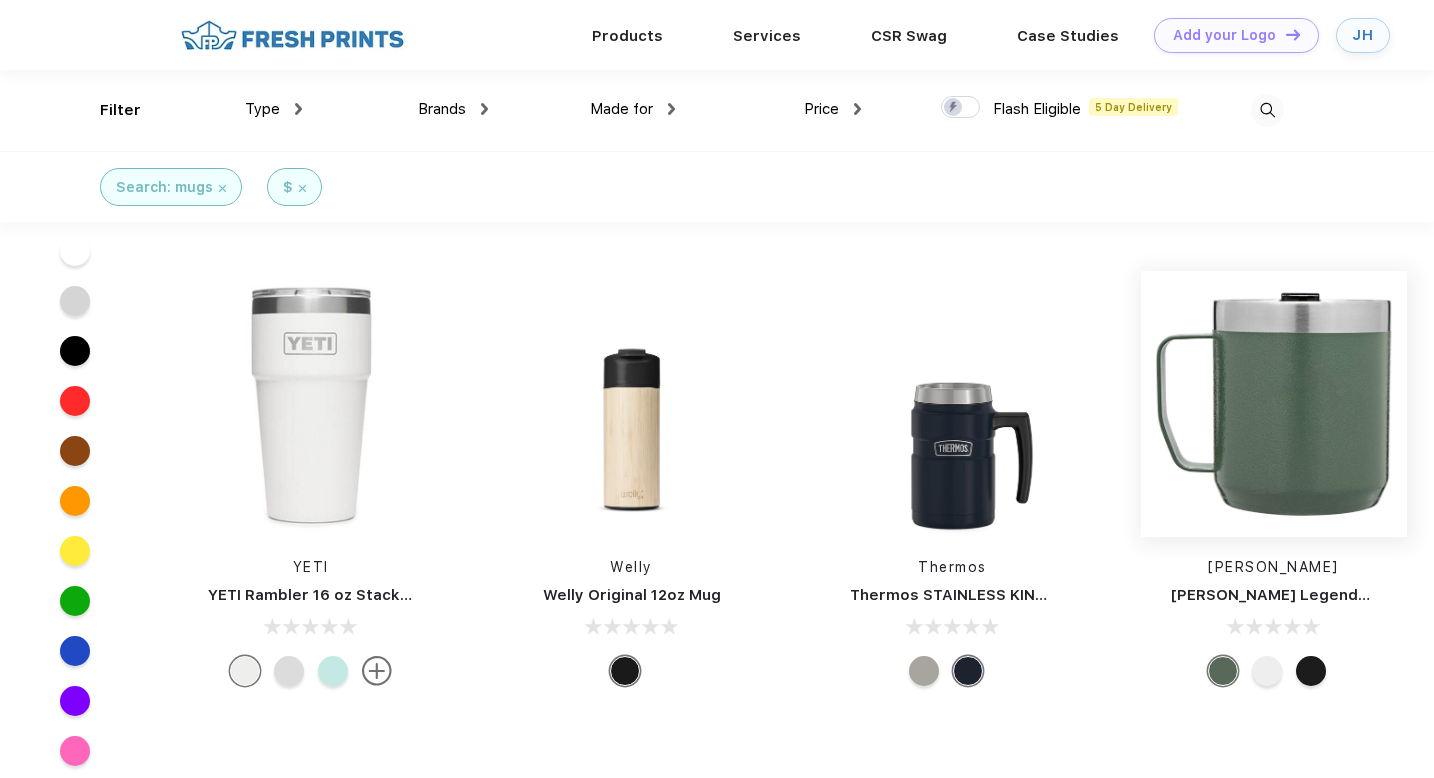 click at bounding box center (1274, 404) 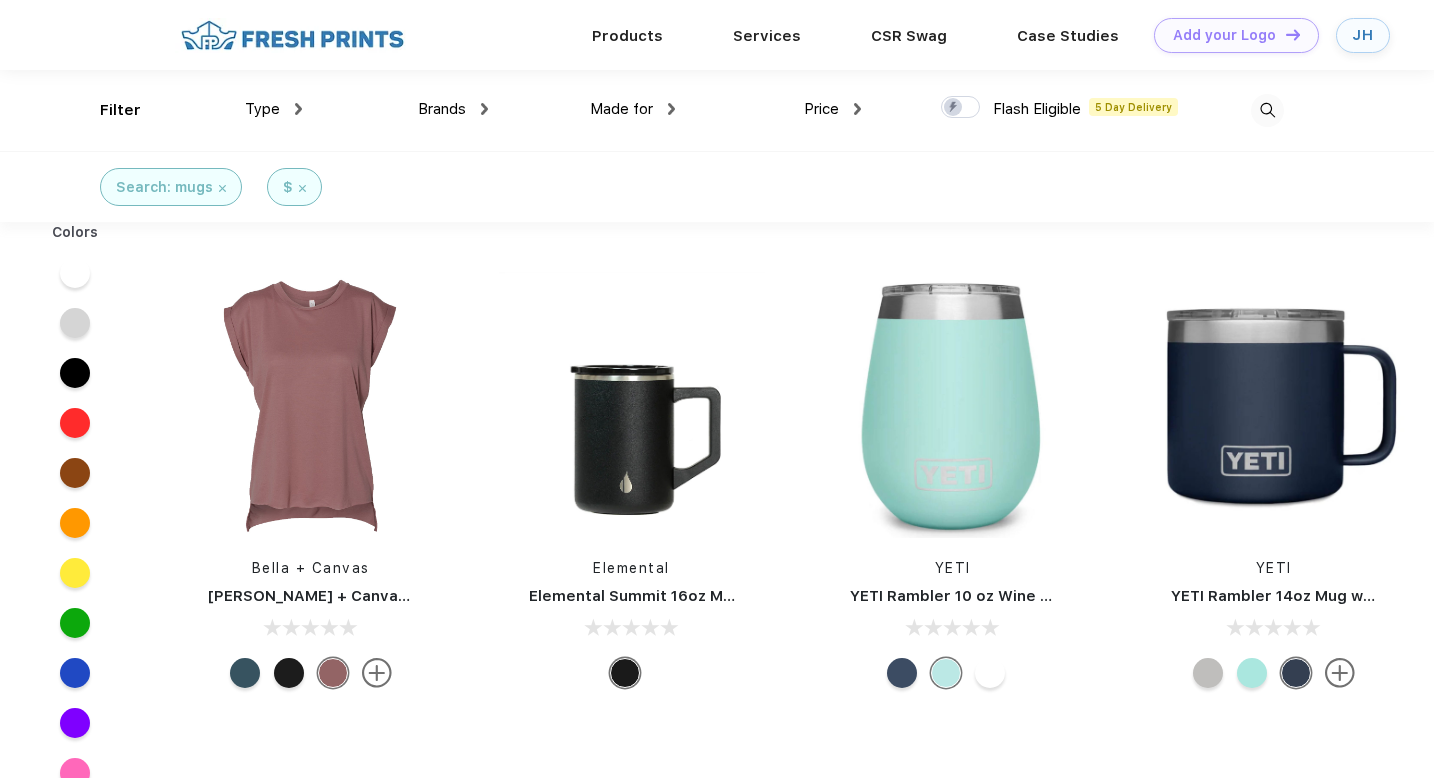 scroll, scrollTop: 0, scrollLeft: 0, axis: both 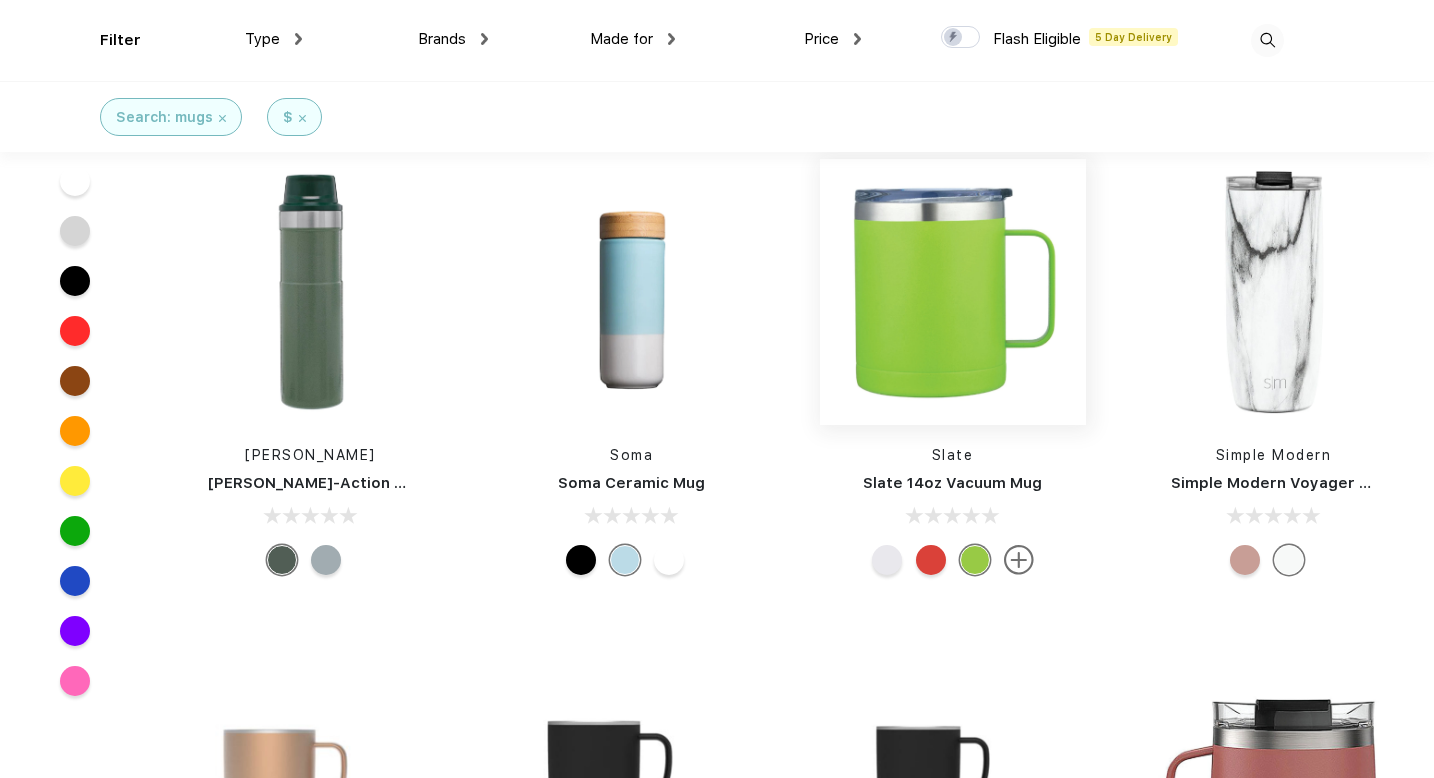 click at bounding box center (953, 292) 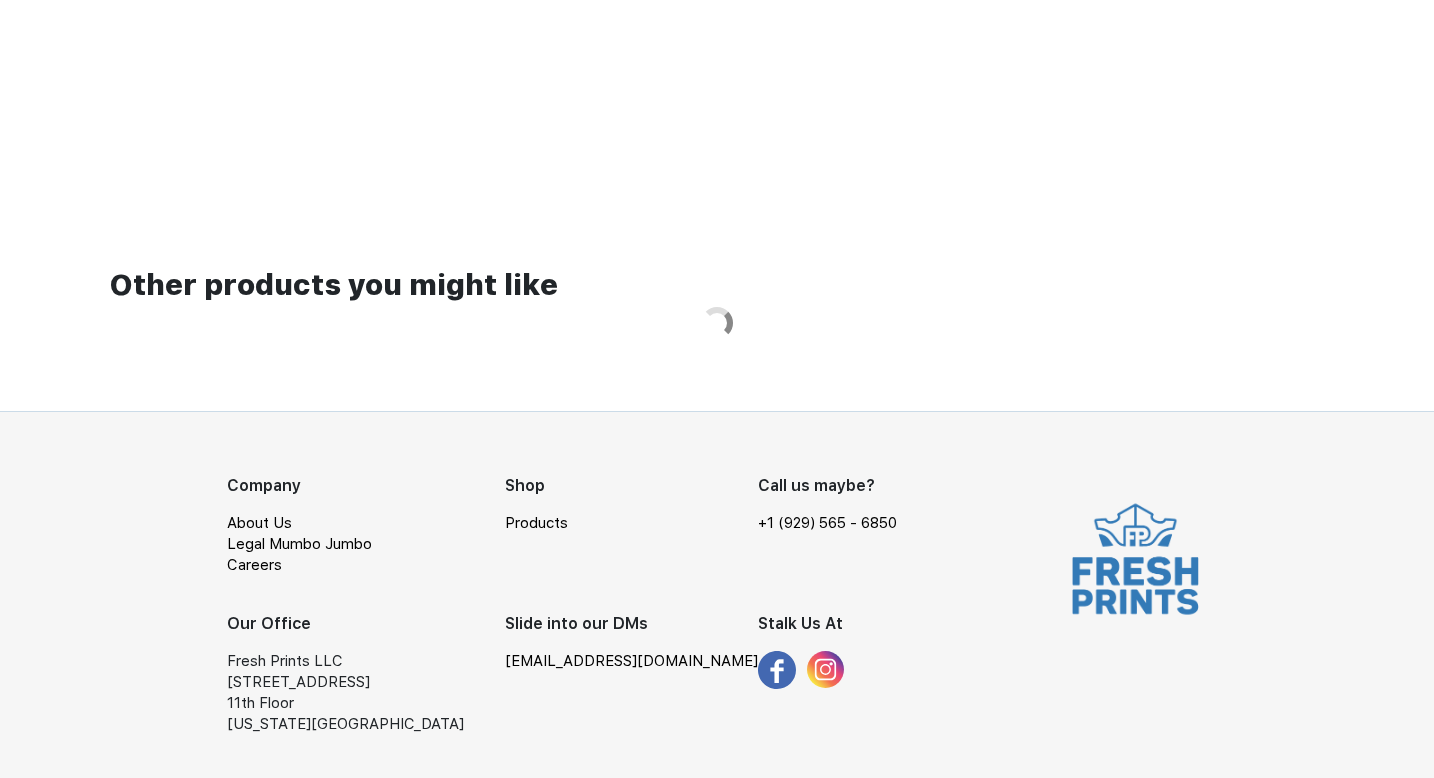 scroll, scrollTop: 0, scrollLeft: 0, axis: both 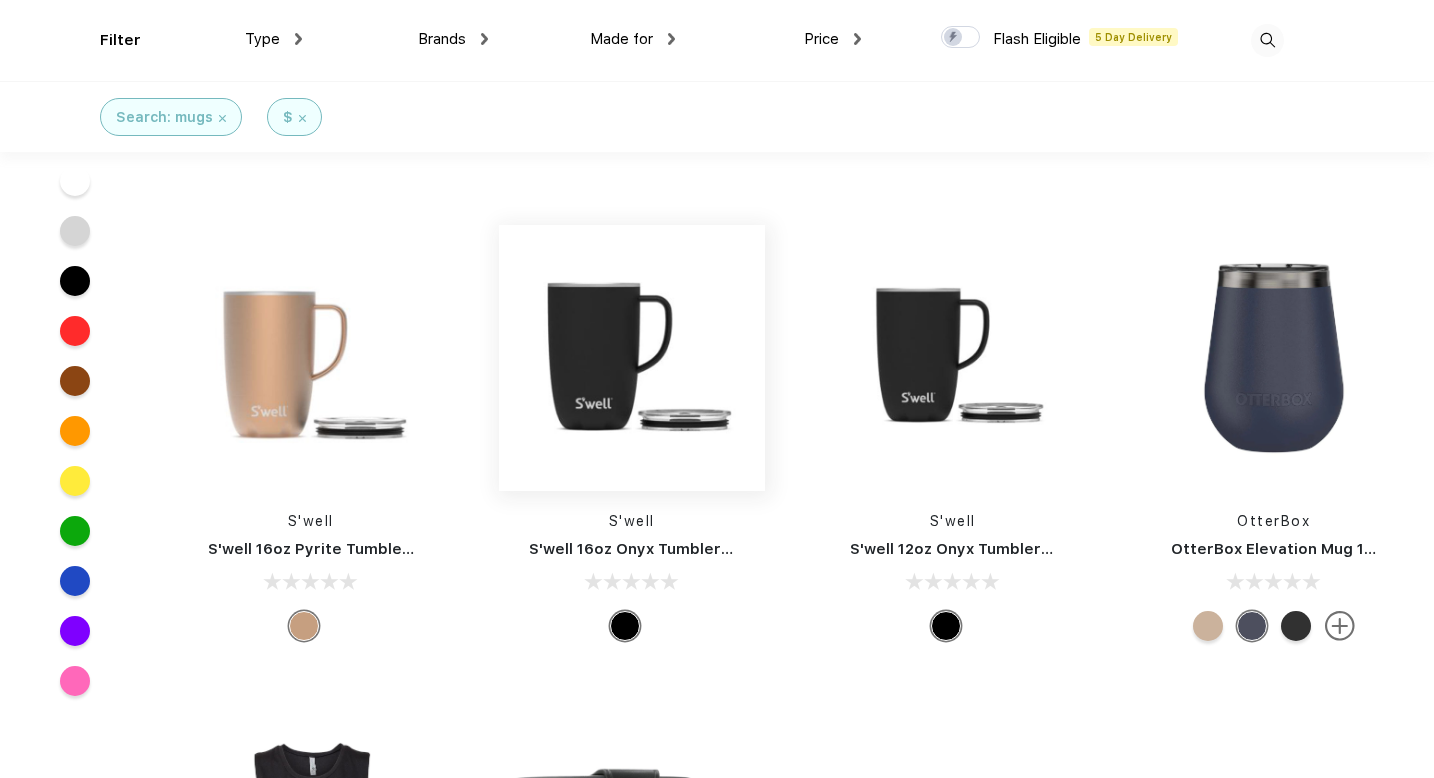 click at bounding box center (632, 358) 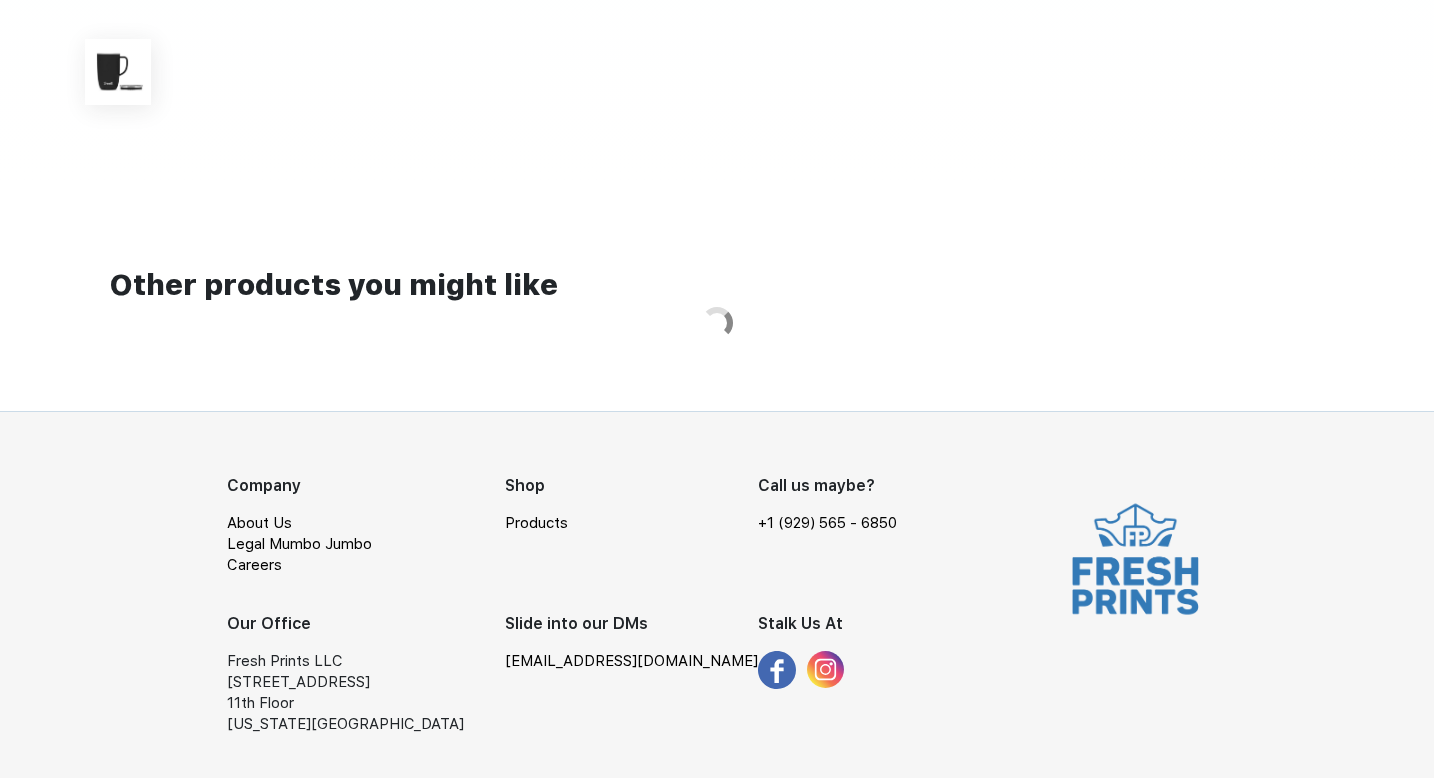 scroll, scrollTop: 0, scrollLeft: 0, axis: both 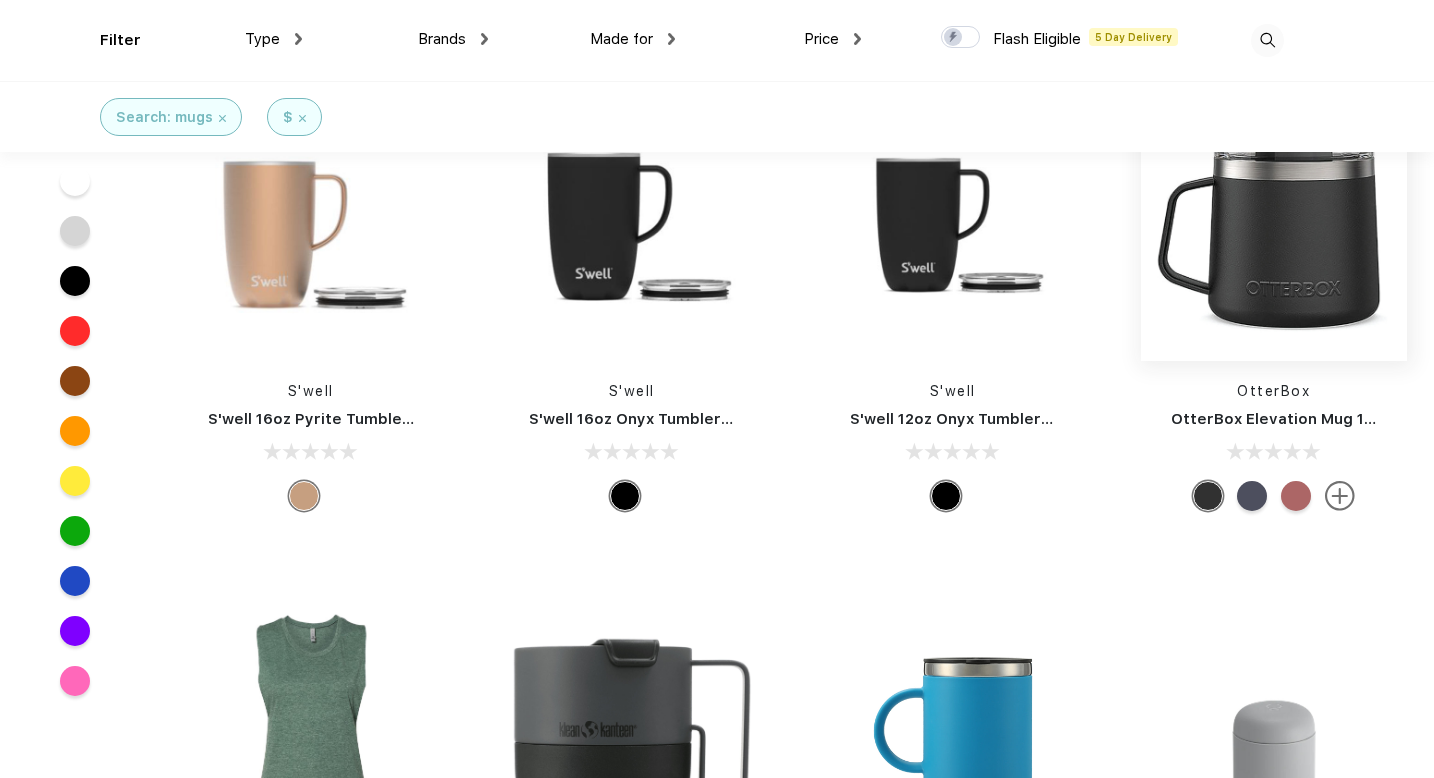 click at bounding box center (1274, 228) 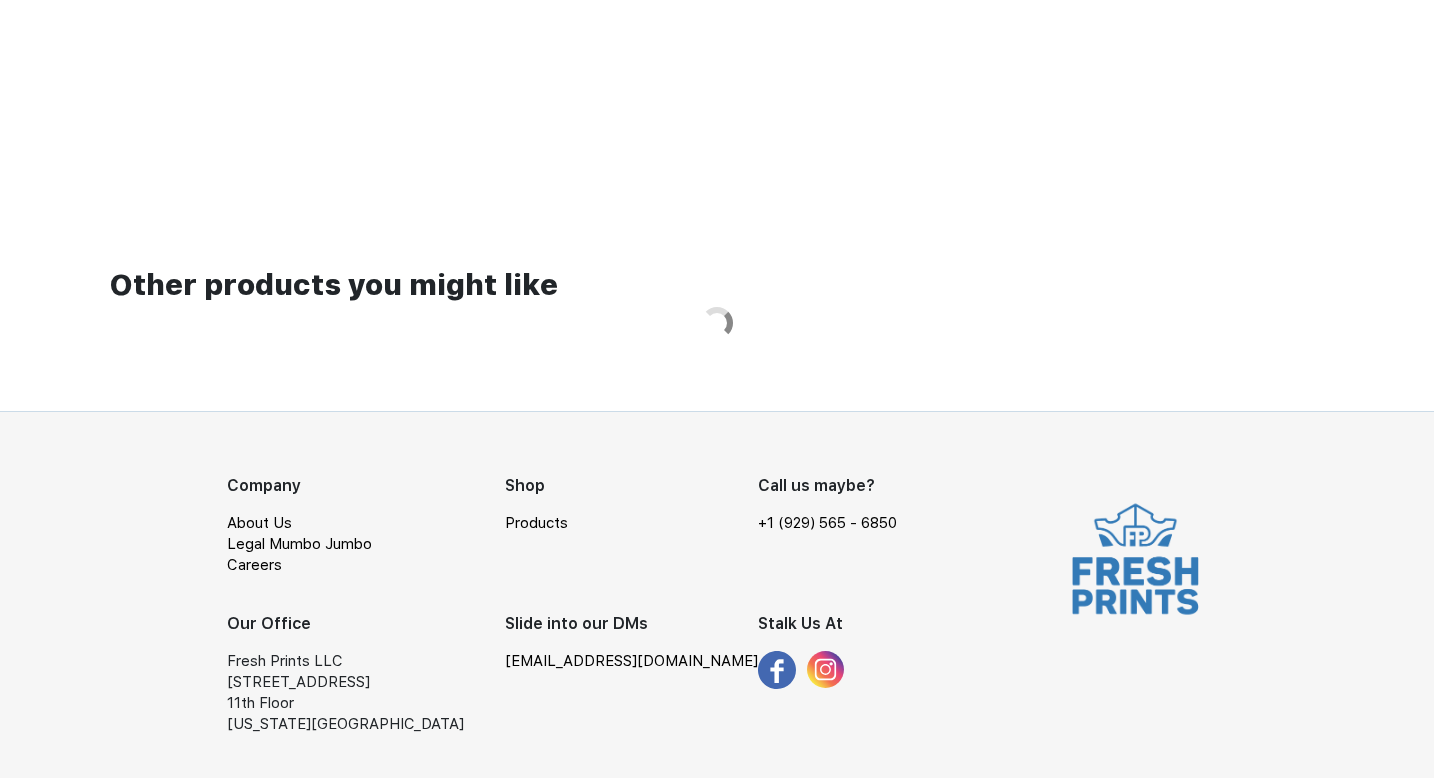 scroll, scrollTop: 0, scrollLeft: 0, axis: both 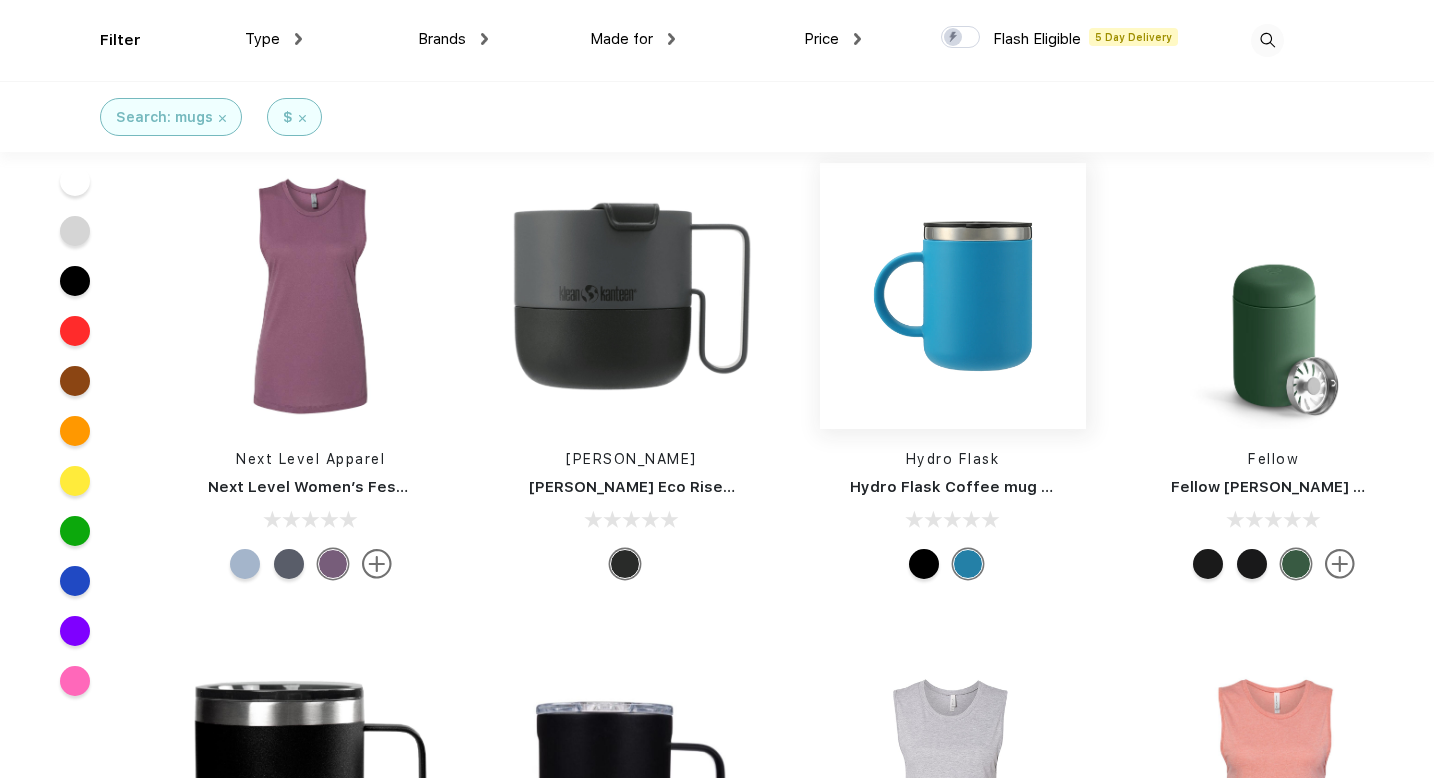 click at bounding box center [953, 296] 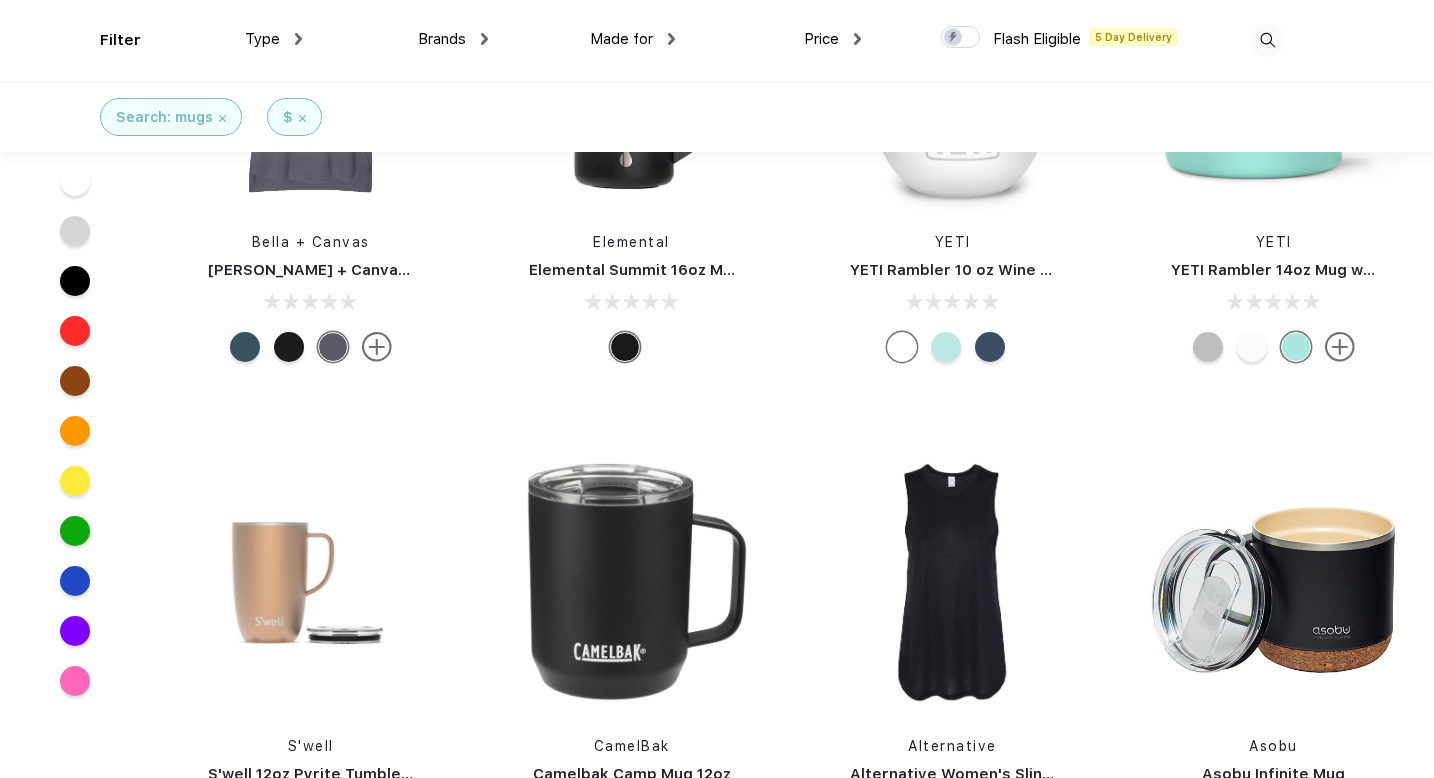 scroll, scrollTop: 0, scrollLeft: 0, axis: both 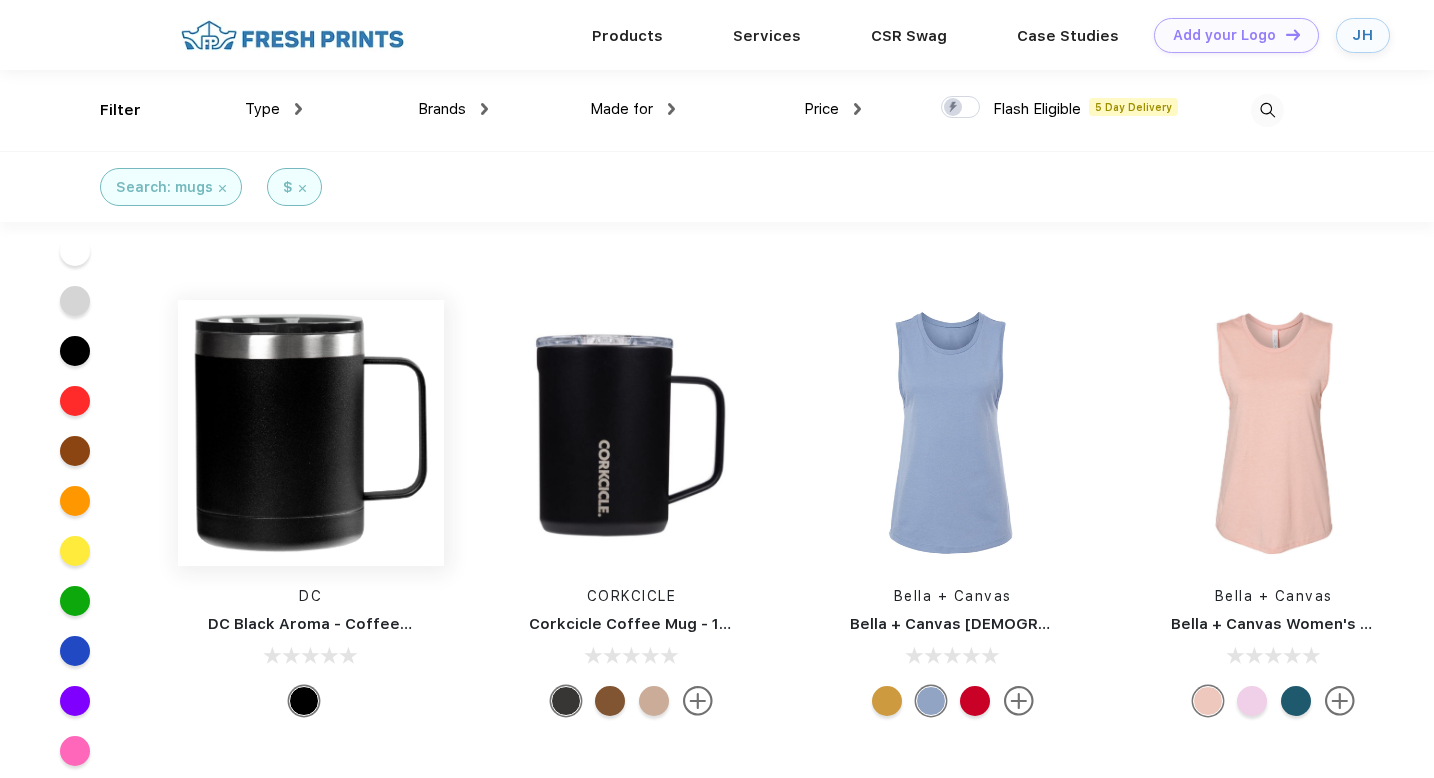 click at bounding box center [311, 433] 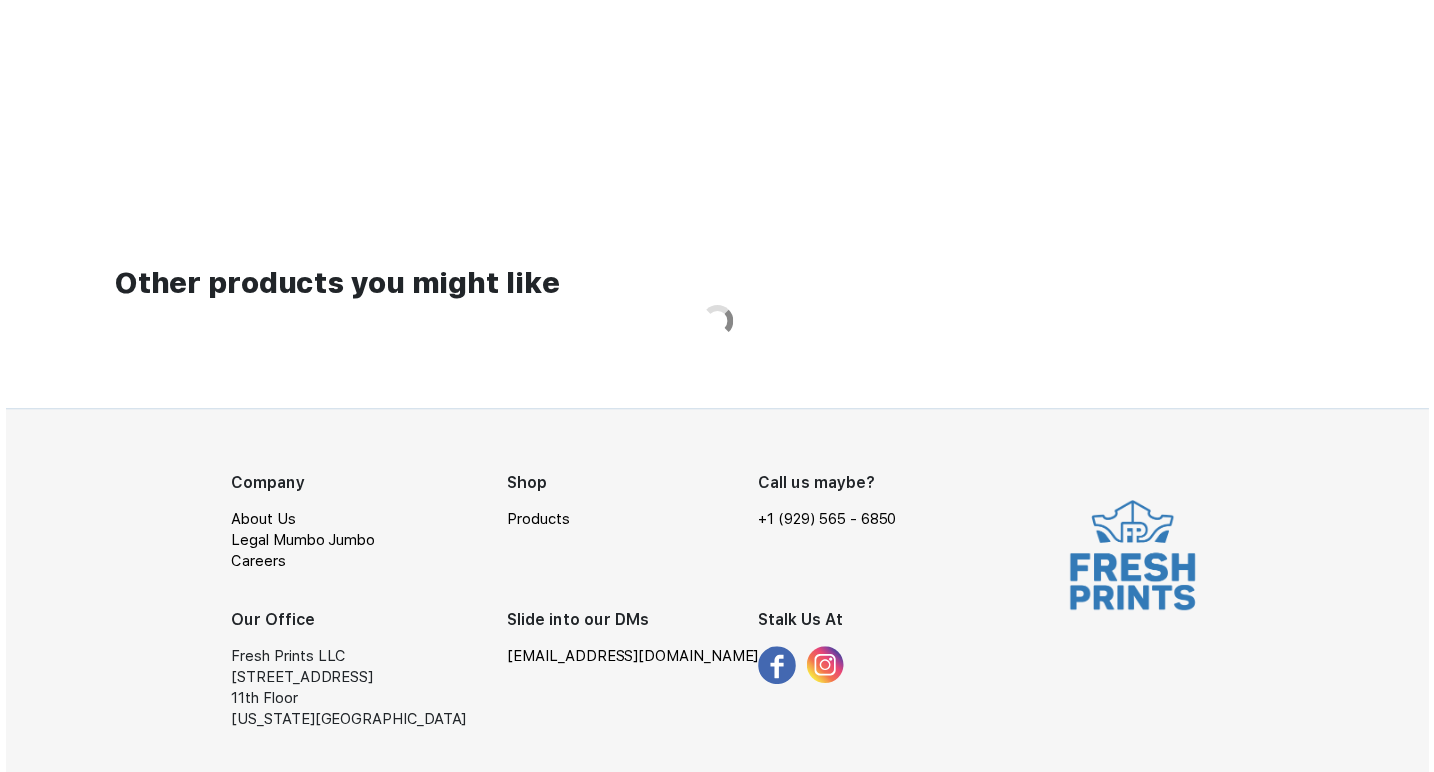 scroll, scrollTop: 0, scrollLeft: 0, axis: both 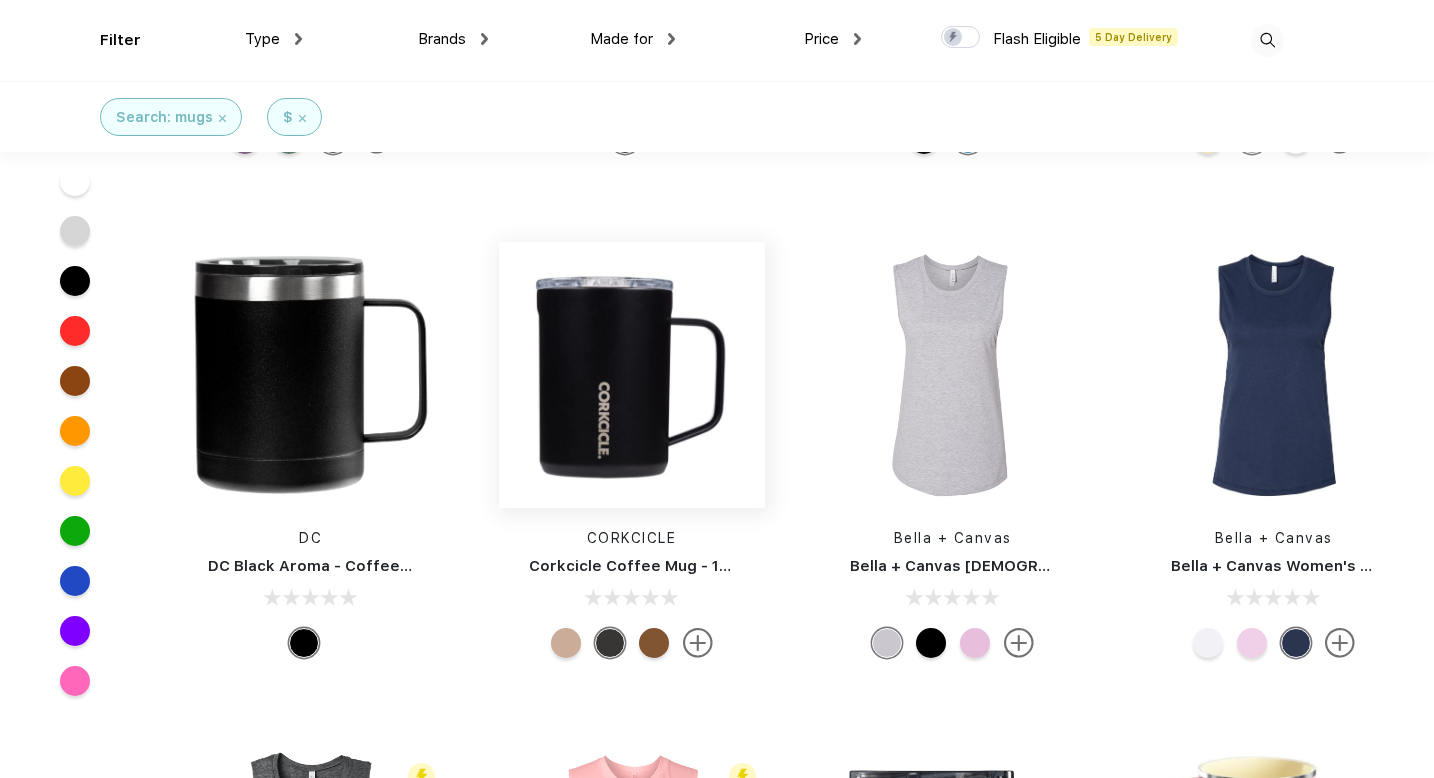 click at bounding box center [632, 375] 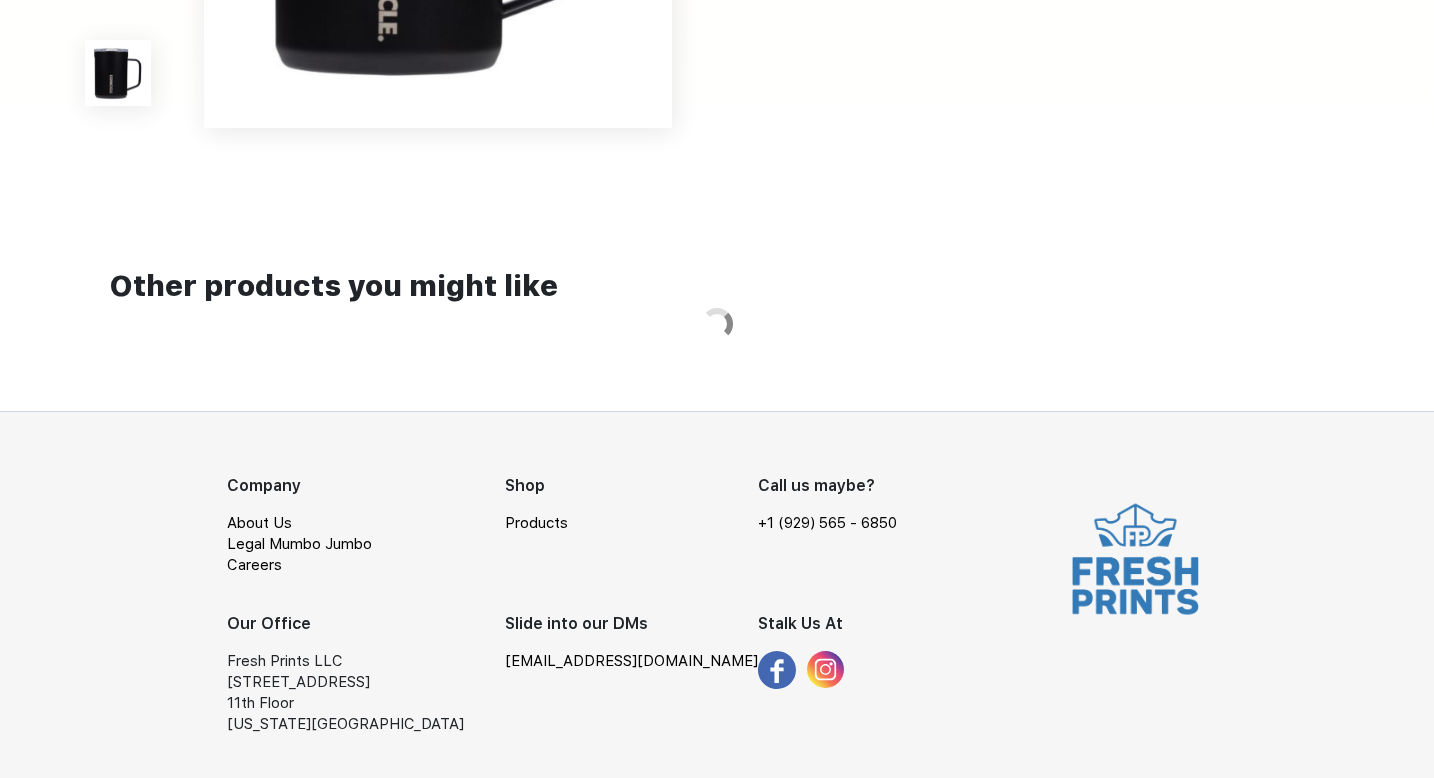 scroll, scrollTop: 0, scrollLeft: 0, axis: both 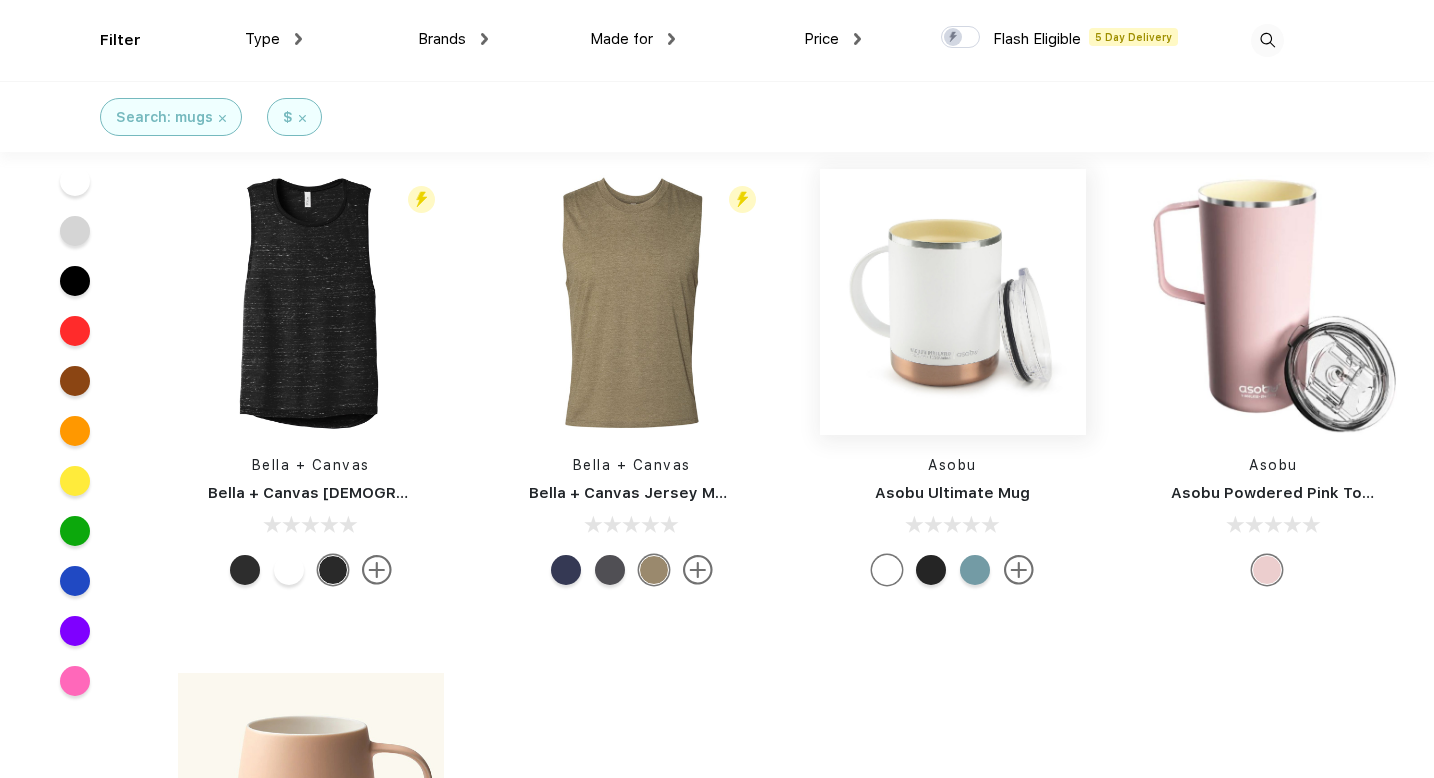 click at bounding box center [953, 302] 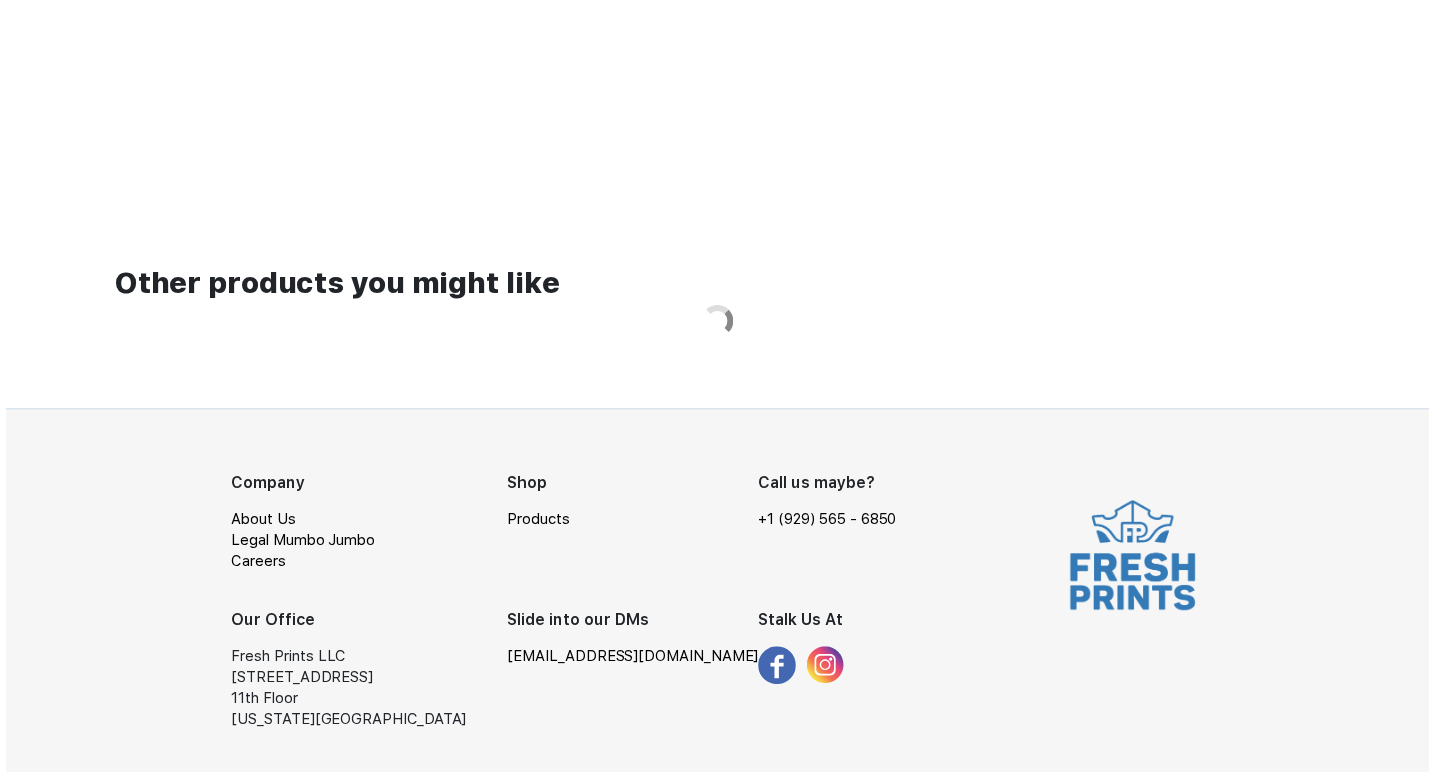 scroll, scrollTop: 0, scrollLeft: 0, axis: both 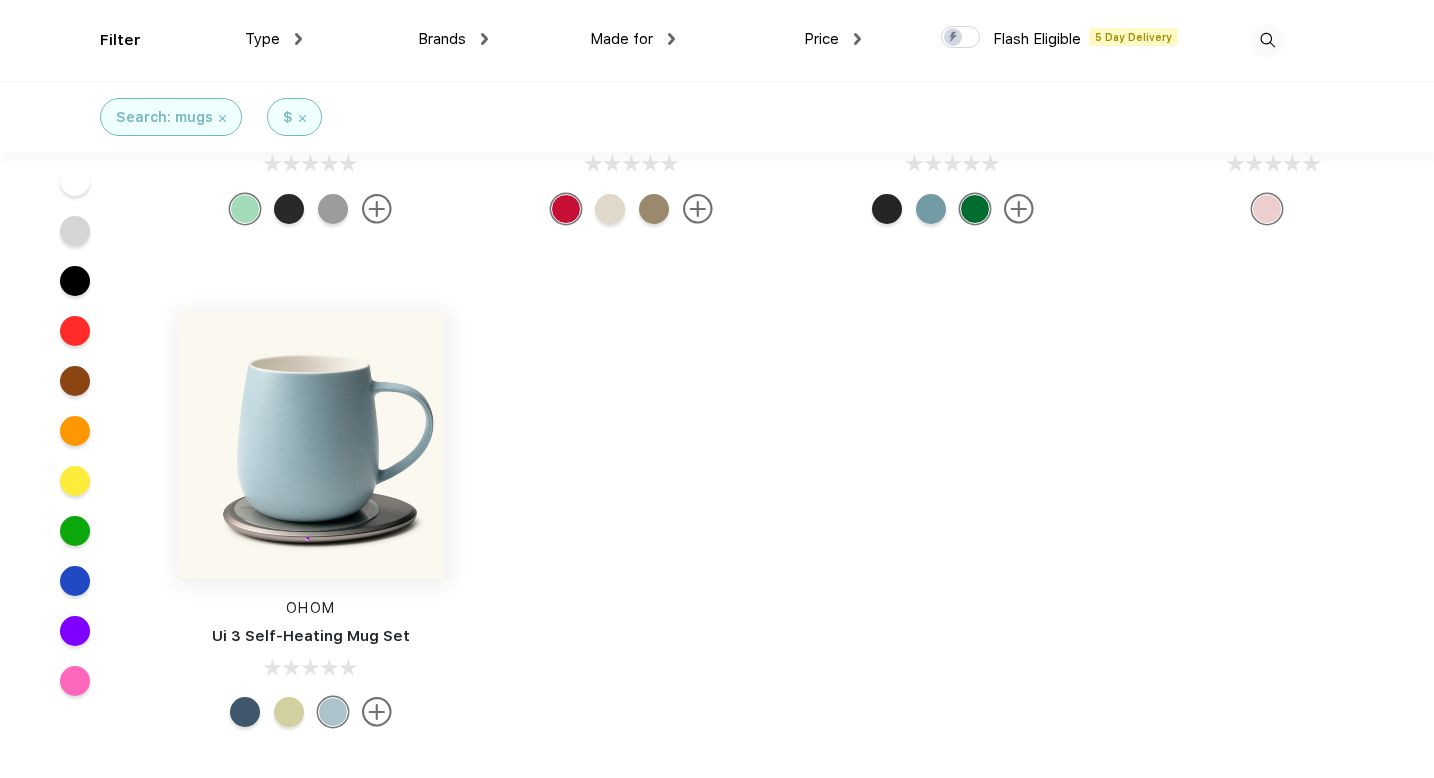 click at bounding box center [311, 445] 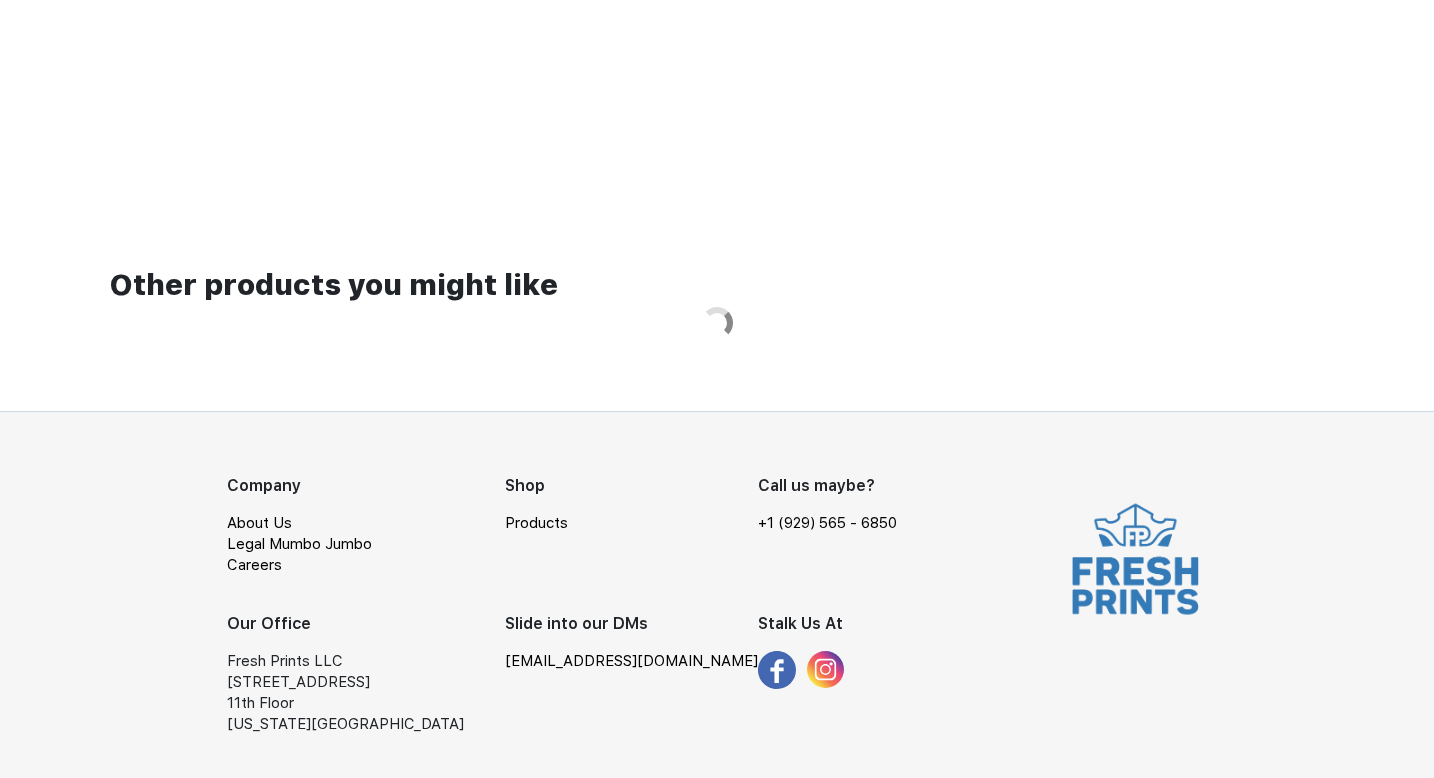 scroll, scrollTop: 0, scrollLeft: 0, axis: both 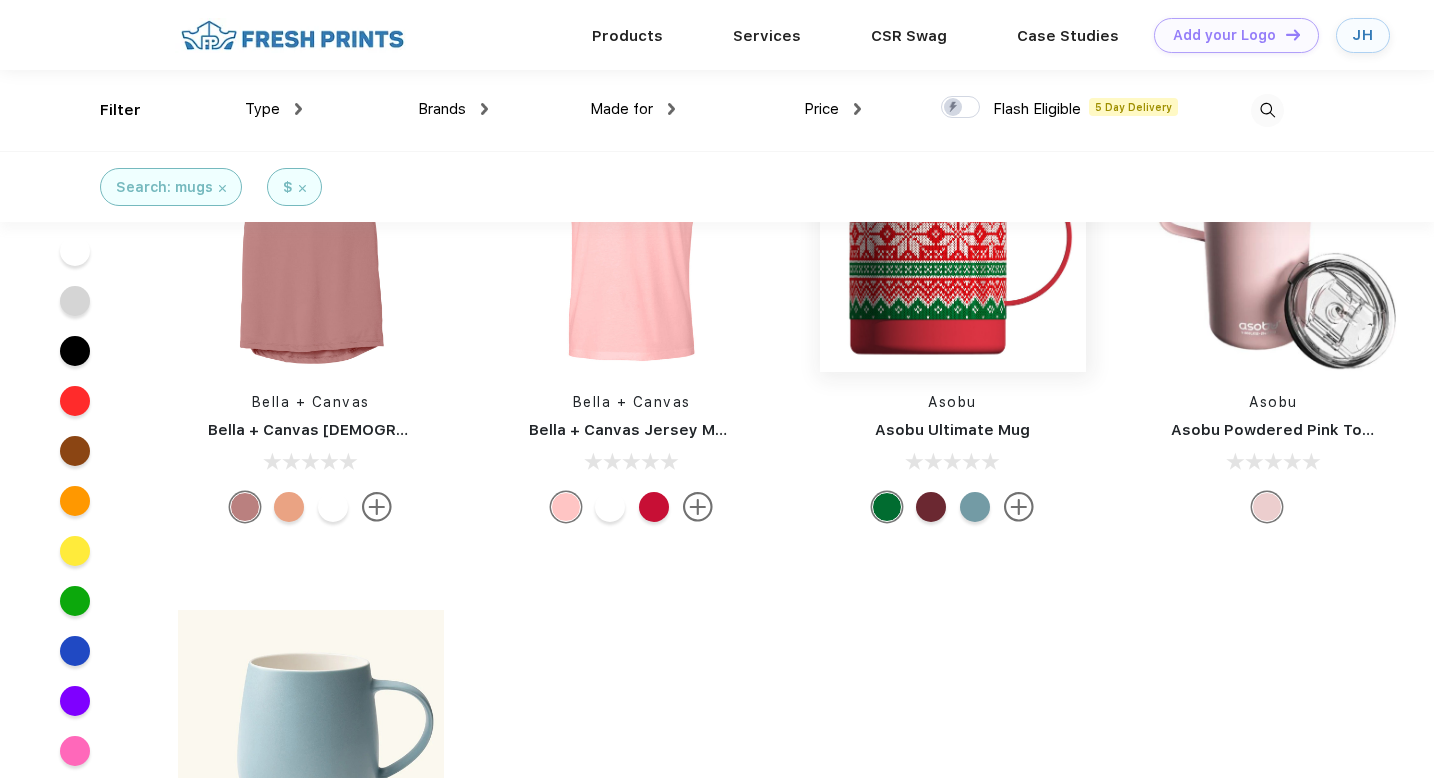 click at bounding box center [953, 239] 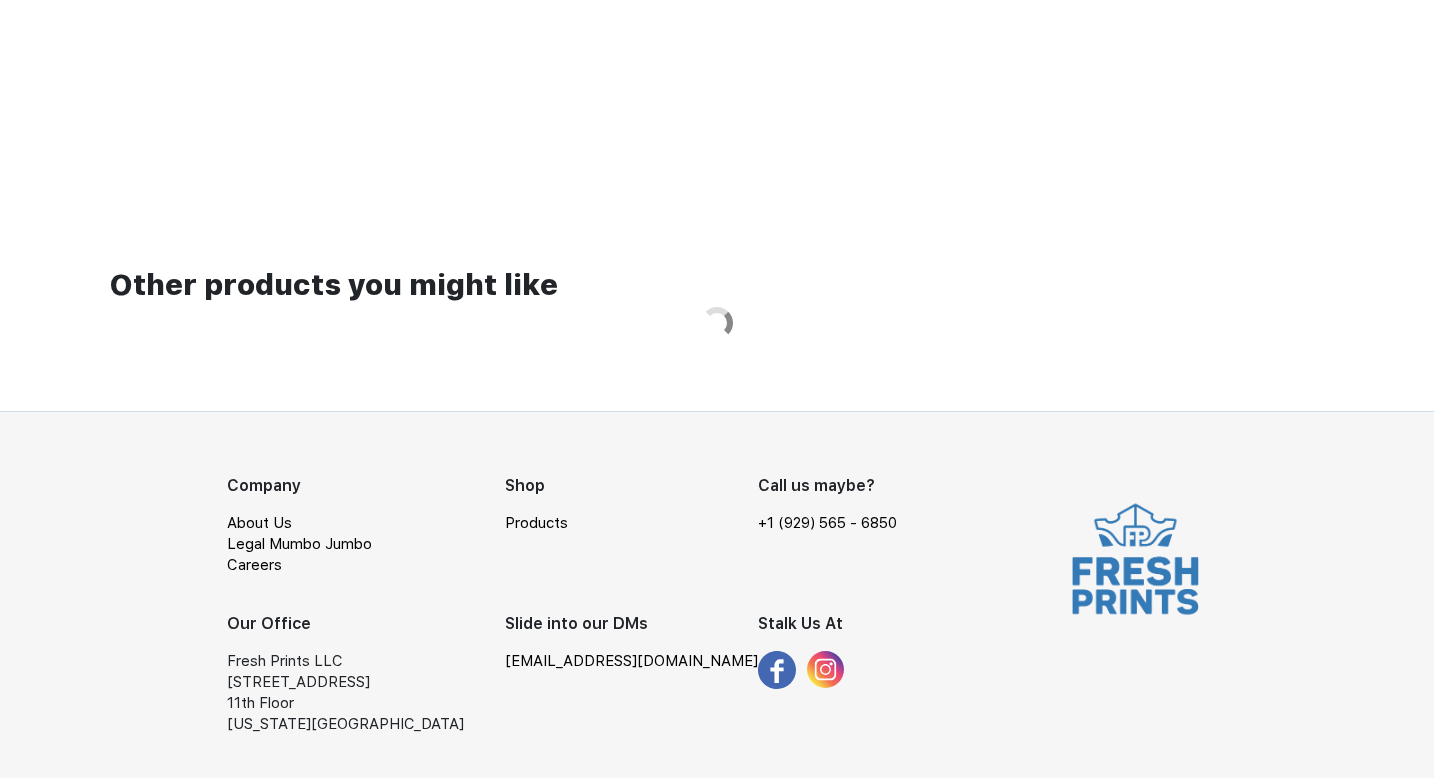 scroll, scrollTop: 0, scrollLeft: 0, axis: both 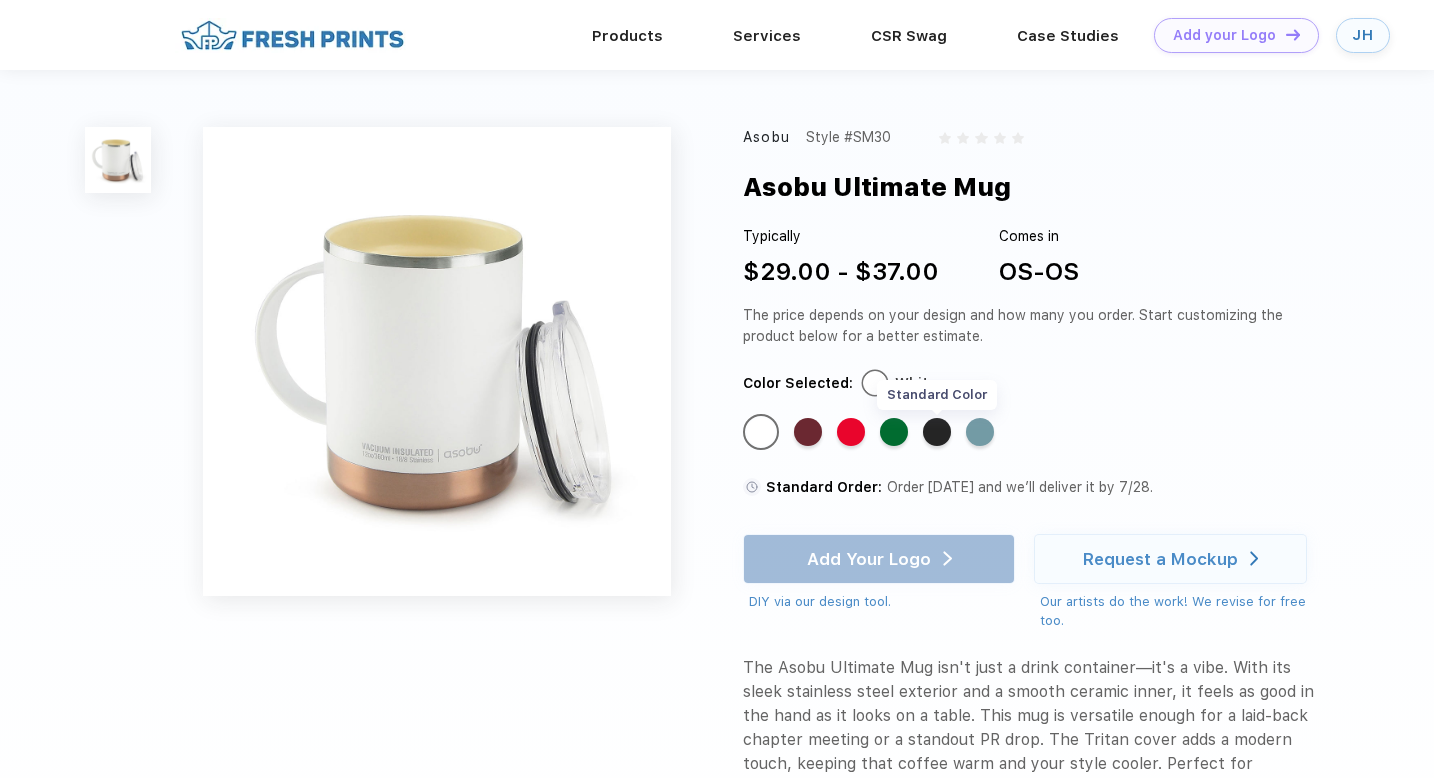 click on "Standard Color" at bounding box center [937, 432] 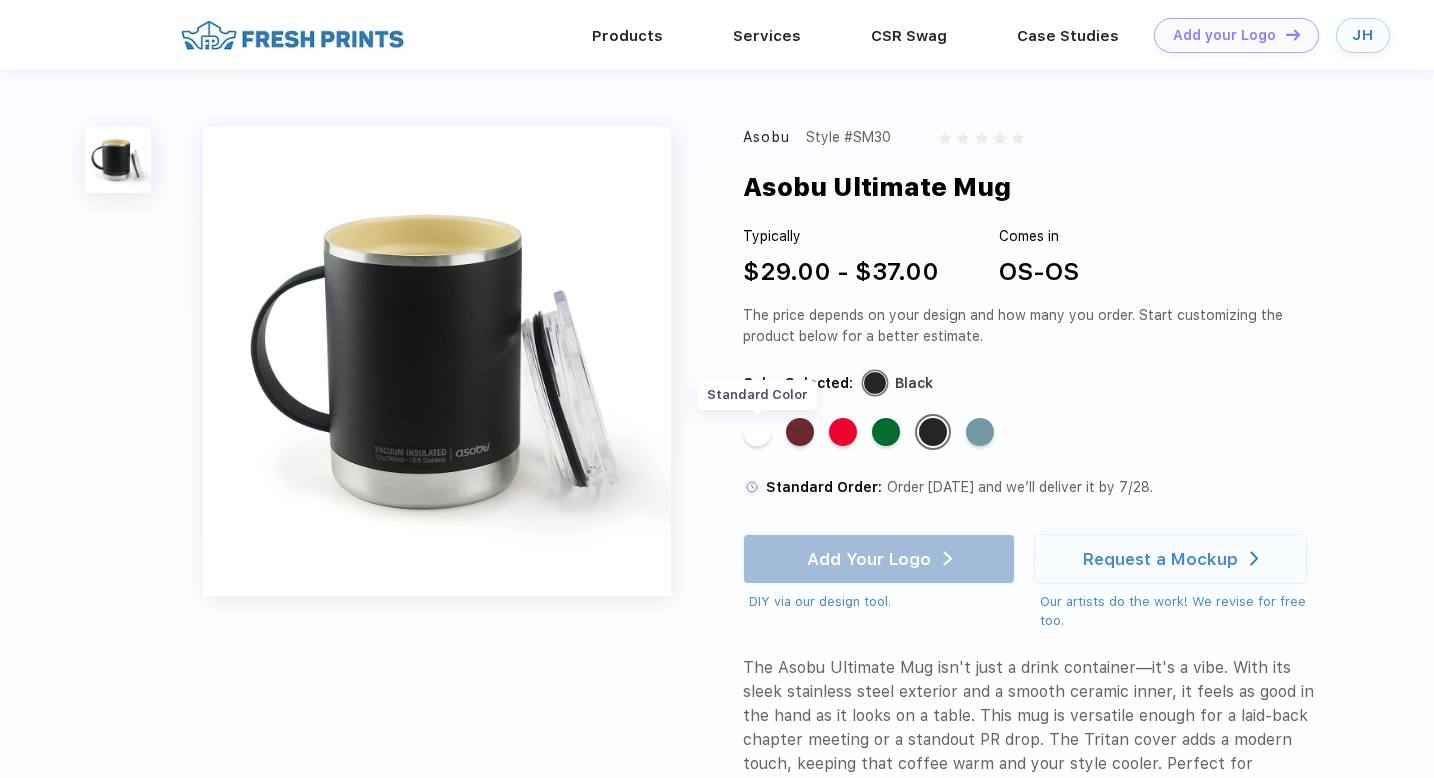 click on "Standard Color" at bounding box center [757, 432] 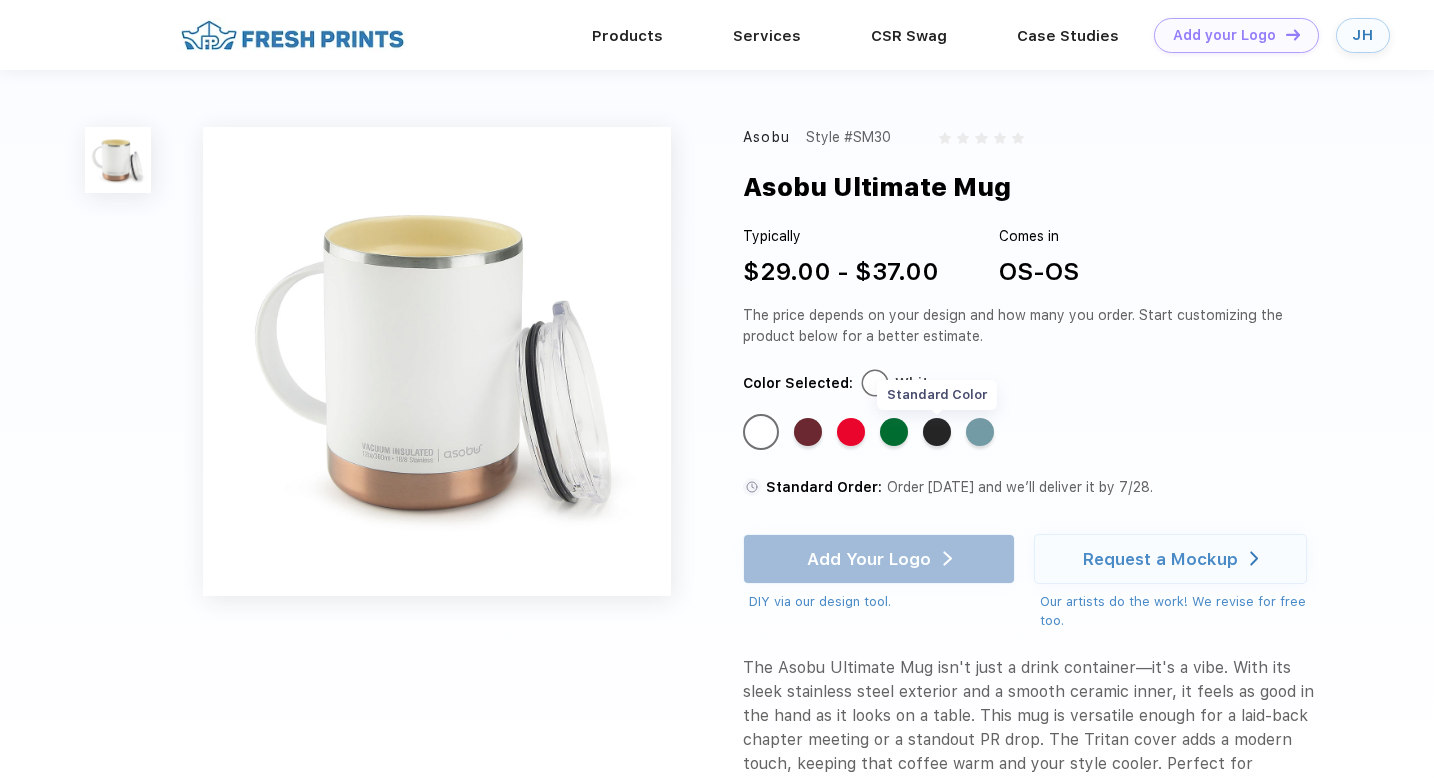 click on "Standard Color" at bounding box center (937, 432) 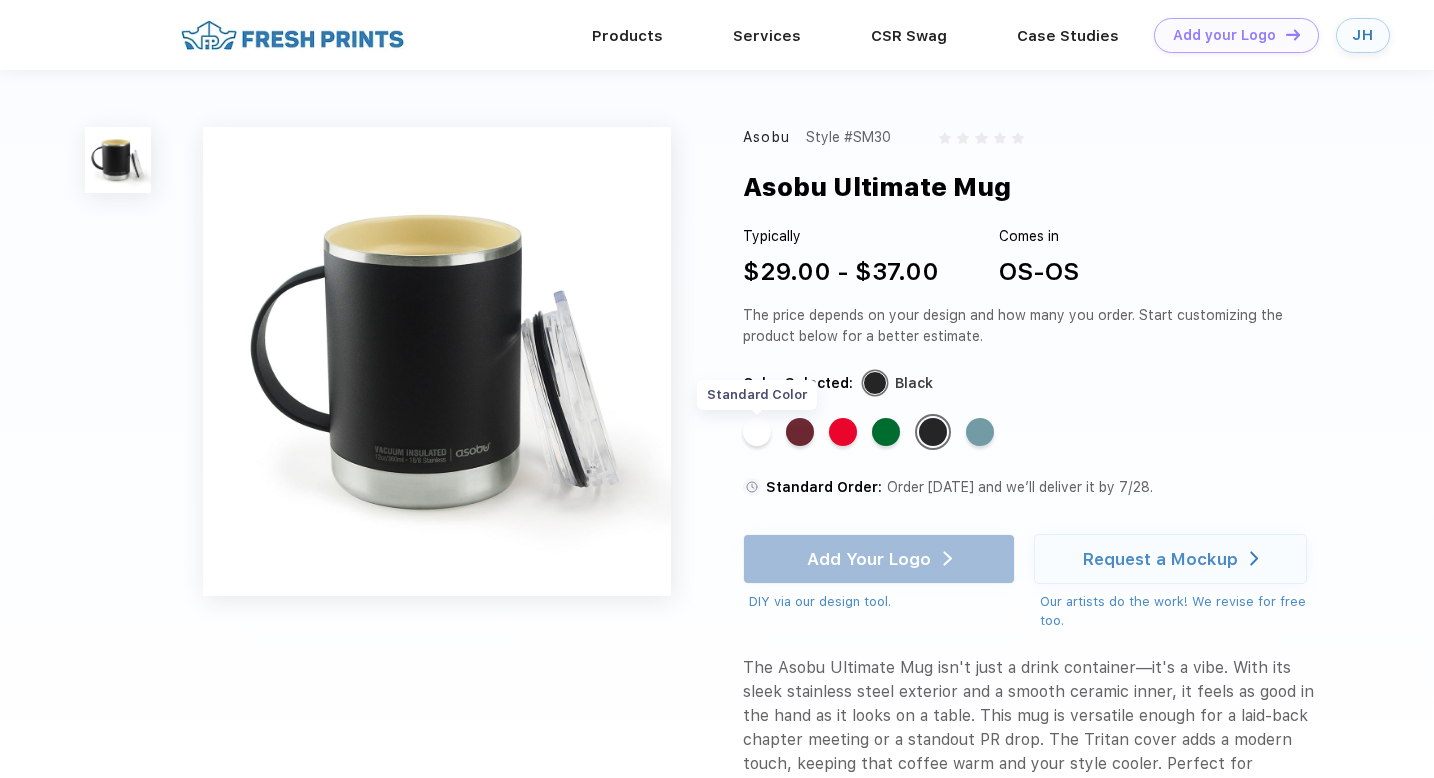 click on "Standard Color" at bounding box center (757, 432) 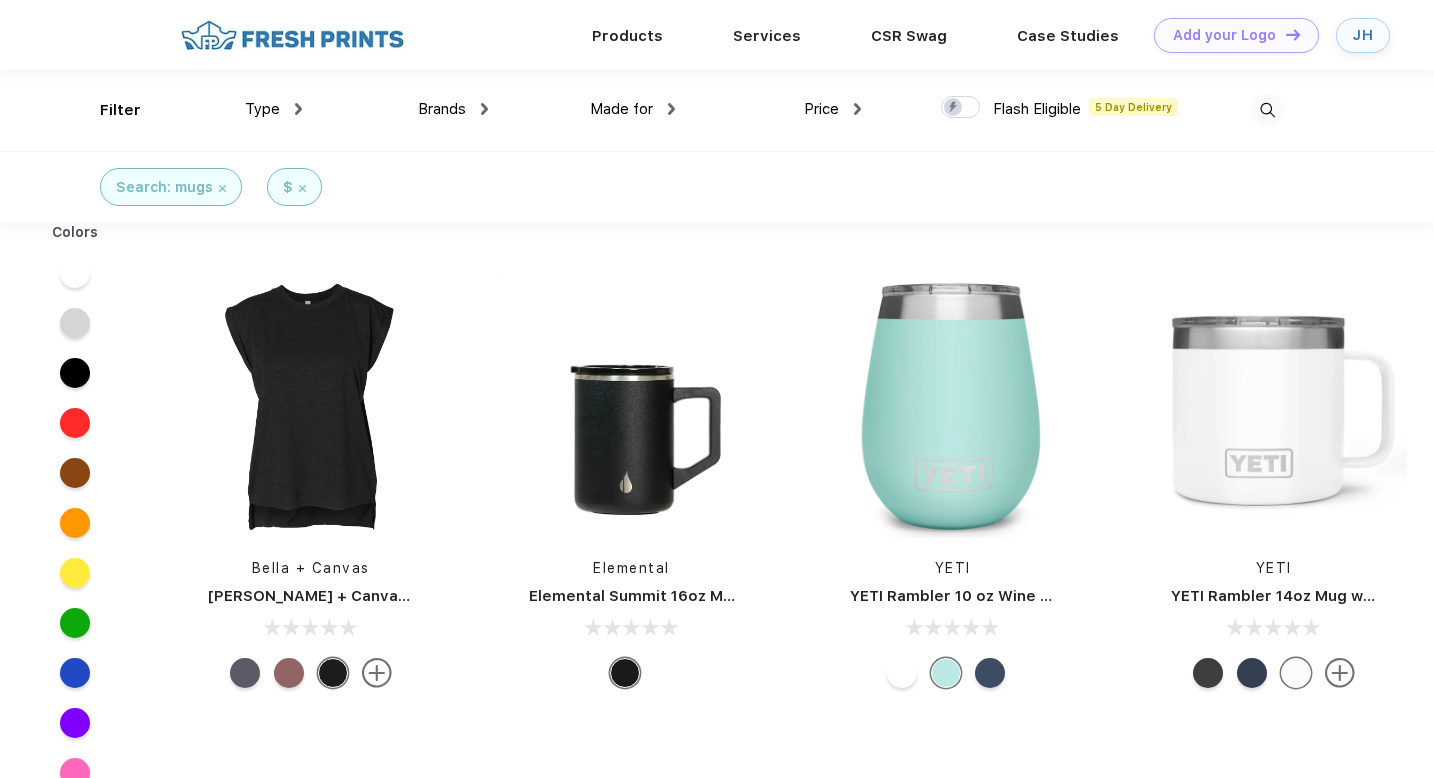 scroll, scrollTop: 0, scrollLeft: 0, axis: both 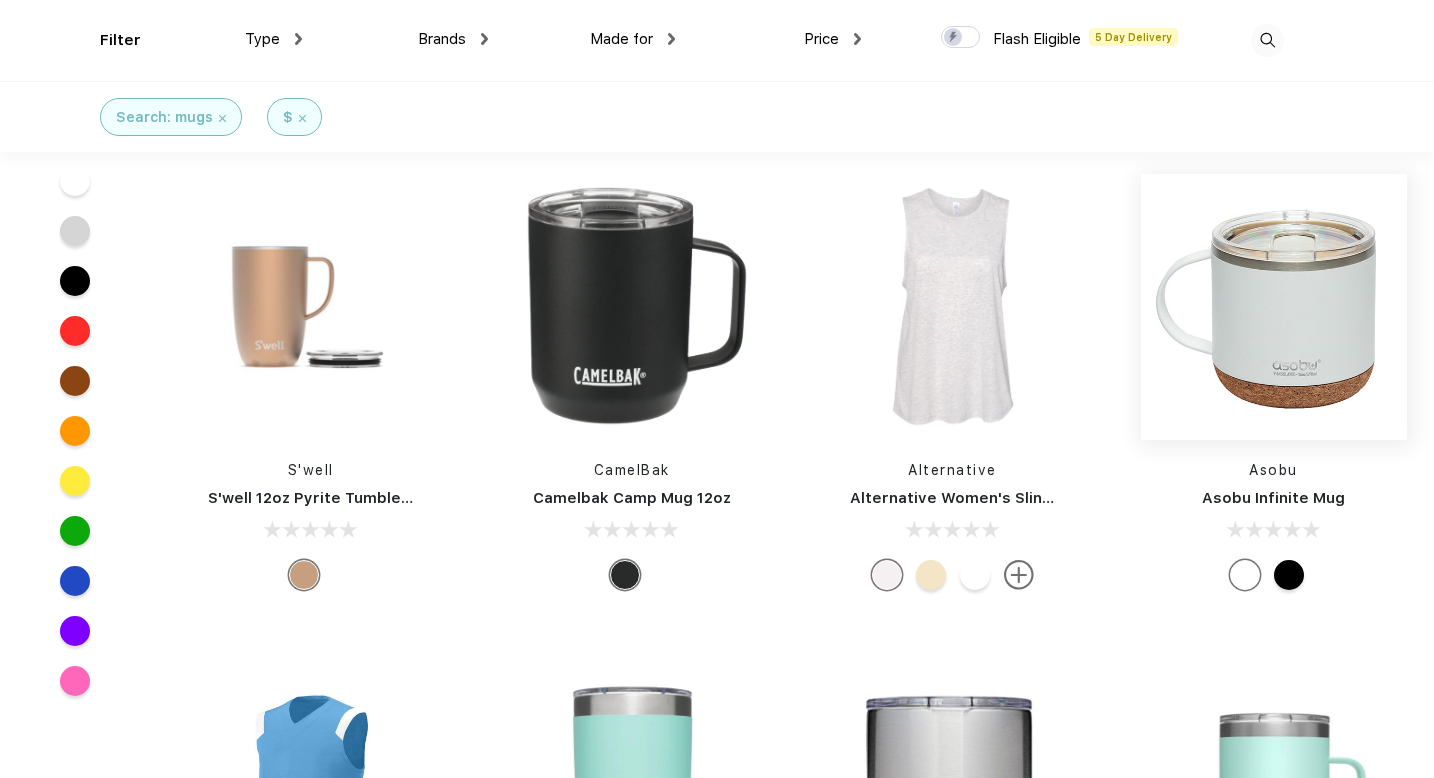 click at bounding box center [1274, 307] 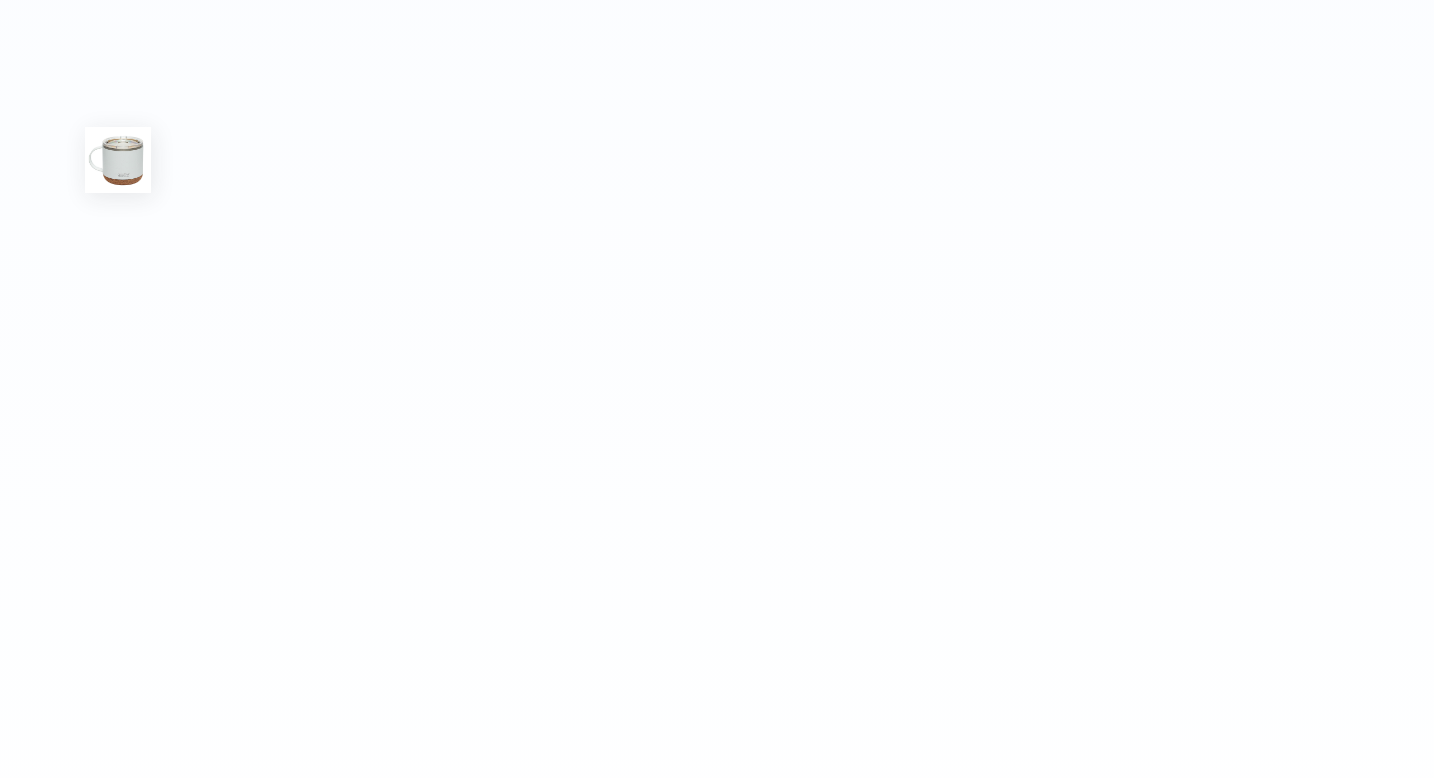 scroll, scrollTop: 0, scrollLeft: 0, axis: both 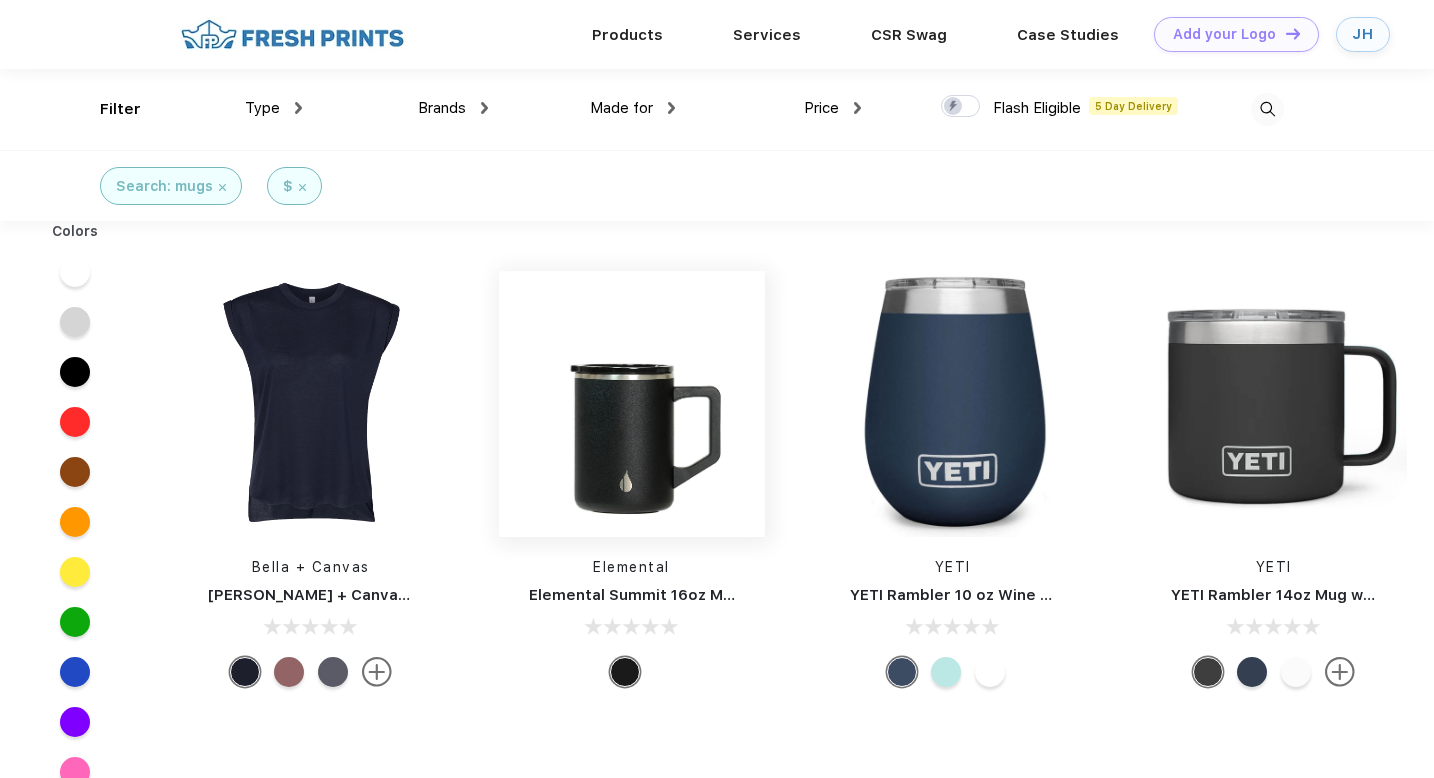 click at bounding box center [632, 404] 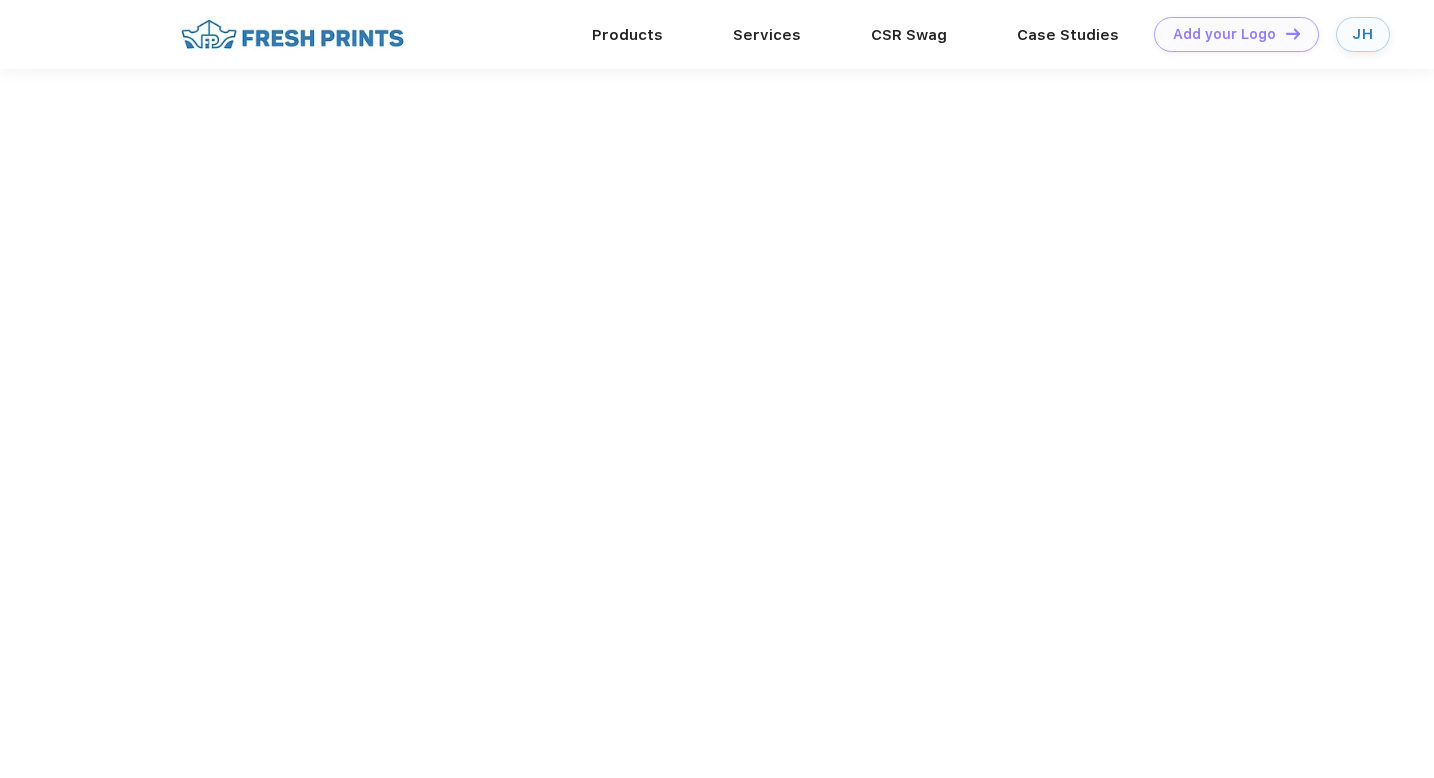 scroll, scrollTop: 0, scrollLeft: 0, axis: both 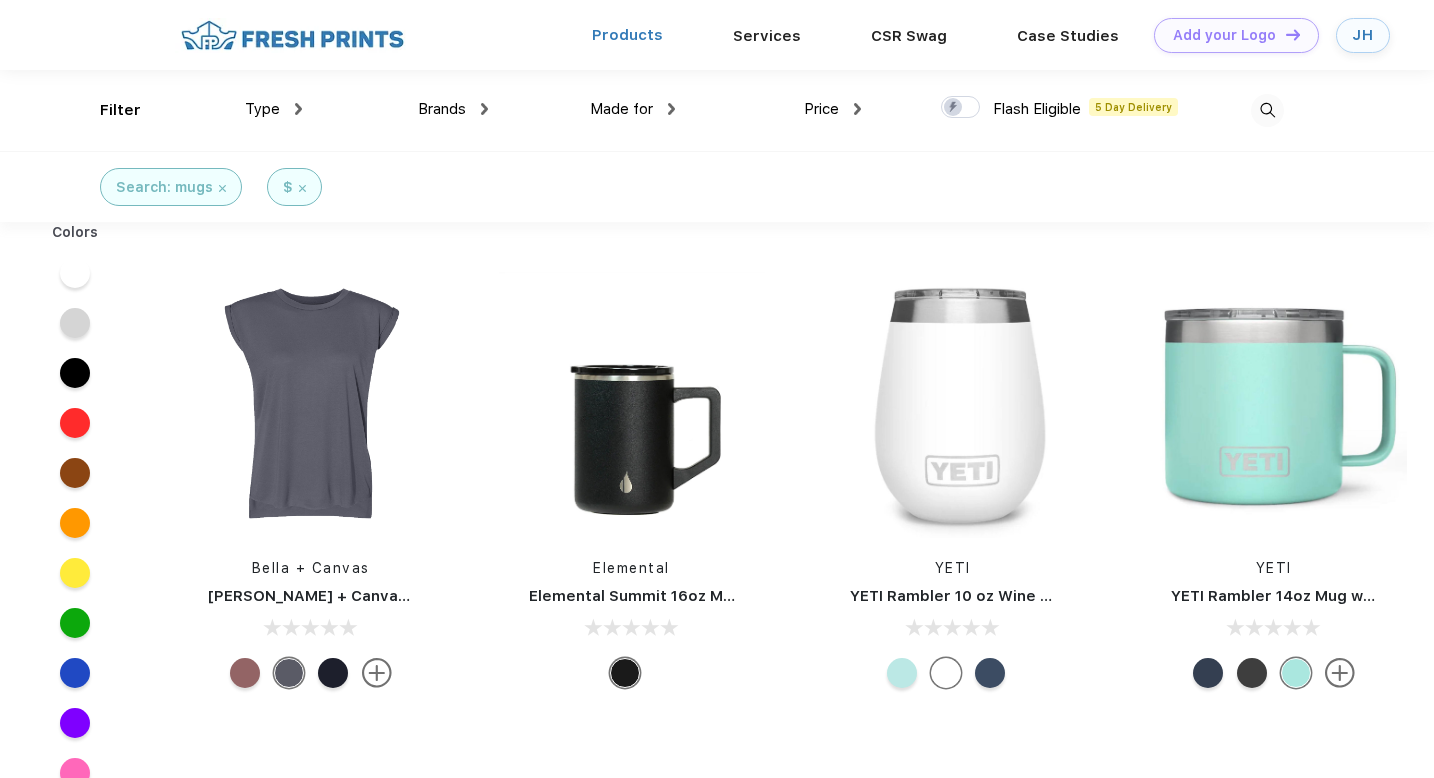 click on "Products" at bounding box center [627, 35] 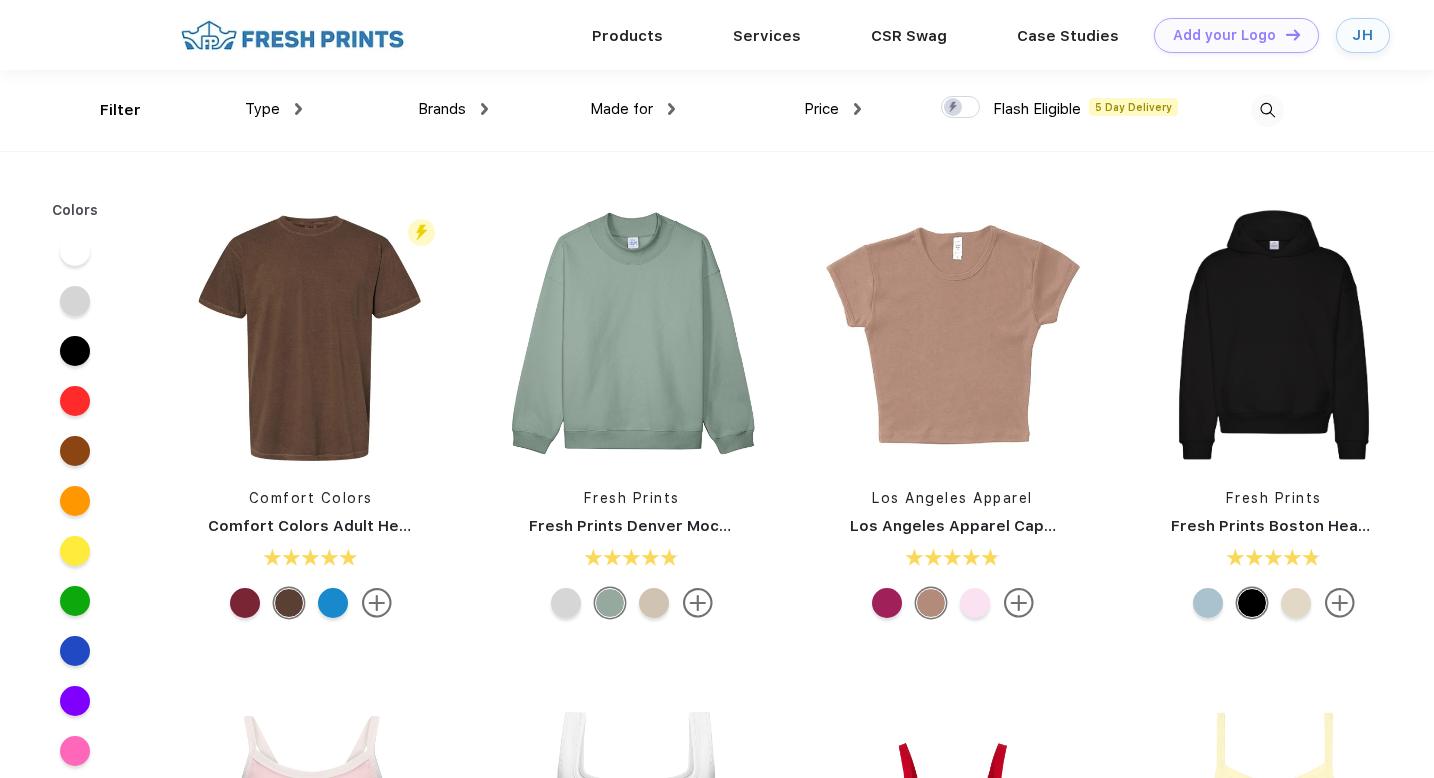 scroll, scrollTop: 0, scrollLeft: 0, axis: both 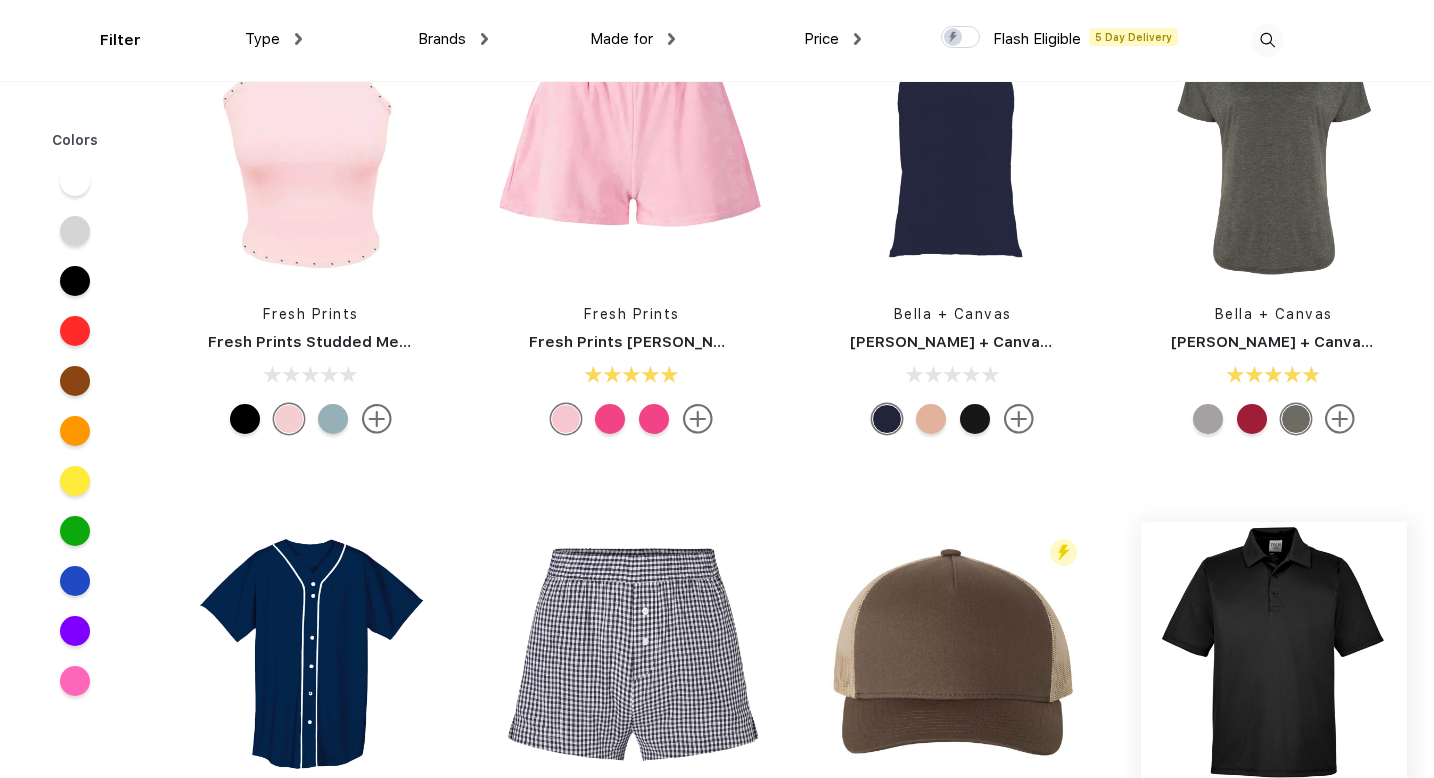 click at bounding box center (1274, 655) 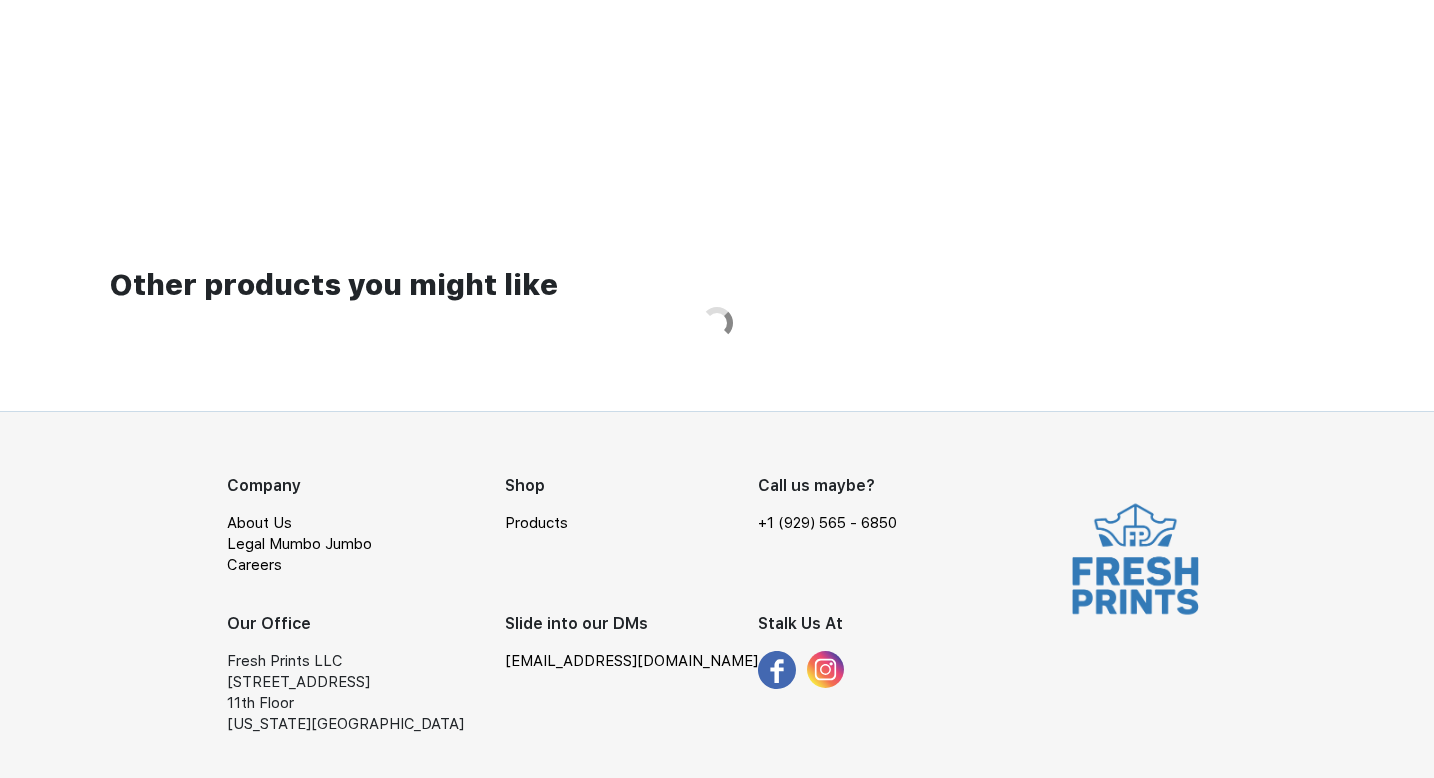 scroll, scrollTop: 0, scrollLeft: 0, axis: both 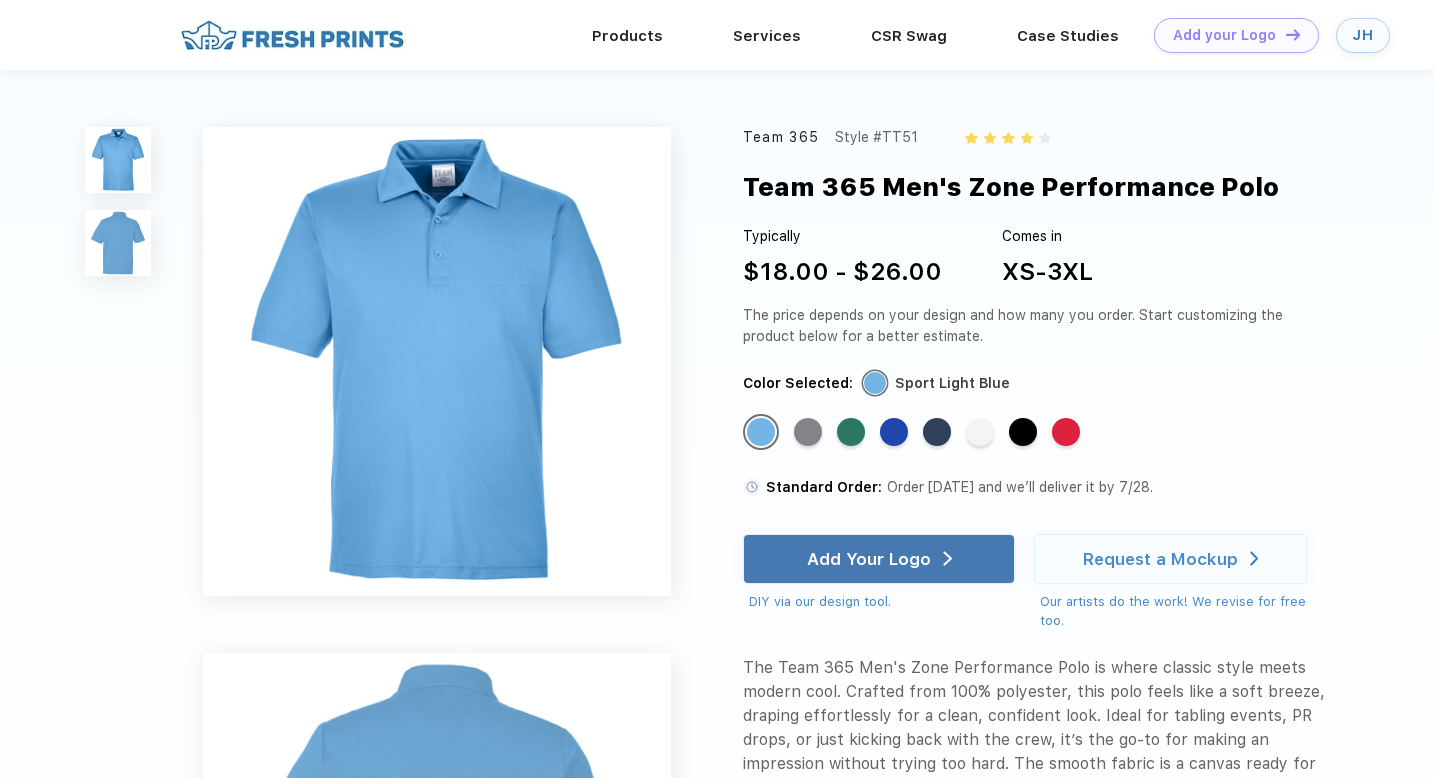 click on "Team 365   Style #TT51      Team 365 Men's Zone Performance Polo   Typically   $18.00 - $26.00   Comes in   XS-3XL   The price depends on your design and how many you order. Start customizing the product below for a better estimate.   Color Selected:   Sport Light Blue  Standard Color Standard Color Standard Color Standard Color Standard Color Standard Color Standard Color Standard Color Standard Order: Order today and we’ll deliver it by 7/28. Add Your Logo DIY via our design tool. Request a Mockup Our artists do the work! We revise for free too." at bounding box center [1037, 487] 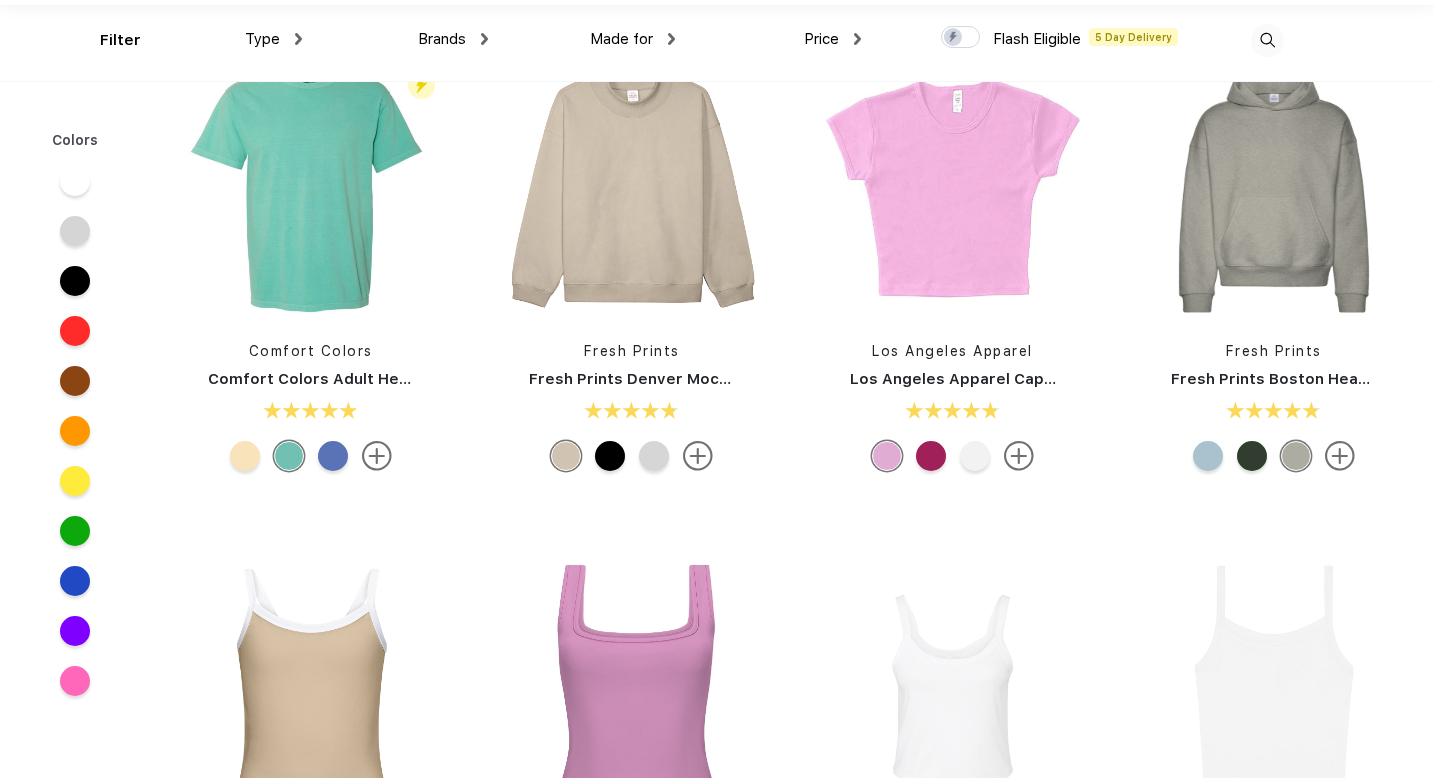 scroll, scrollTop: 0, scrollLeft: 0, axis: both 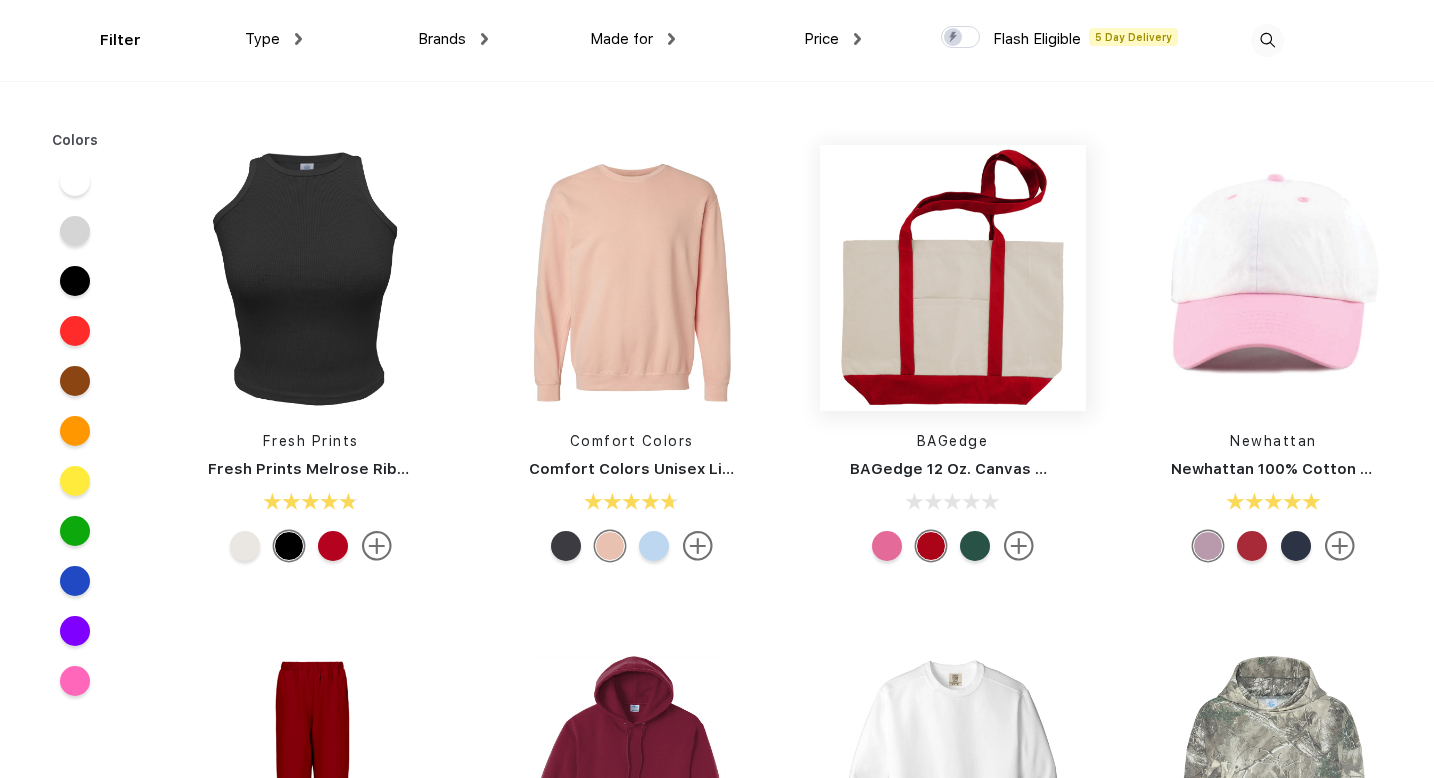 click at bounding box center [953, 278] 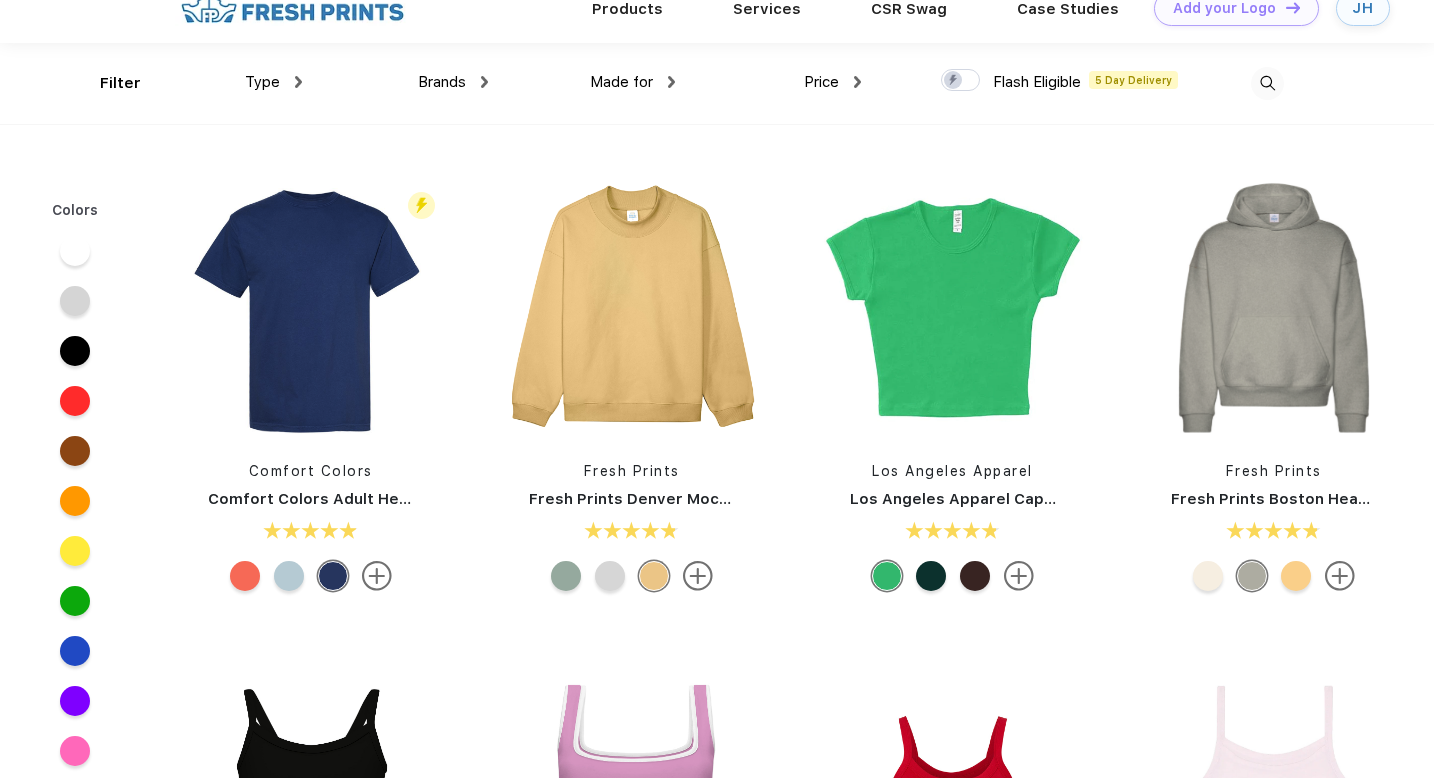 scroll, scrollTop: 27, scrollLeft: 0, axis: vertical 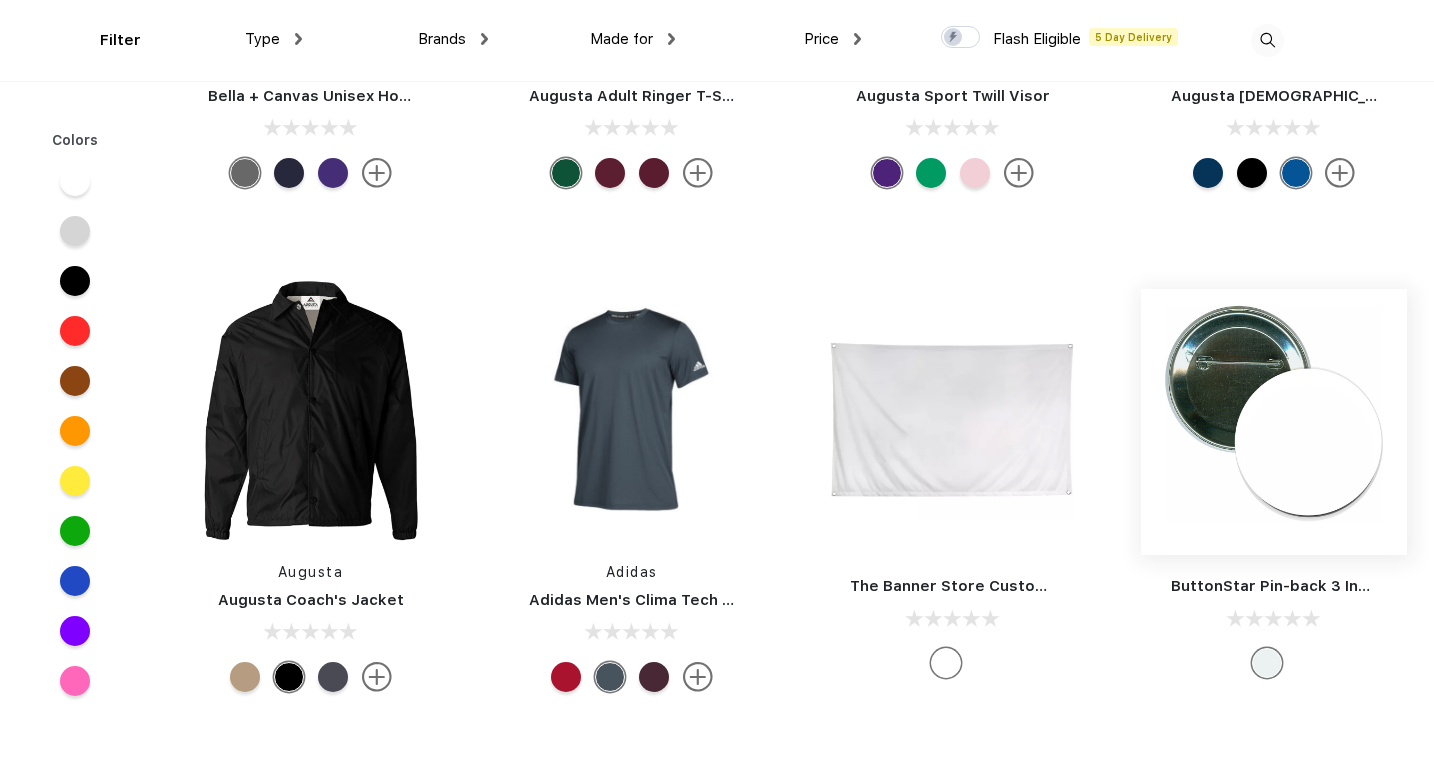 click at bounding box center (1274, 422) 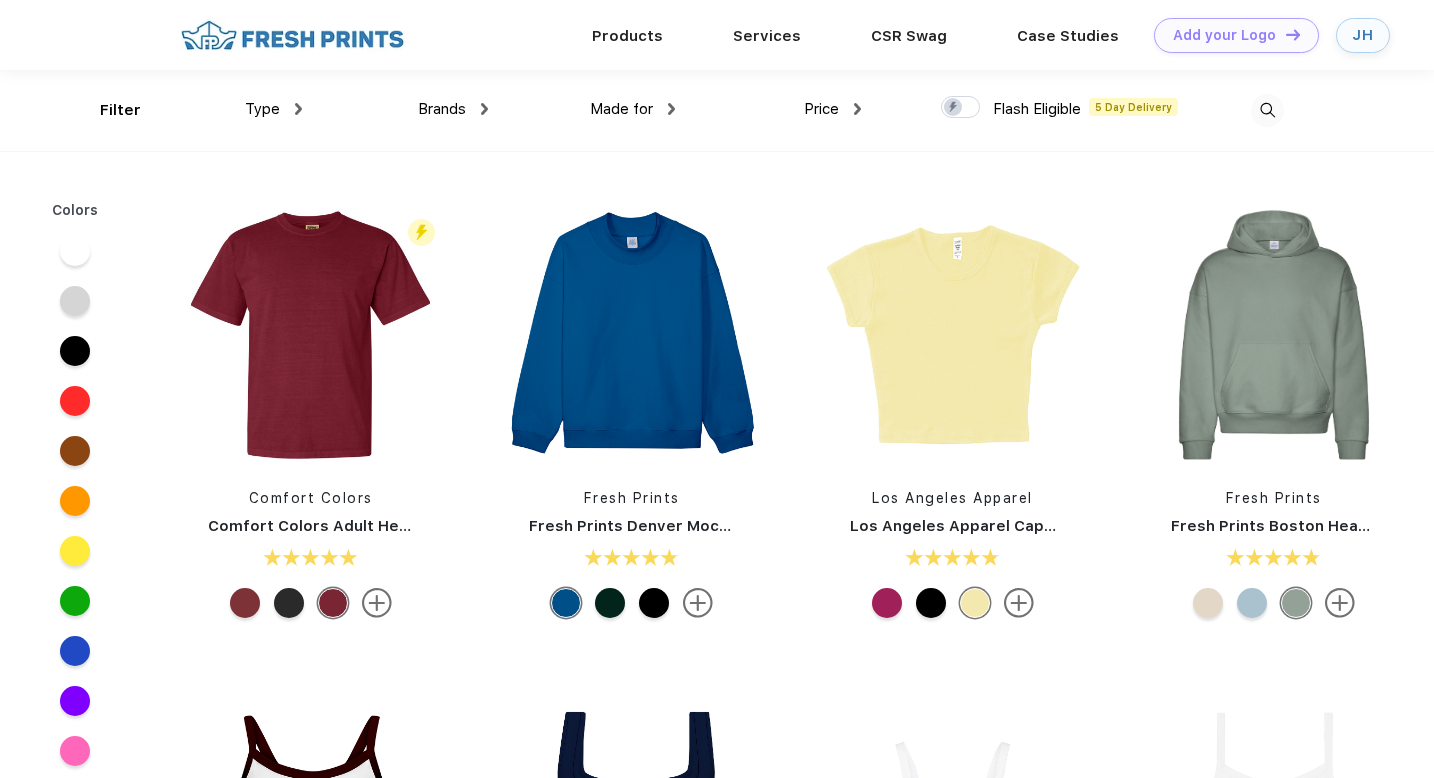 scroll, scrollTop: 1, scrollLeft: 0, axis: vertical 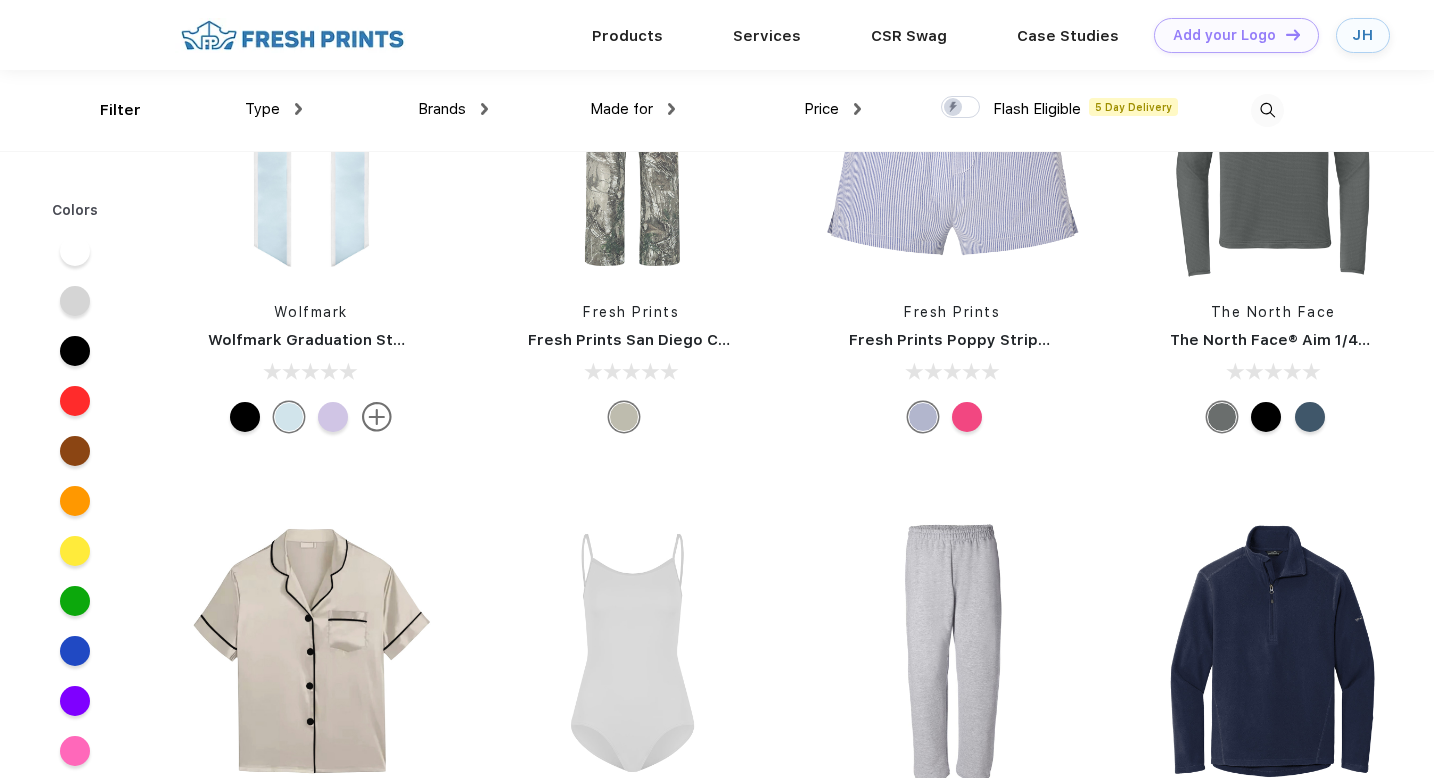 click at bounding box center (1267, 110) 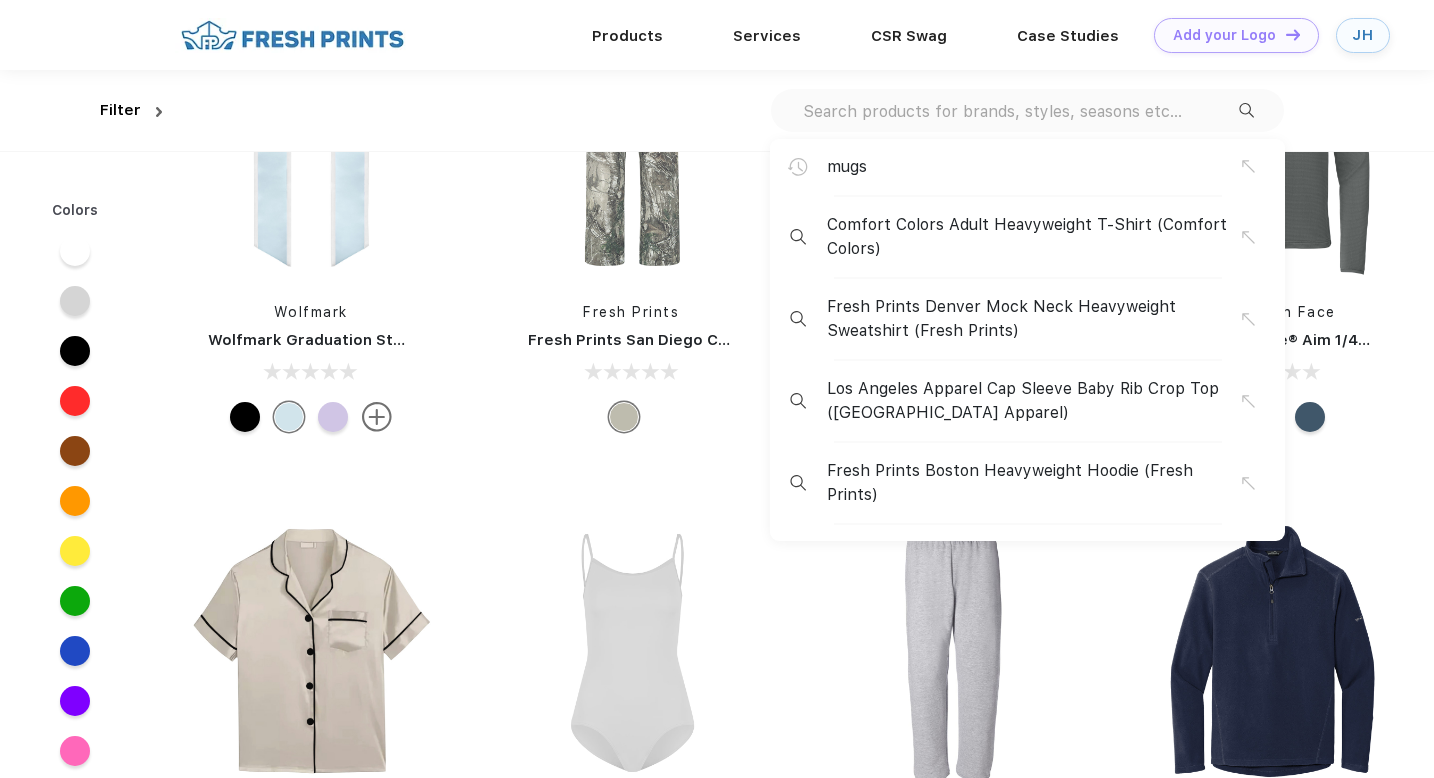 click on "mugs Comfort Colors Adult Heavyweight T-Shirt (Comfort Colors) Fresh Prints Denver Mock Neck Heavyweight Sweatshirt (Fresh Prints) Los Angeles Apparel Cap Sleeve Baby Rib Crop Top (Los Angeles Apparel) Fresh Prints Boston Heavyweight Hoodie (Fresh Prints)" at bounding box center [1027, 110] 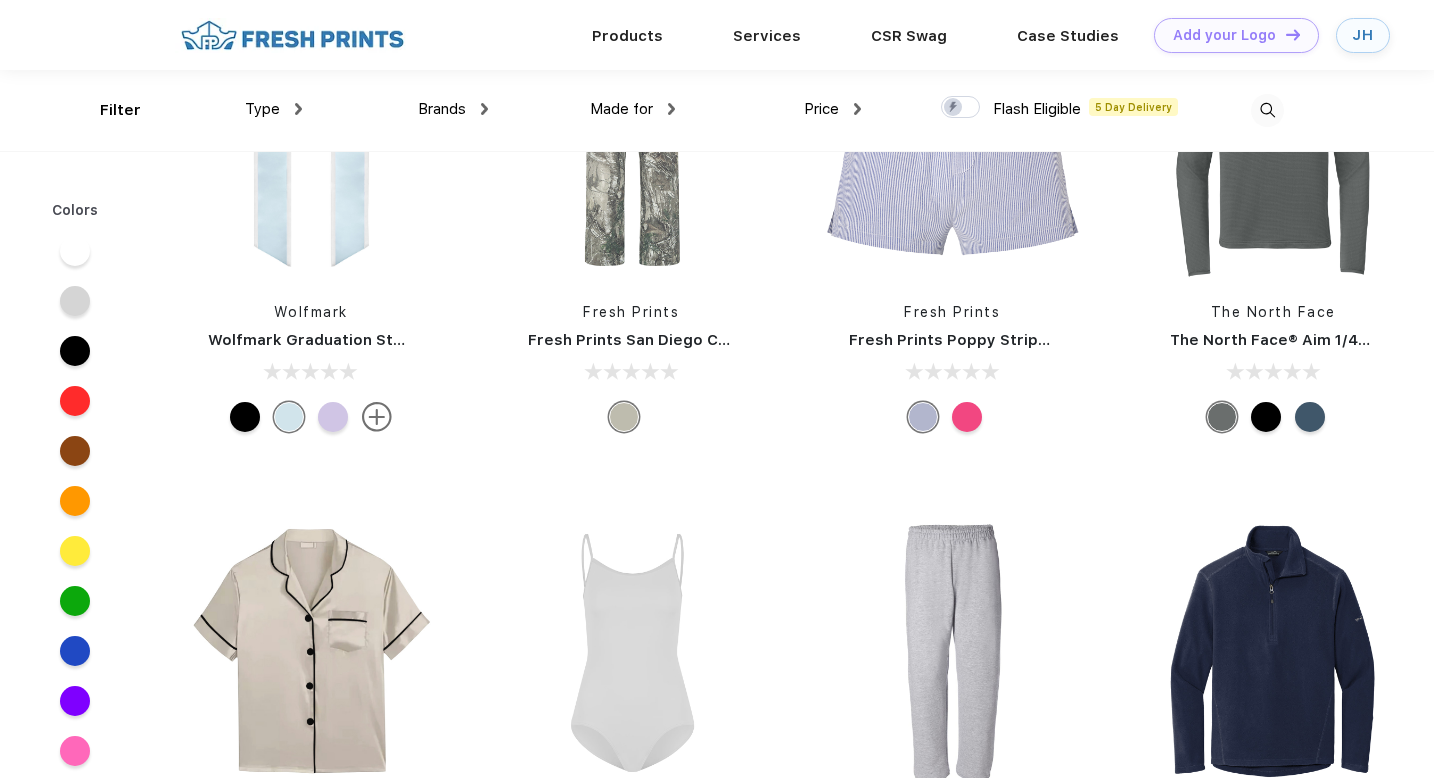 click at bounding box center (1267, 110) 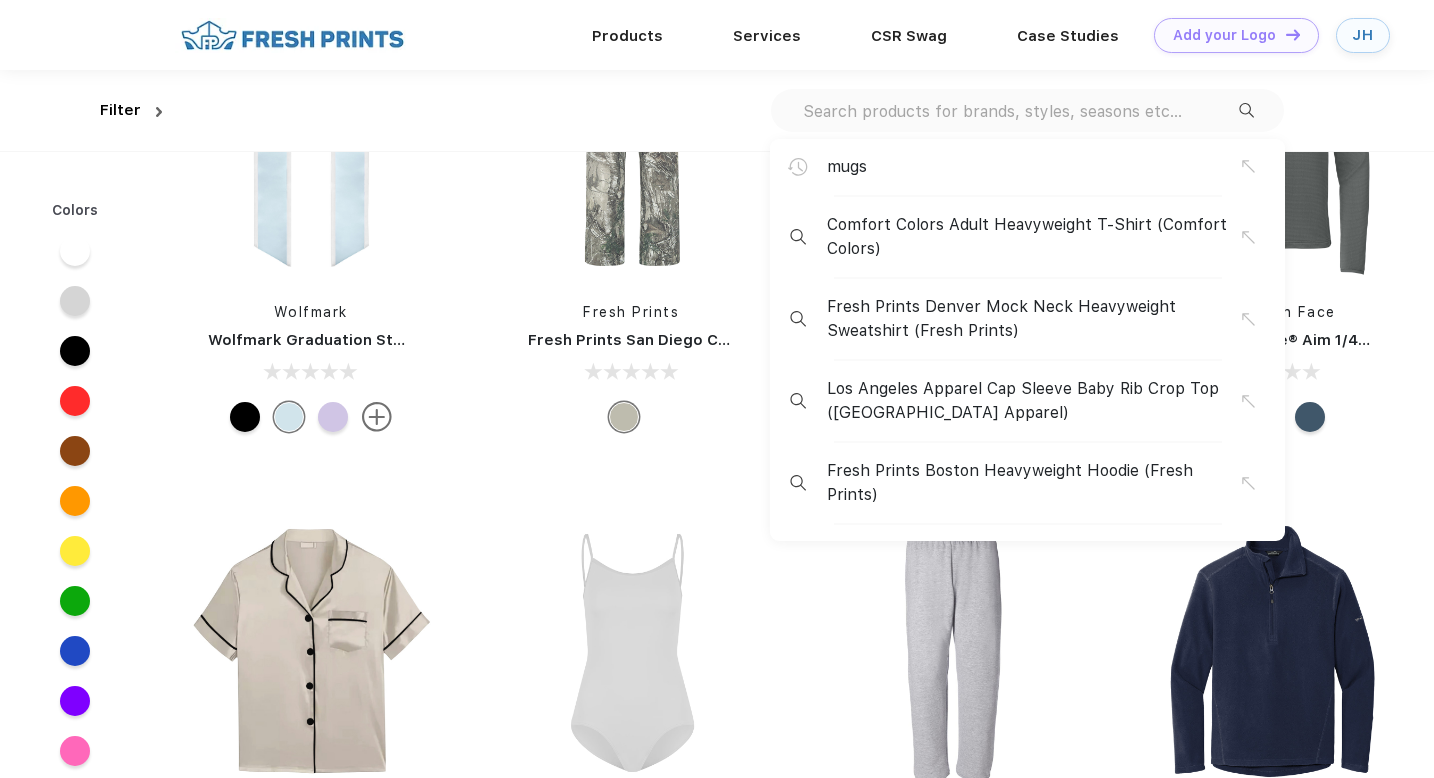 click at bounding box center [1020, 111] 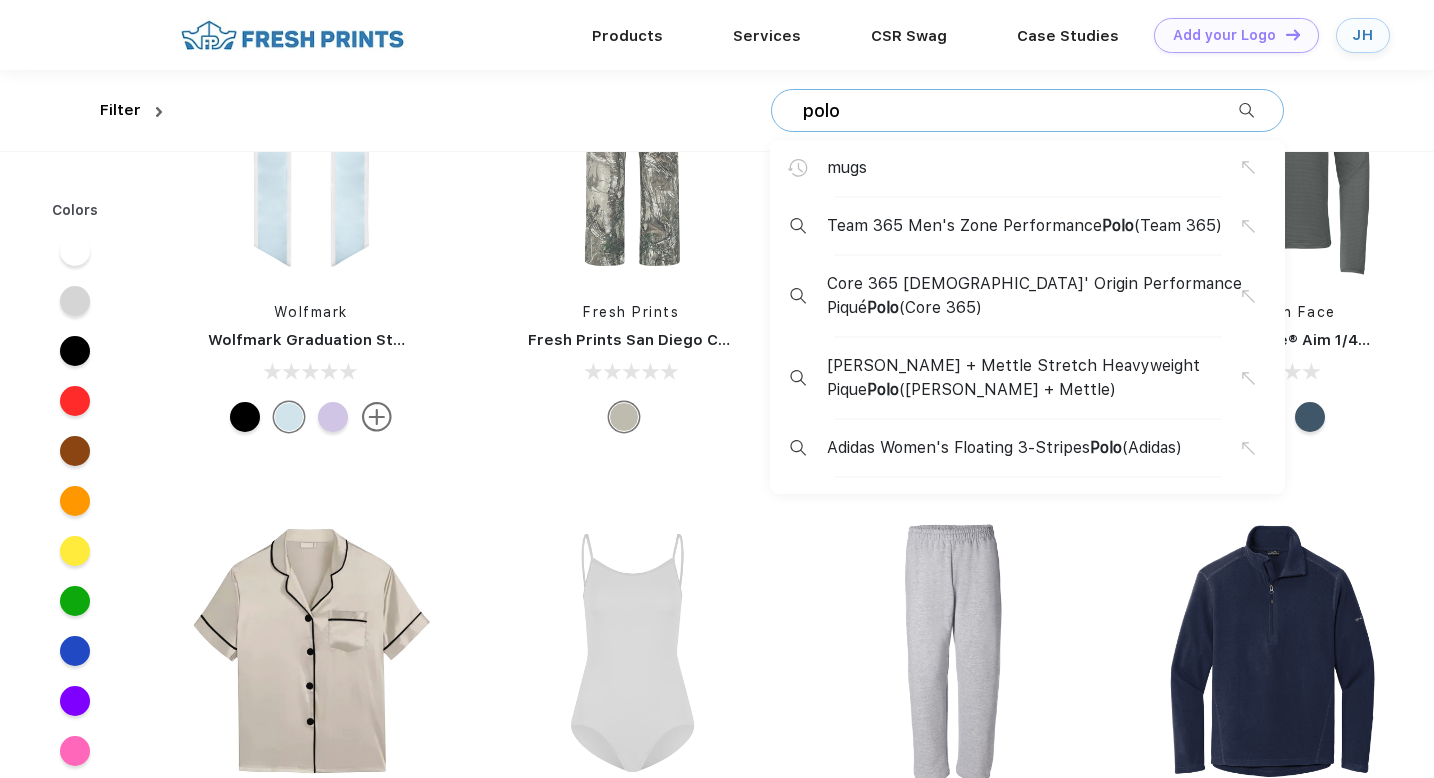 type on "polo" 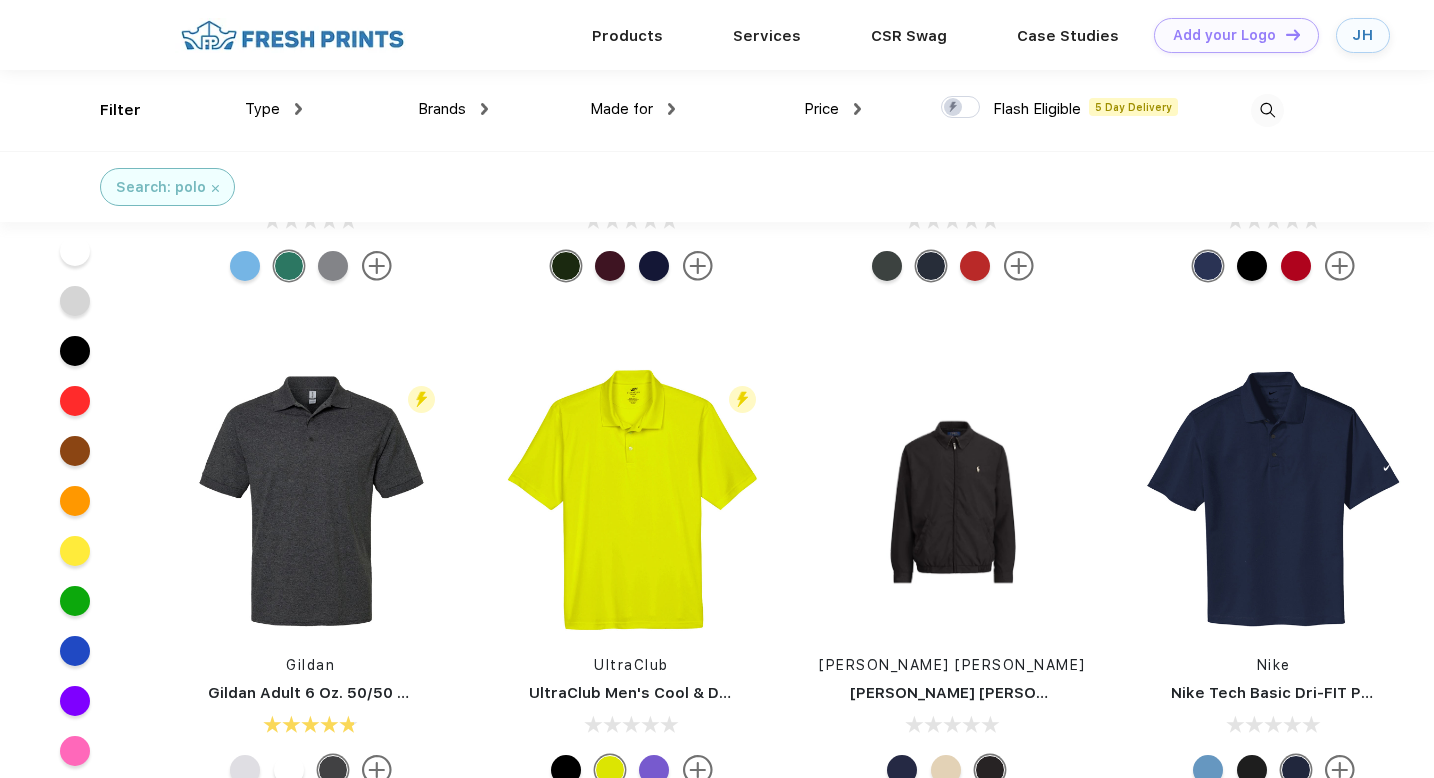 scroll, scrollTop: 0, scrollLeft: 0, axis: both 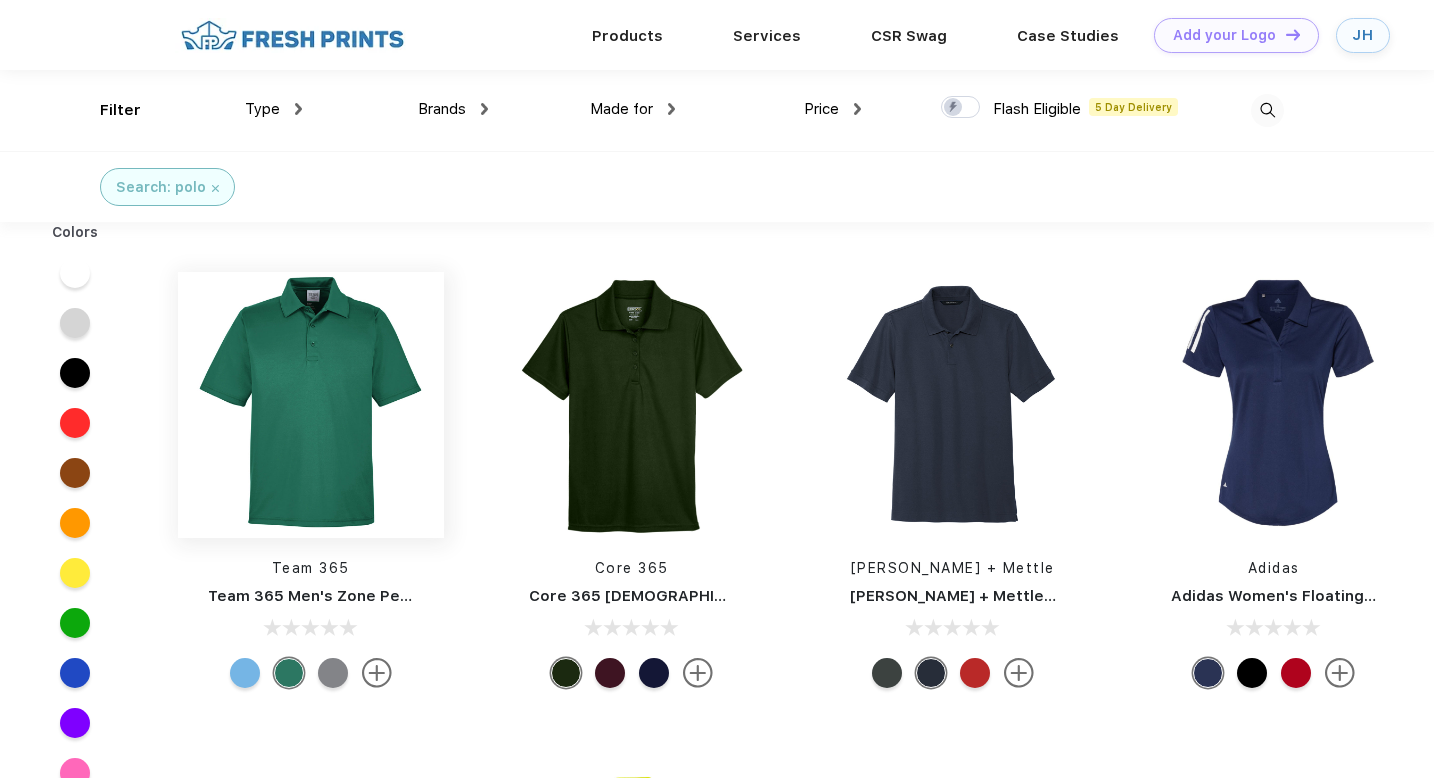 click at bounding box center [311, 405] 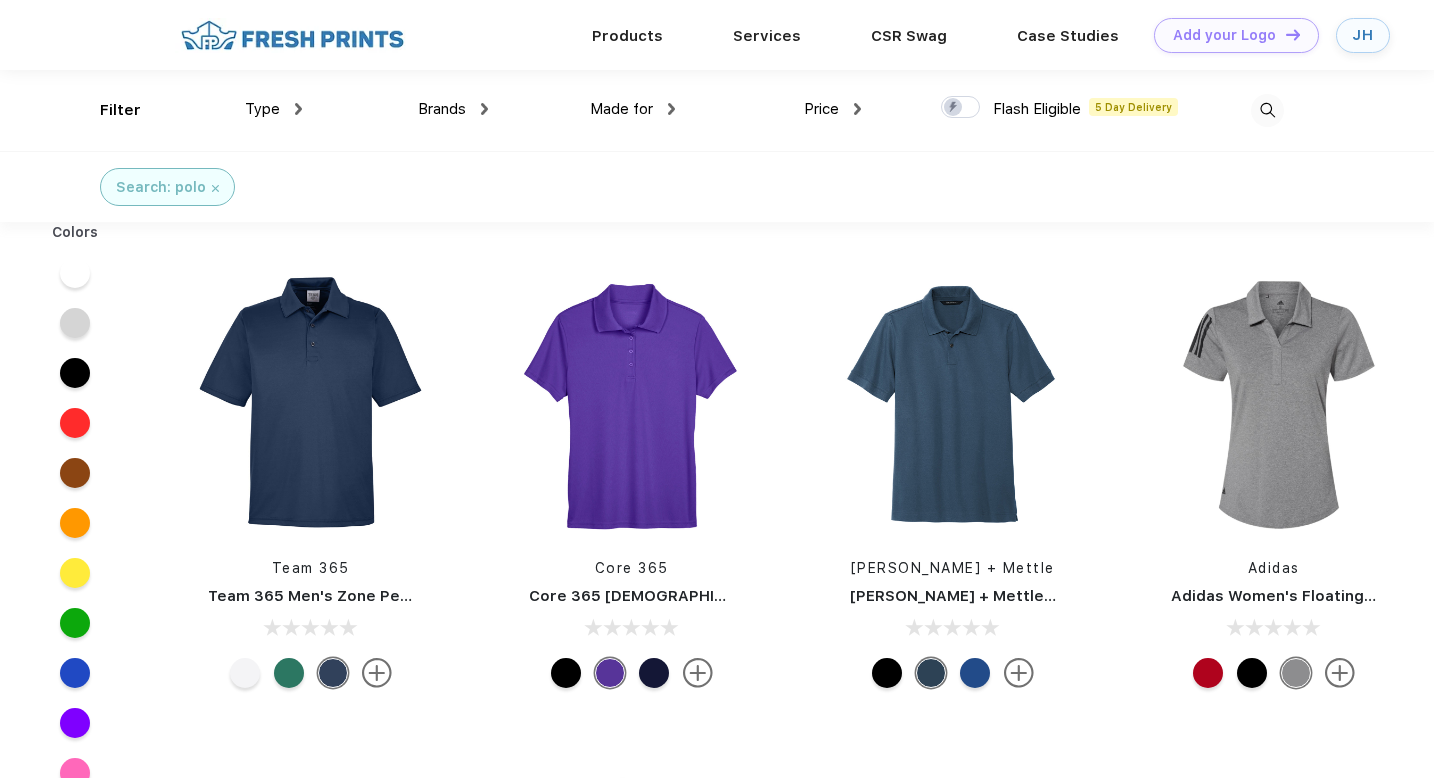 scroll, scrollTop: 0, scrollLeft: 0, axis: both 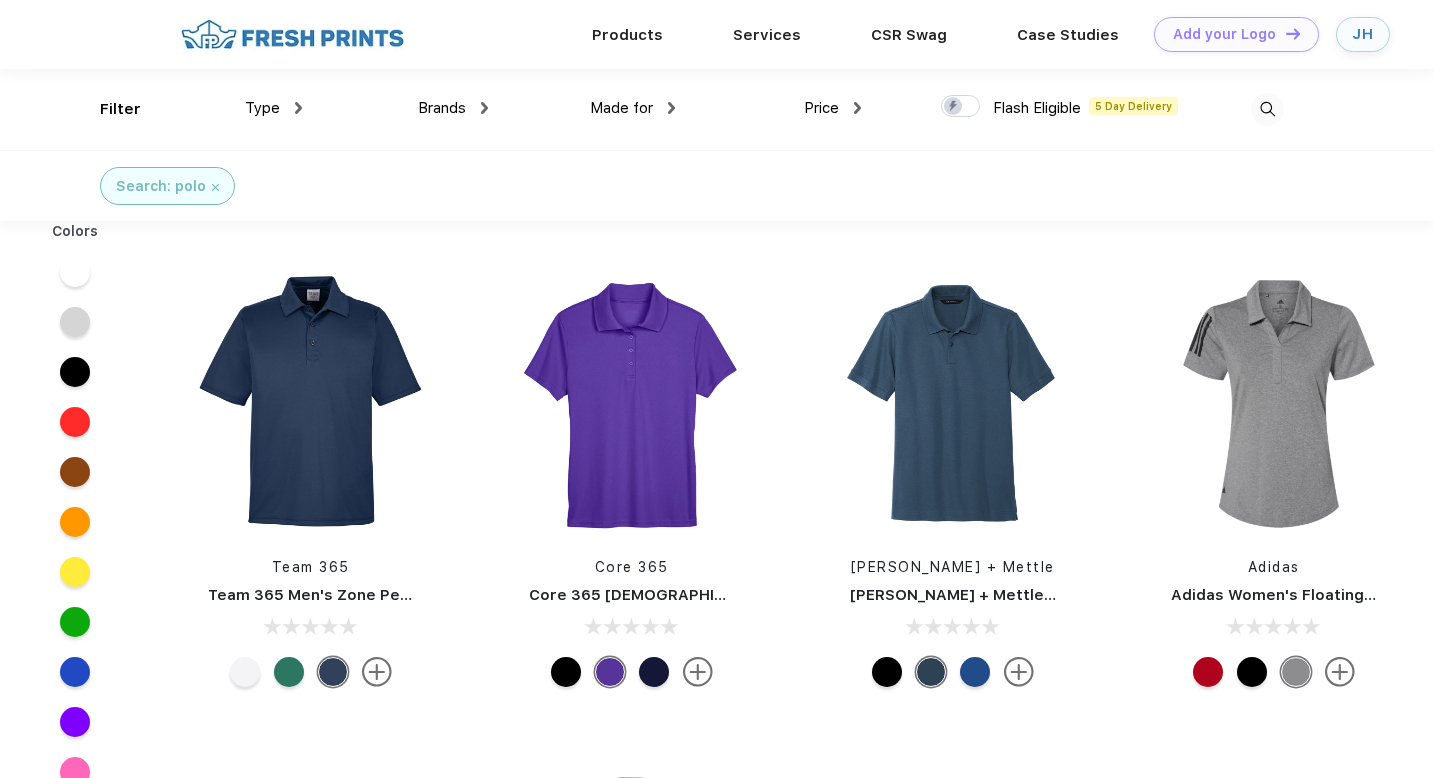 click on "Brands" at bounding box center [442, 108] 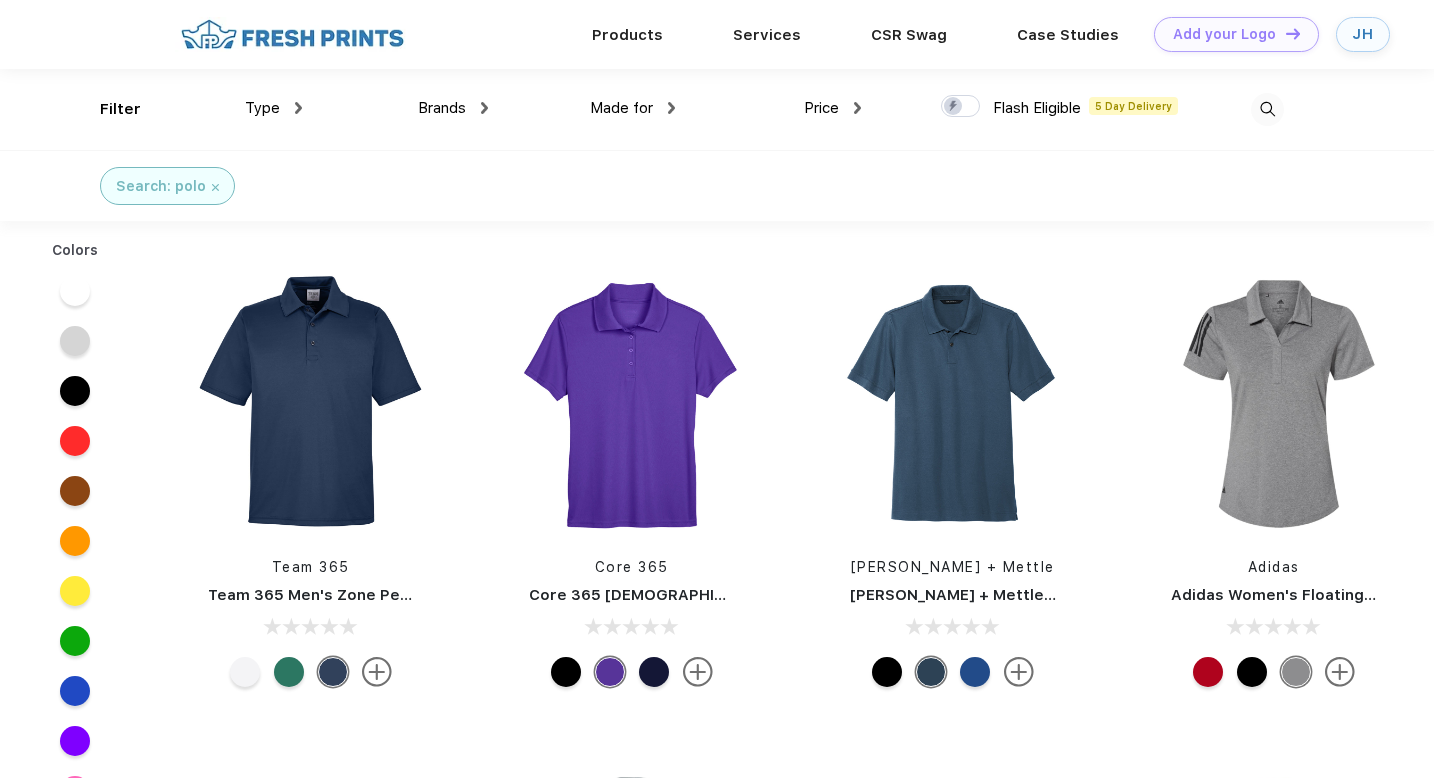 click on "Brands" at bounding box center (453, 108) 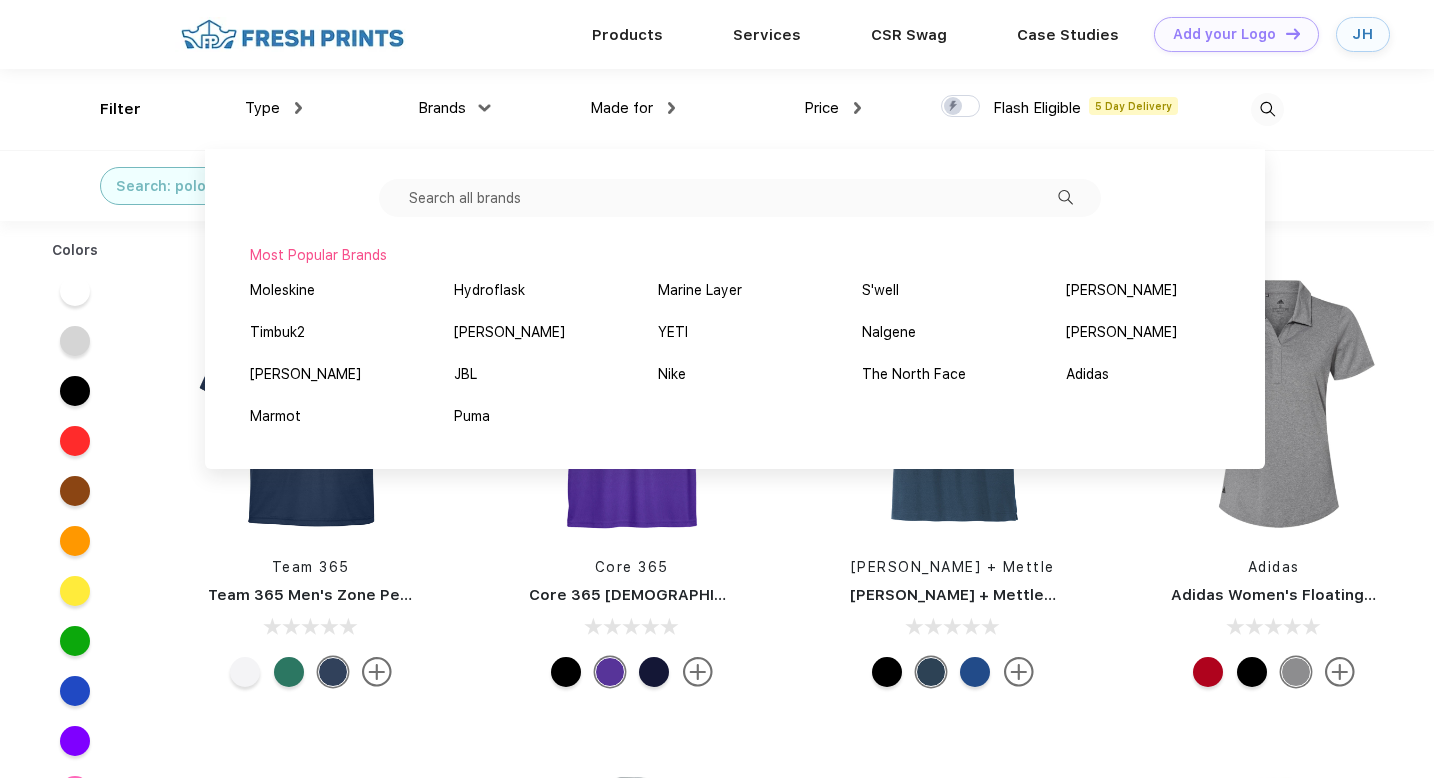 click on "Made for  Unisex   Women   Men   Youth" at bounding box center (581, 109) 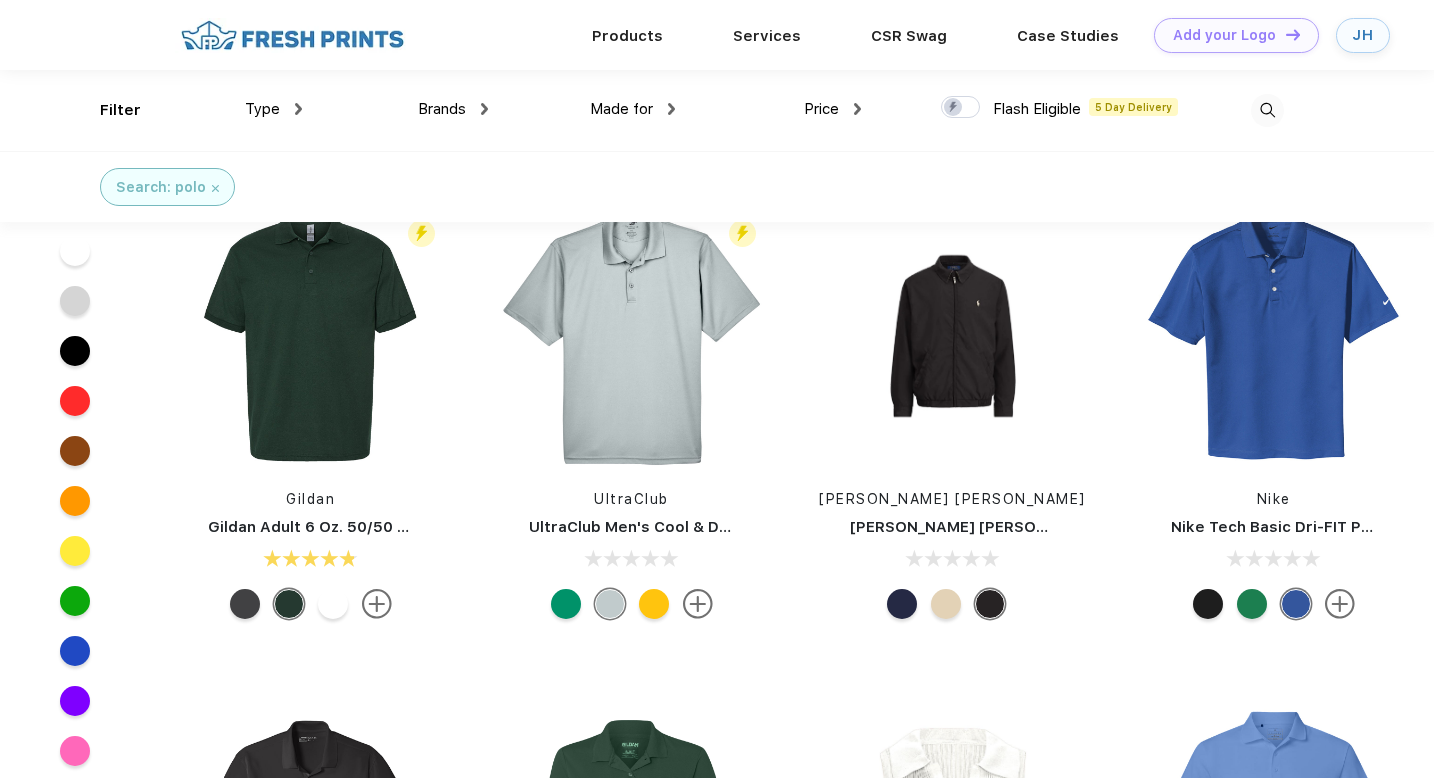 scroll, scrollTop: 333, scrollLeft: 0, axis: vertical 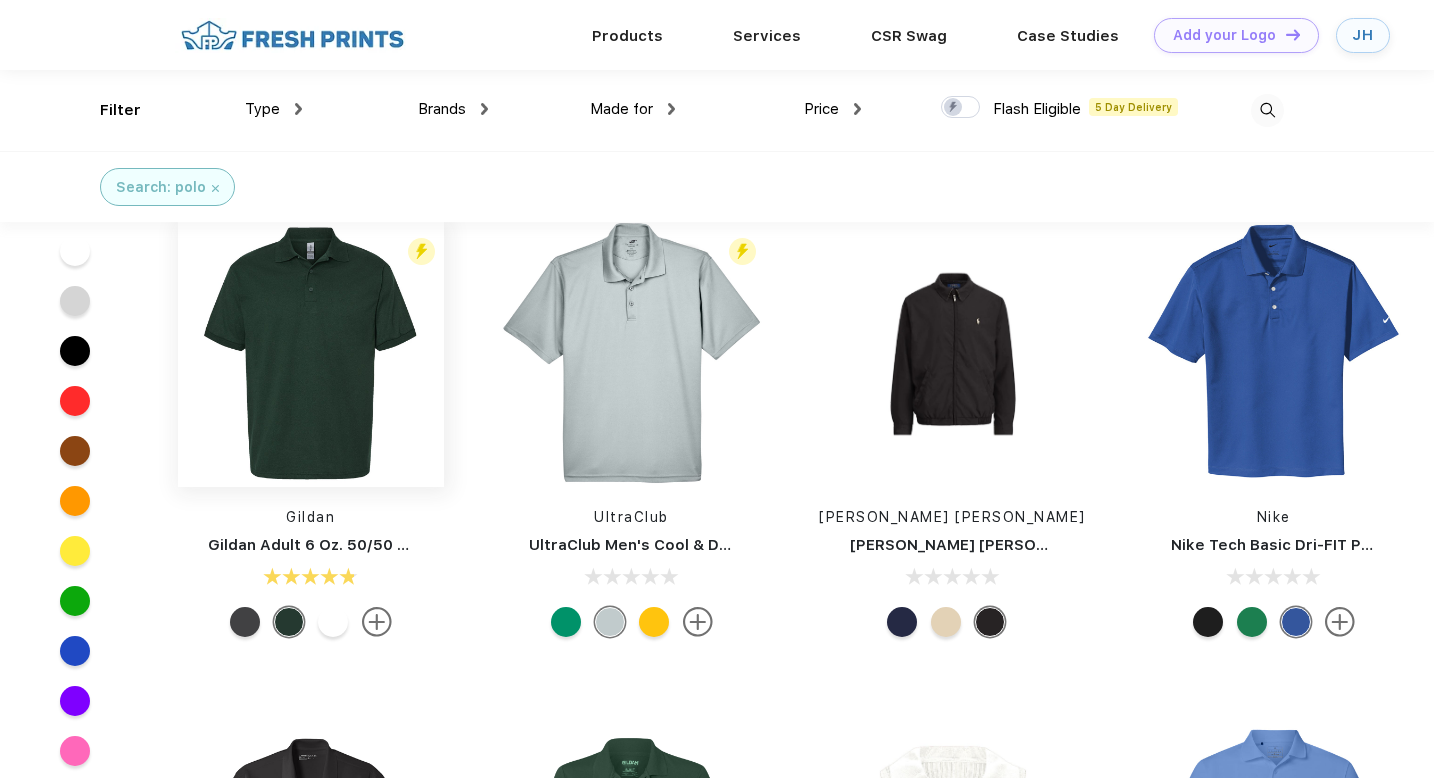 click at bounding box center [311, 354] 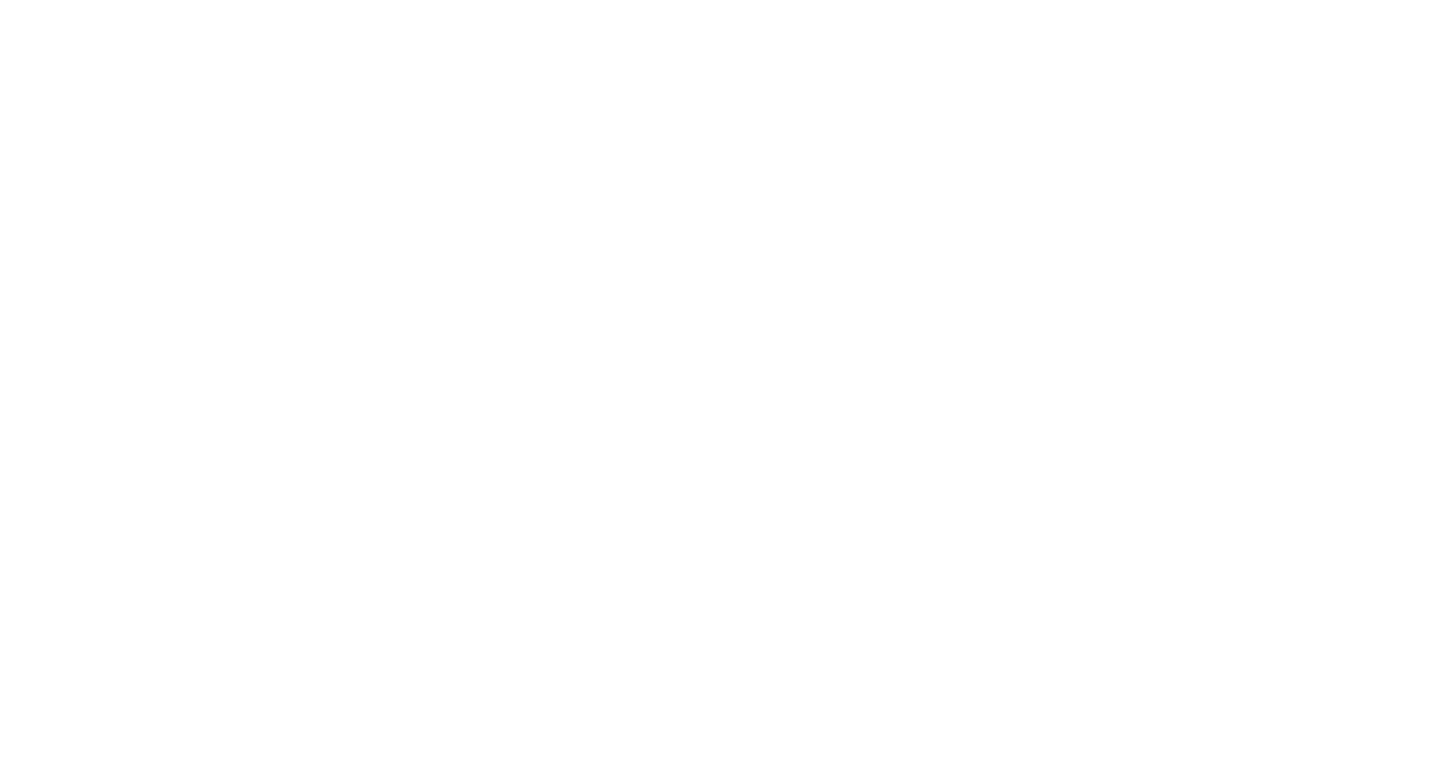 scroll, scrollTop: 0, scrollLeft: 0, axis: both 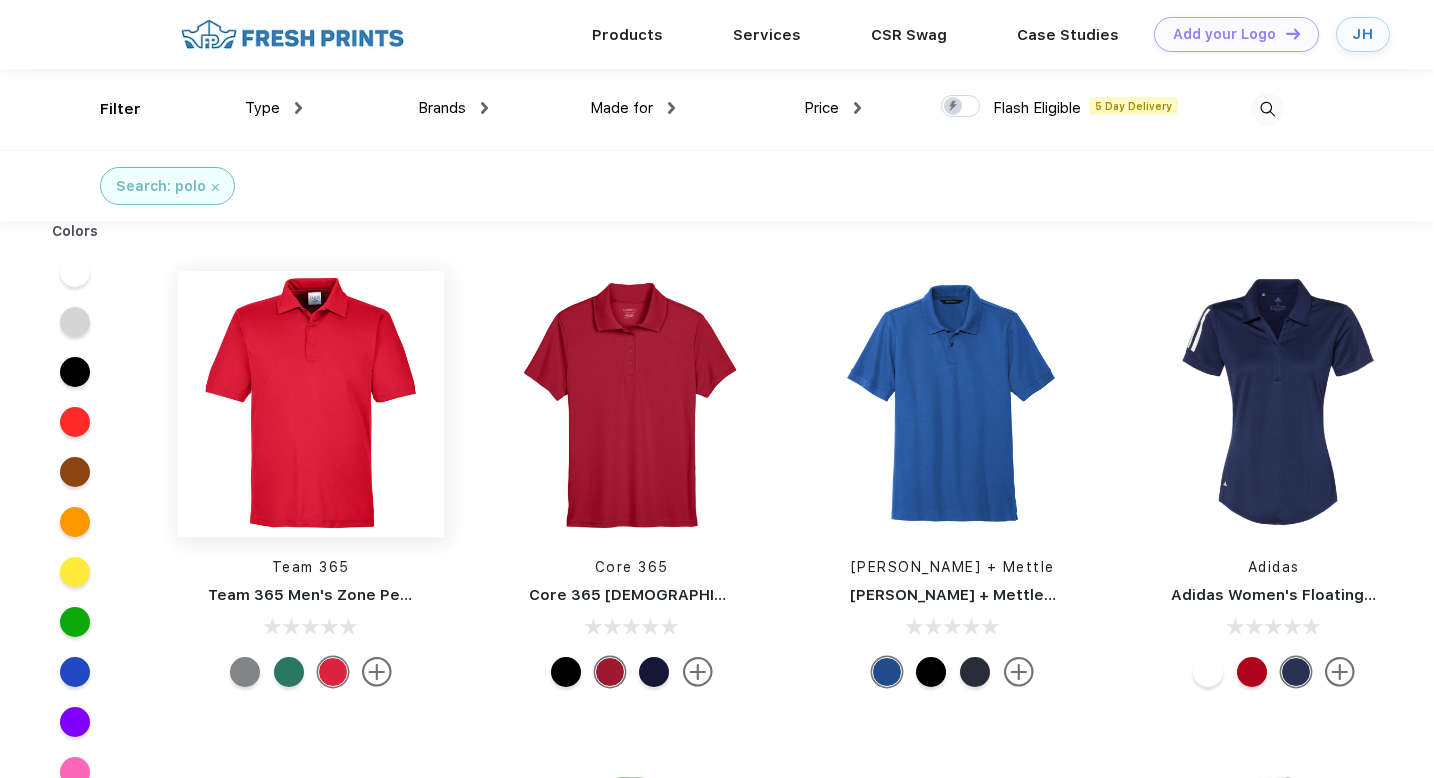 click at bounding box center [311, 404] 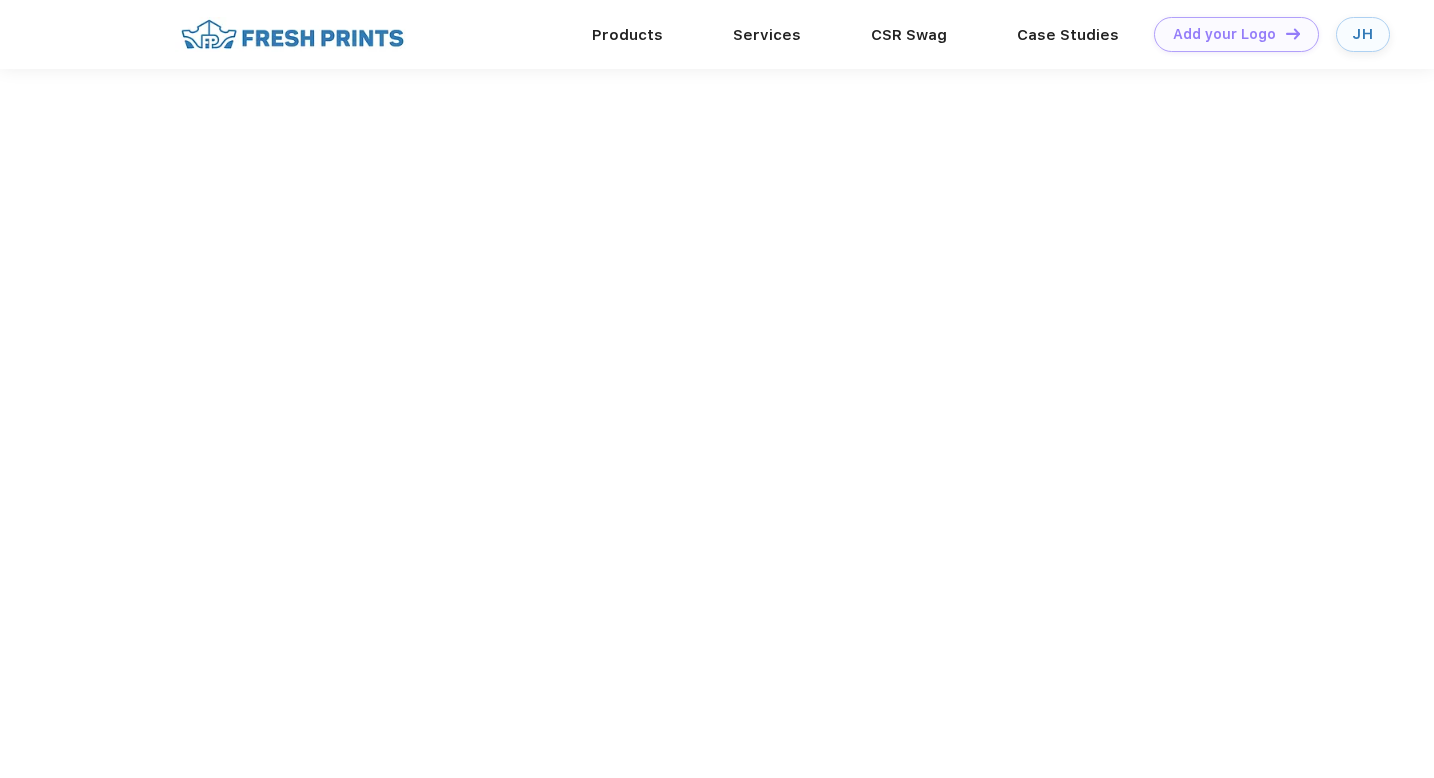scroll, scrollTop: 0, scrollLeft: 0, axis: both 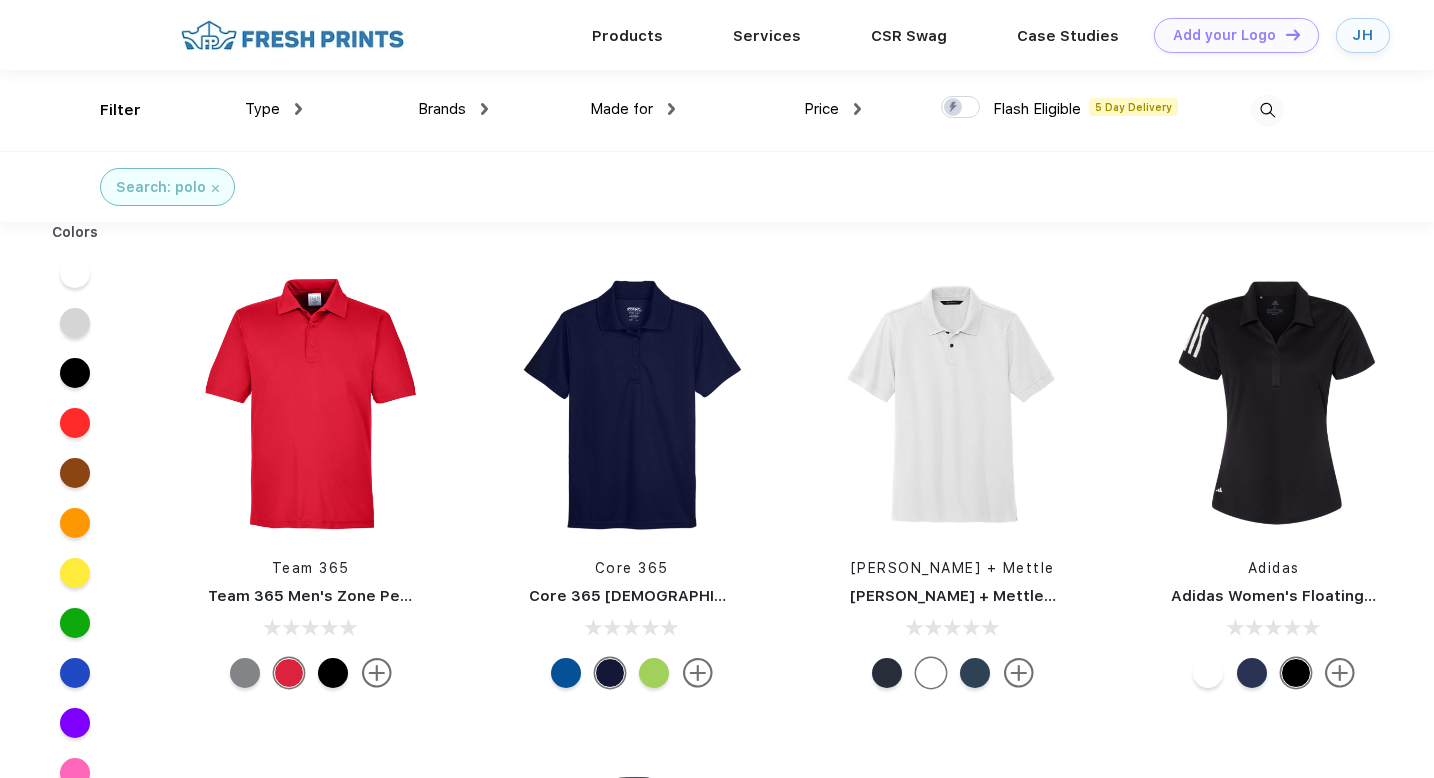 click on "Made for" at bounding box center [621, 109] 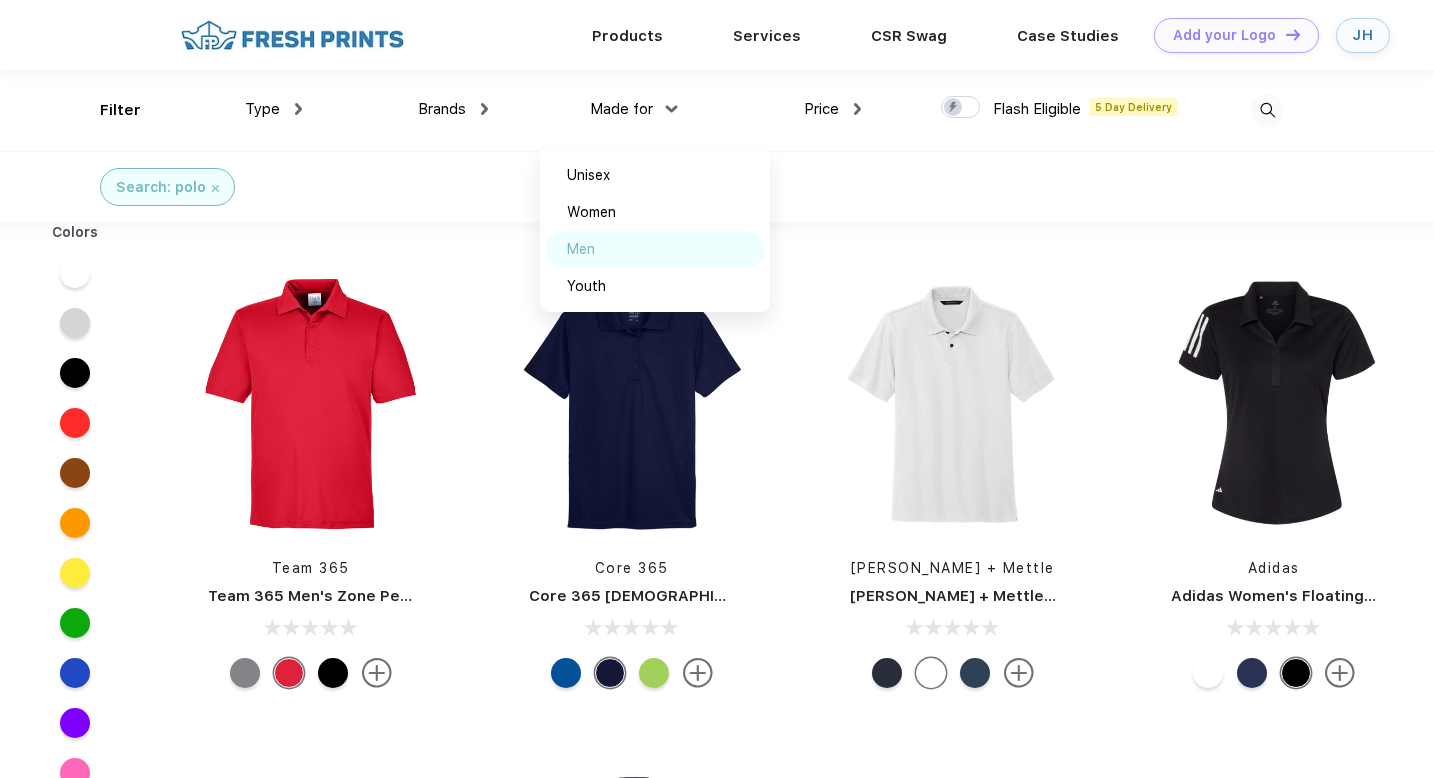 click on "Men" at bounding box center [581, 249] 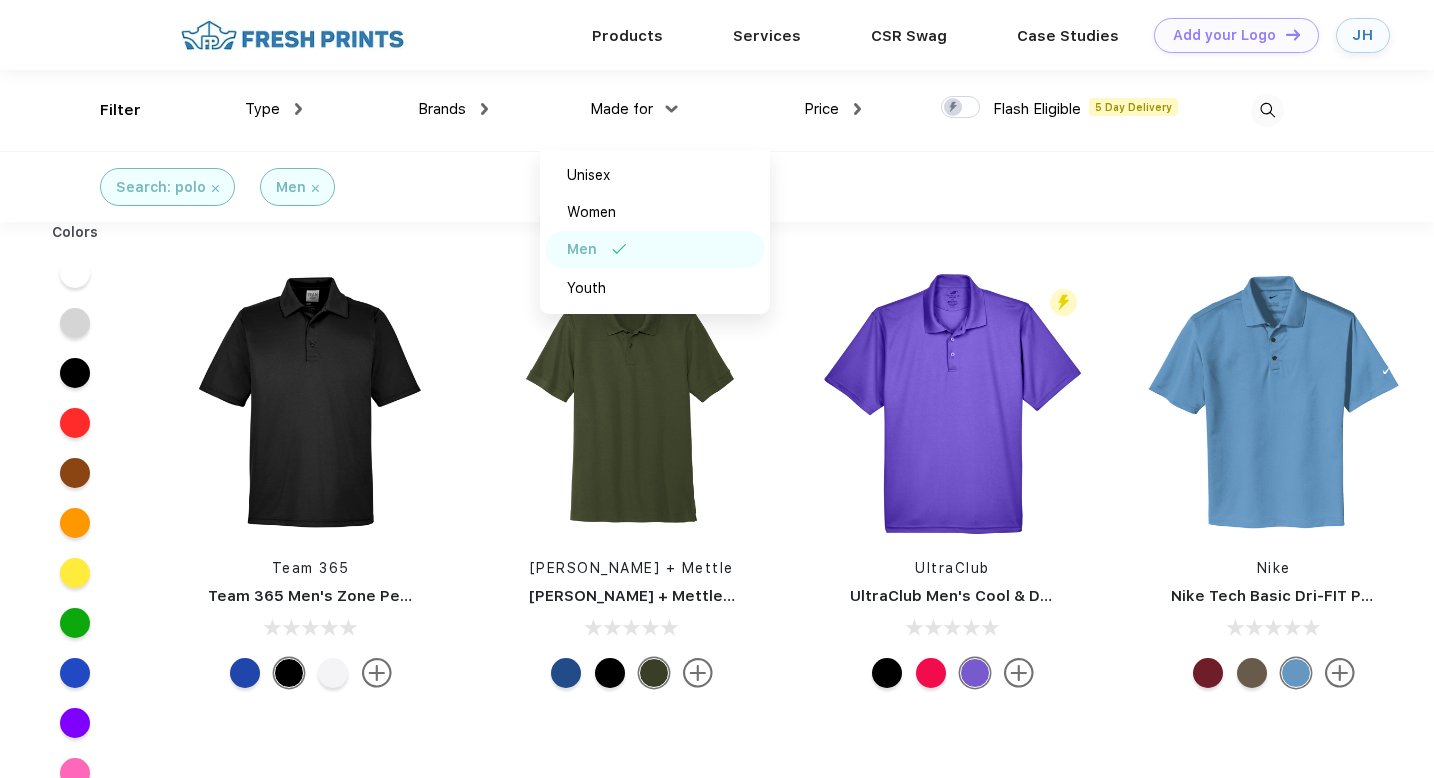 click on "Search: polo   Men" at bounding box center [717, 186] 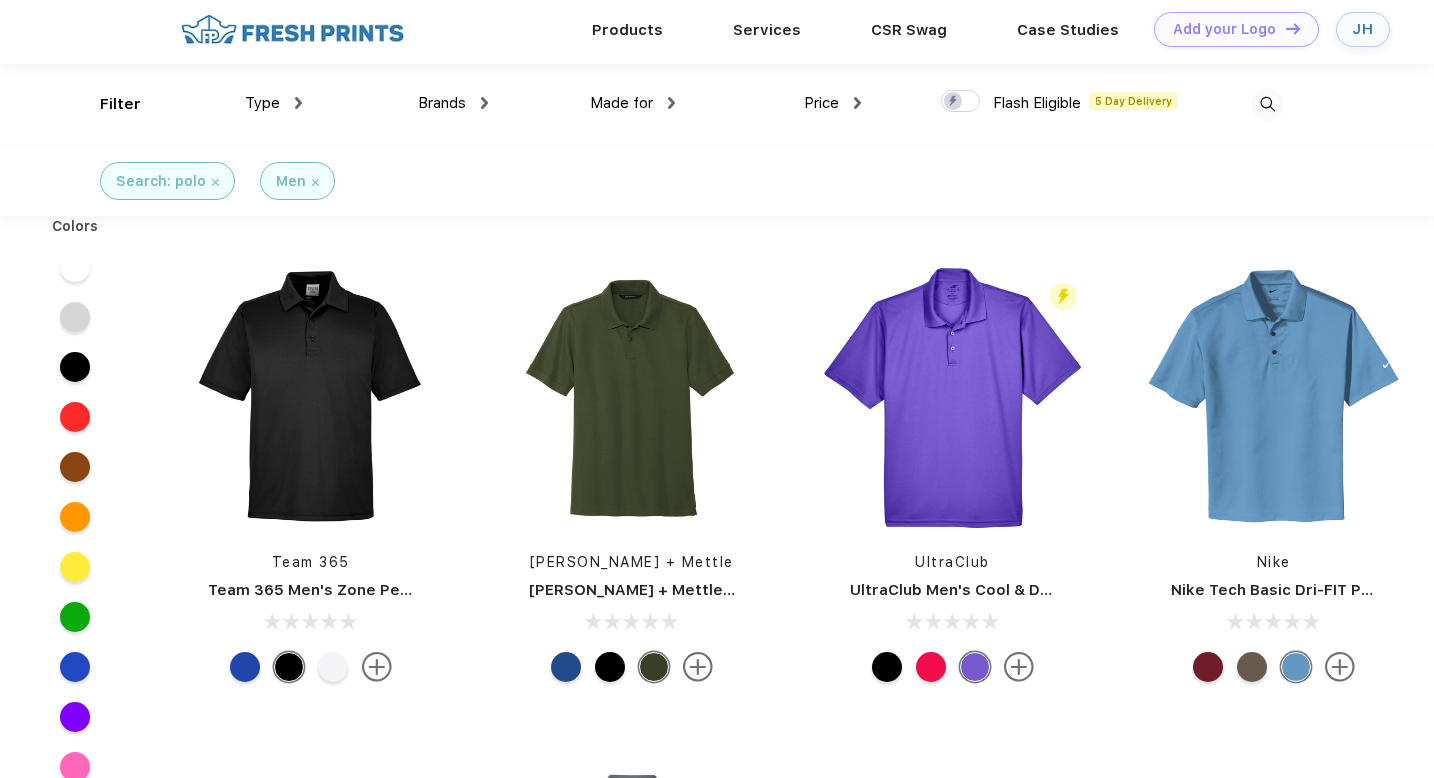 scroll, scrollTop: 0, scrollLeft: 0, axis: both 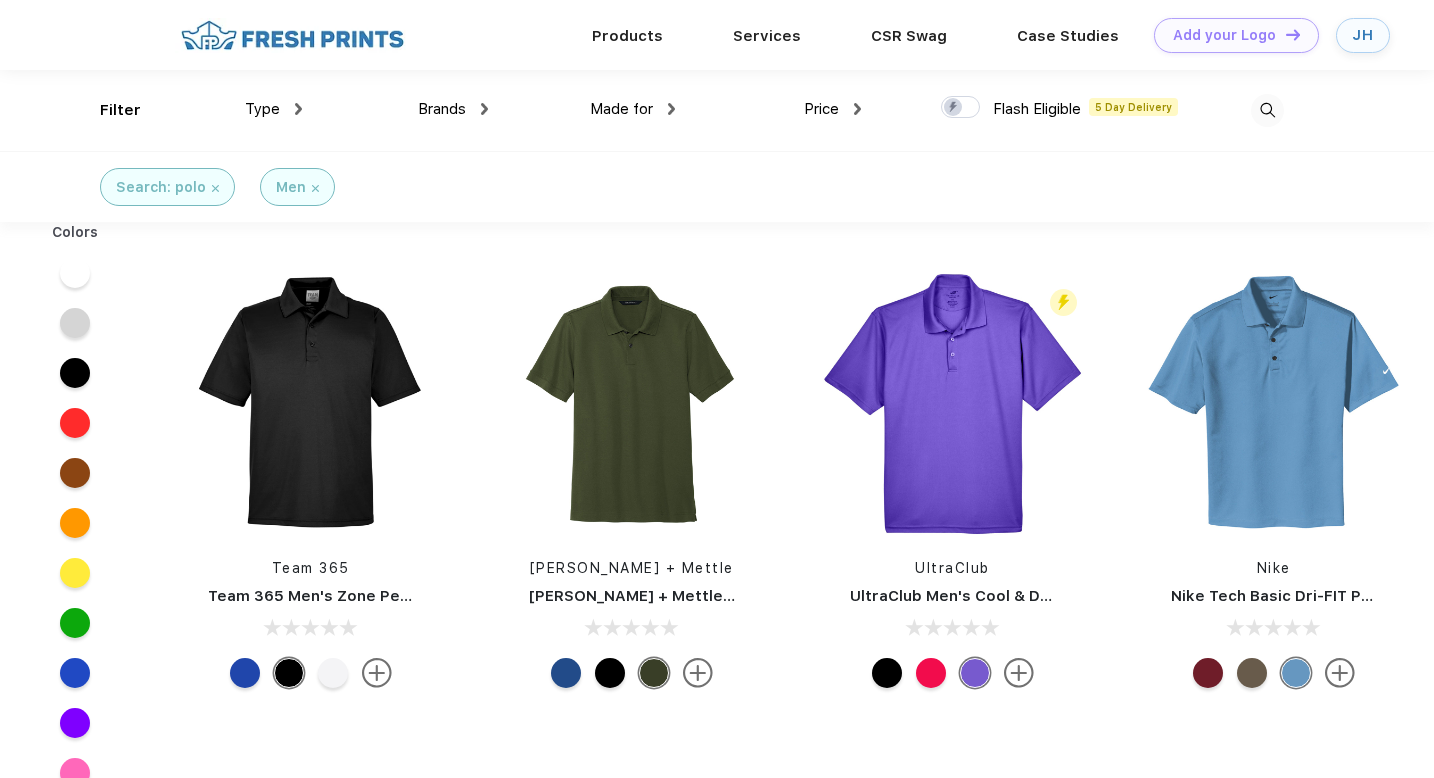 click at bounding box center (857, 109) 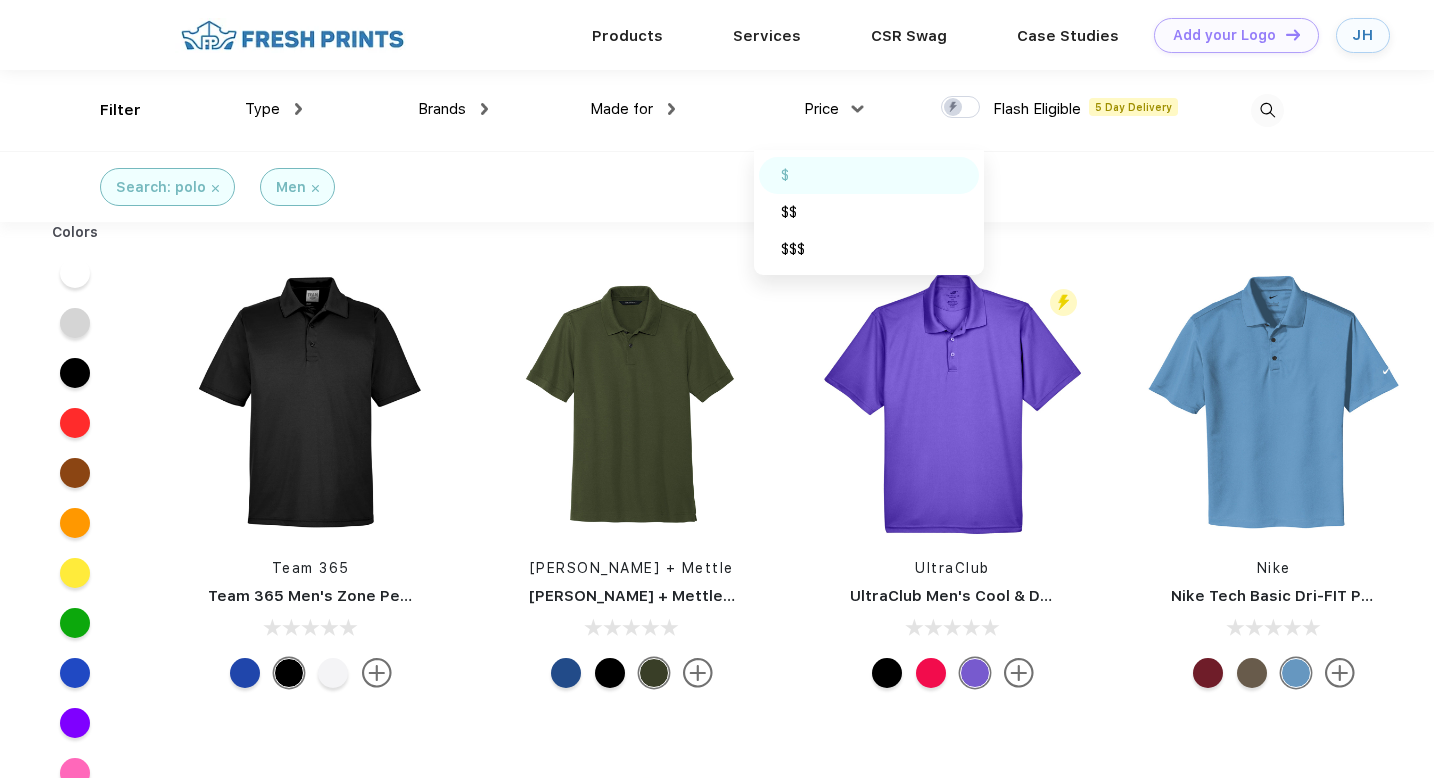 click on "$" at bounding box center [869, 175] 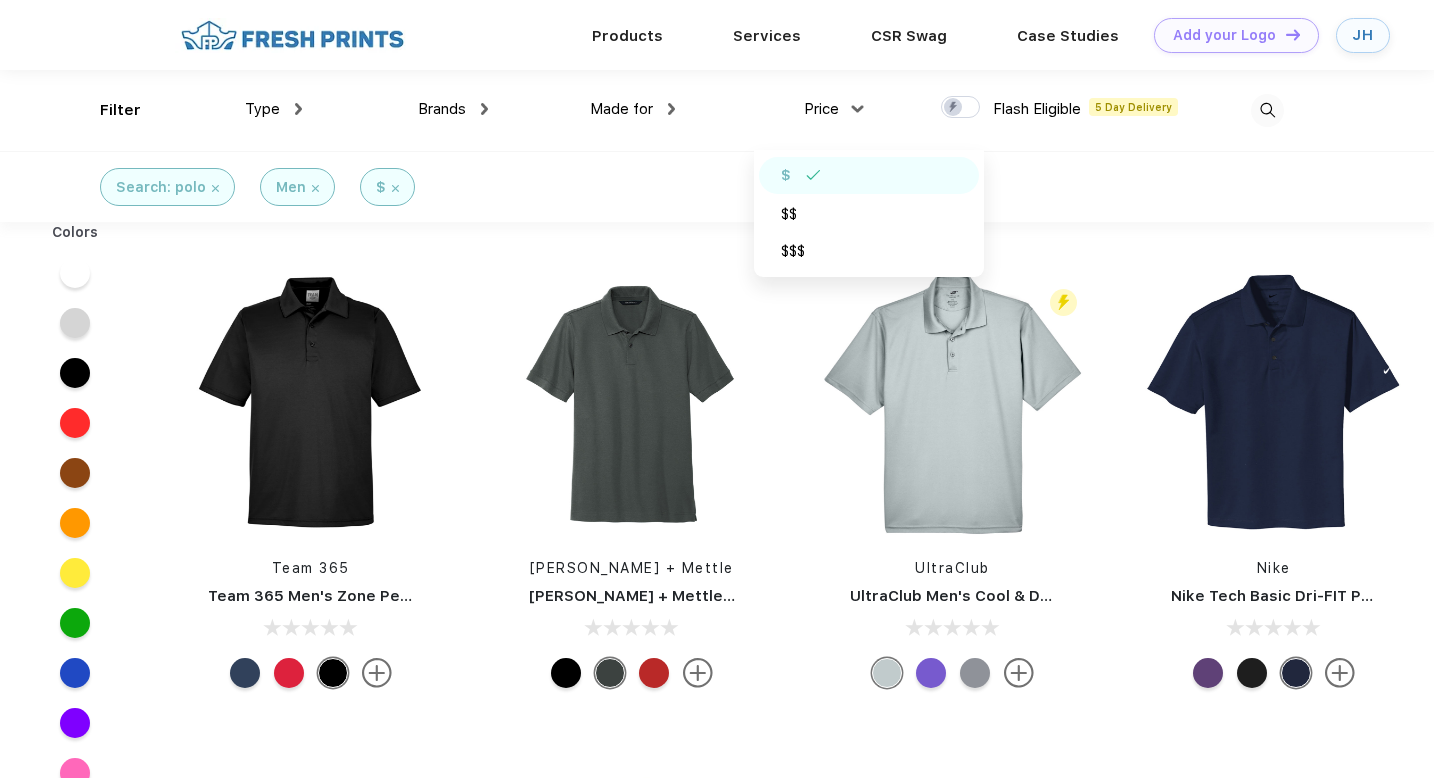 click on "Price  $   $$   $$$" at bounding box center [768, 110] 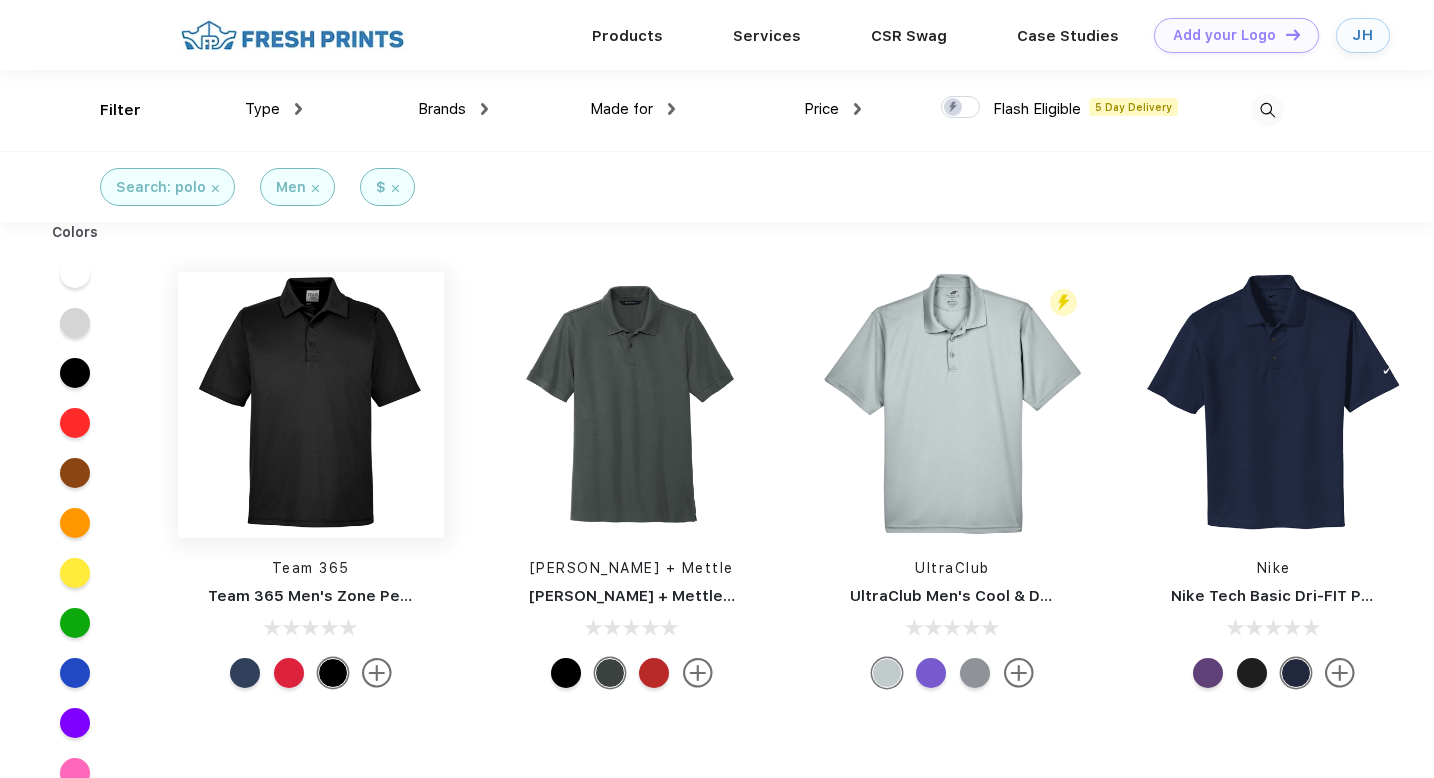 click at bounding box center (311, 405) 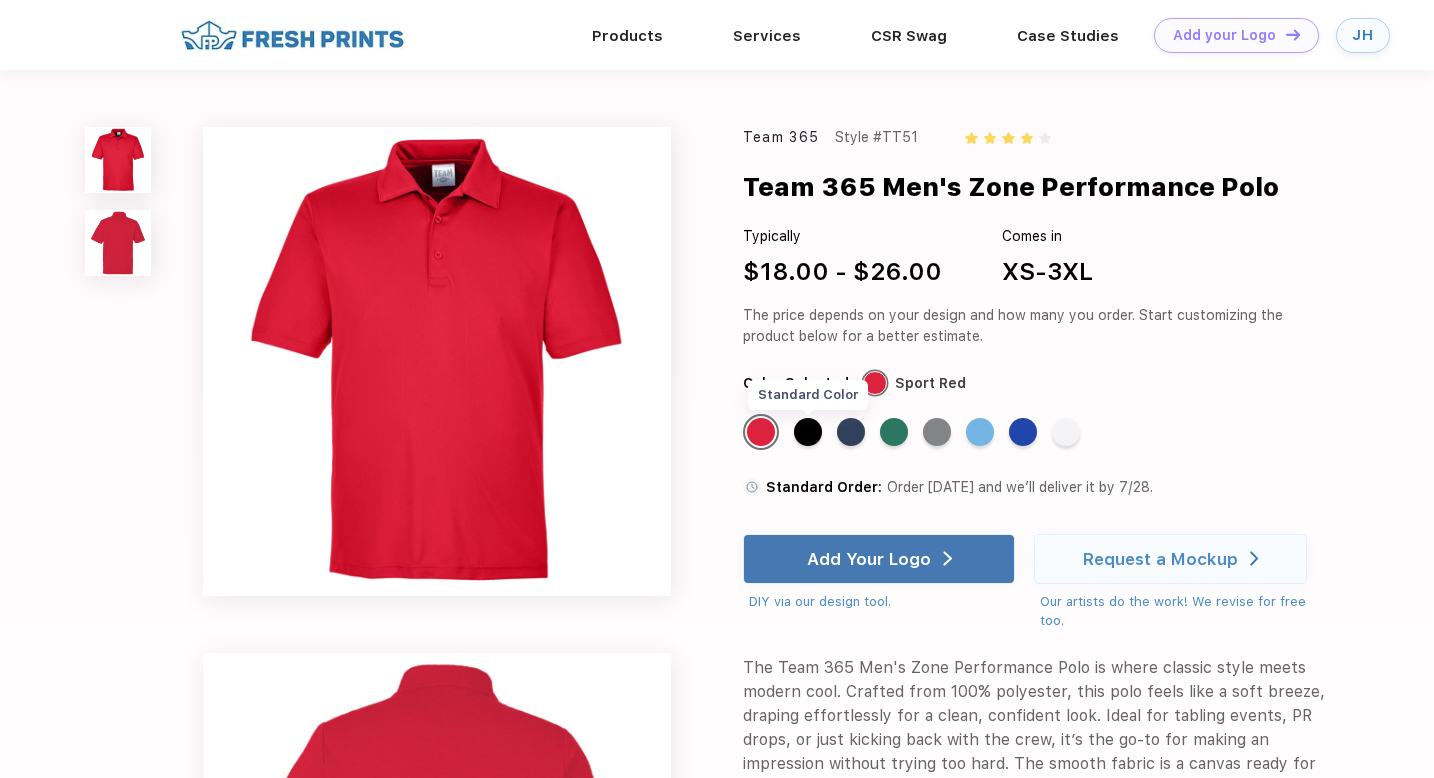 click on "Standard Color" at bounding box center [808, 432] 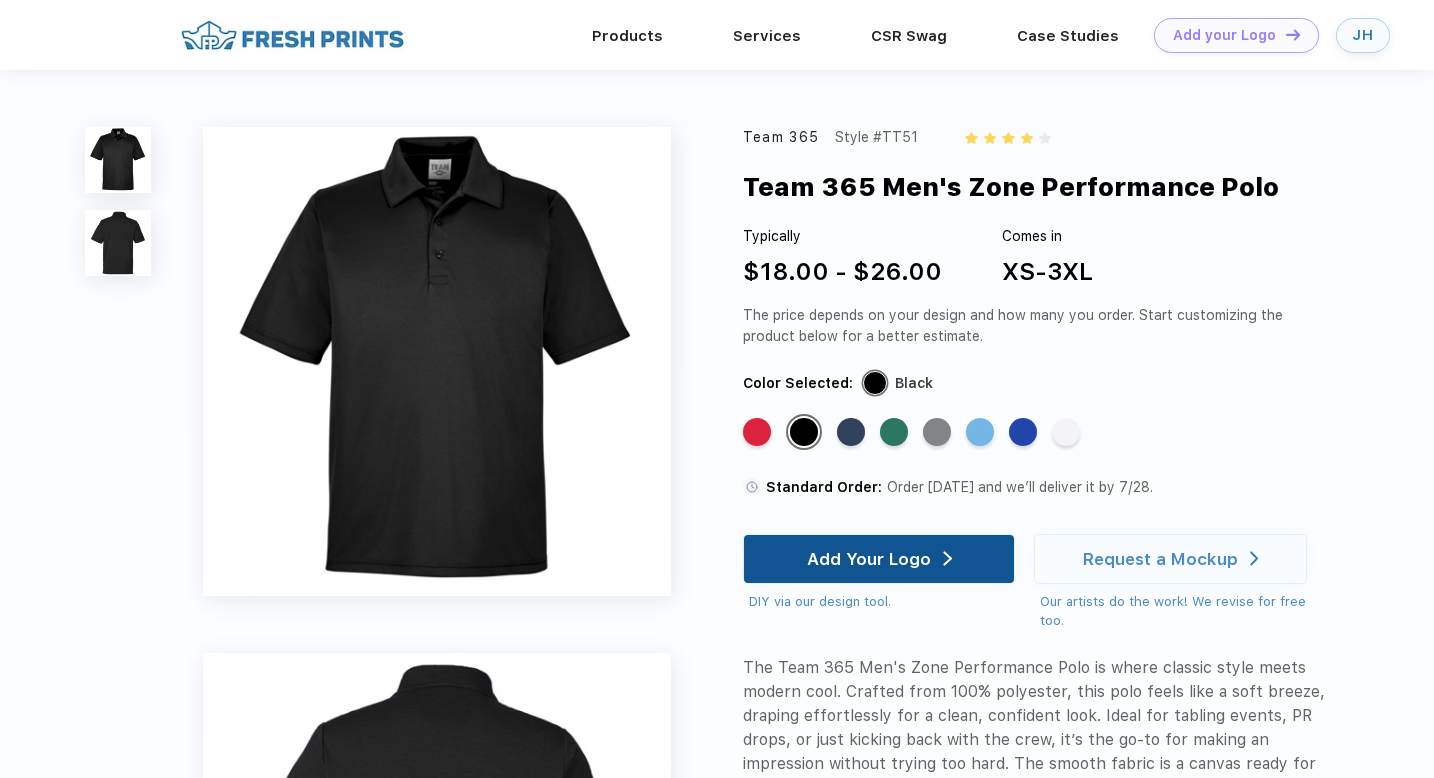 click on "Add Your Logo" at bounding box center [879, 559] 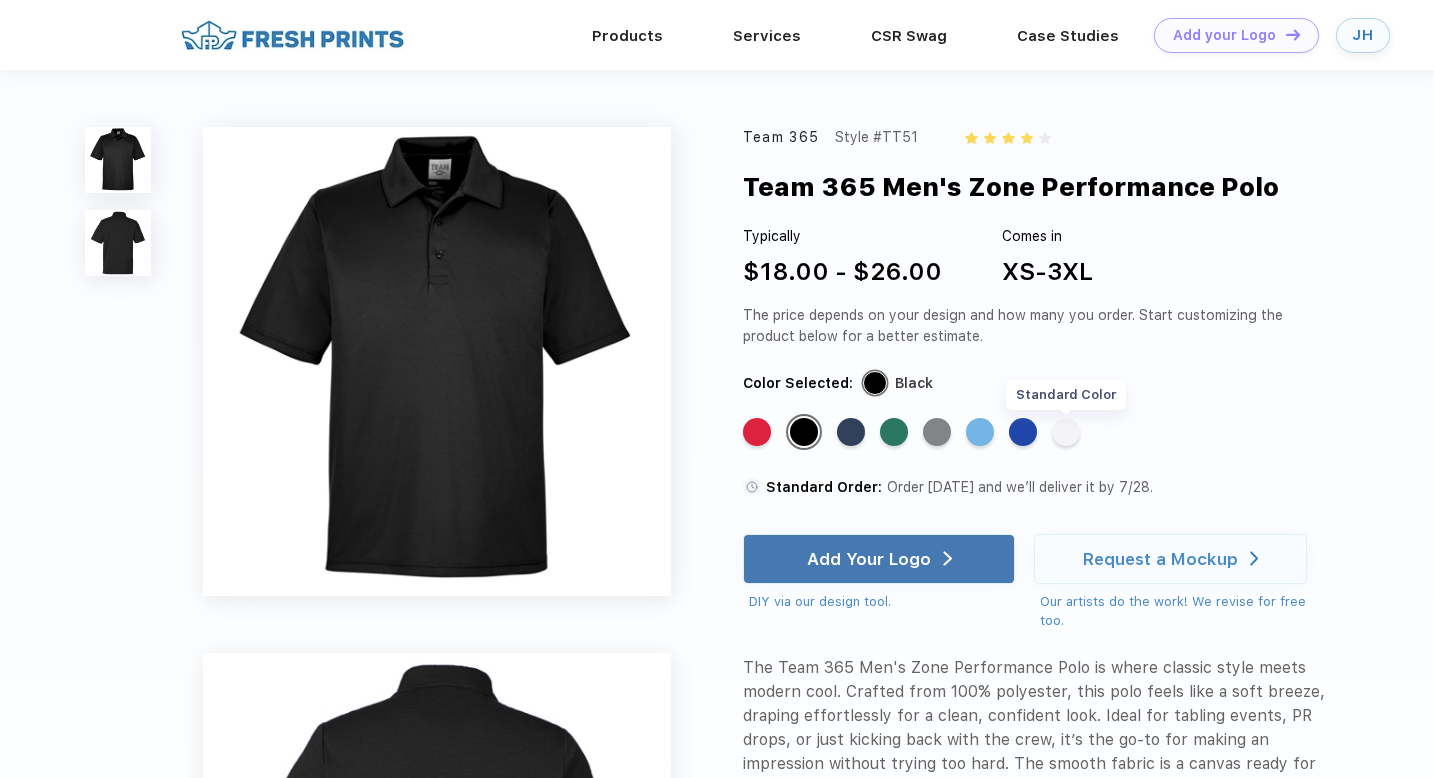 click on "Standard Color" at bounding box center [1066, 432] 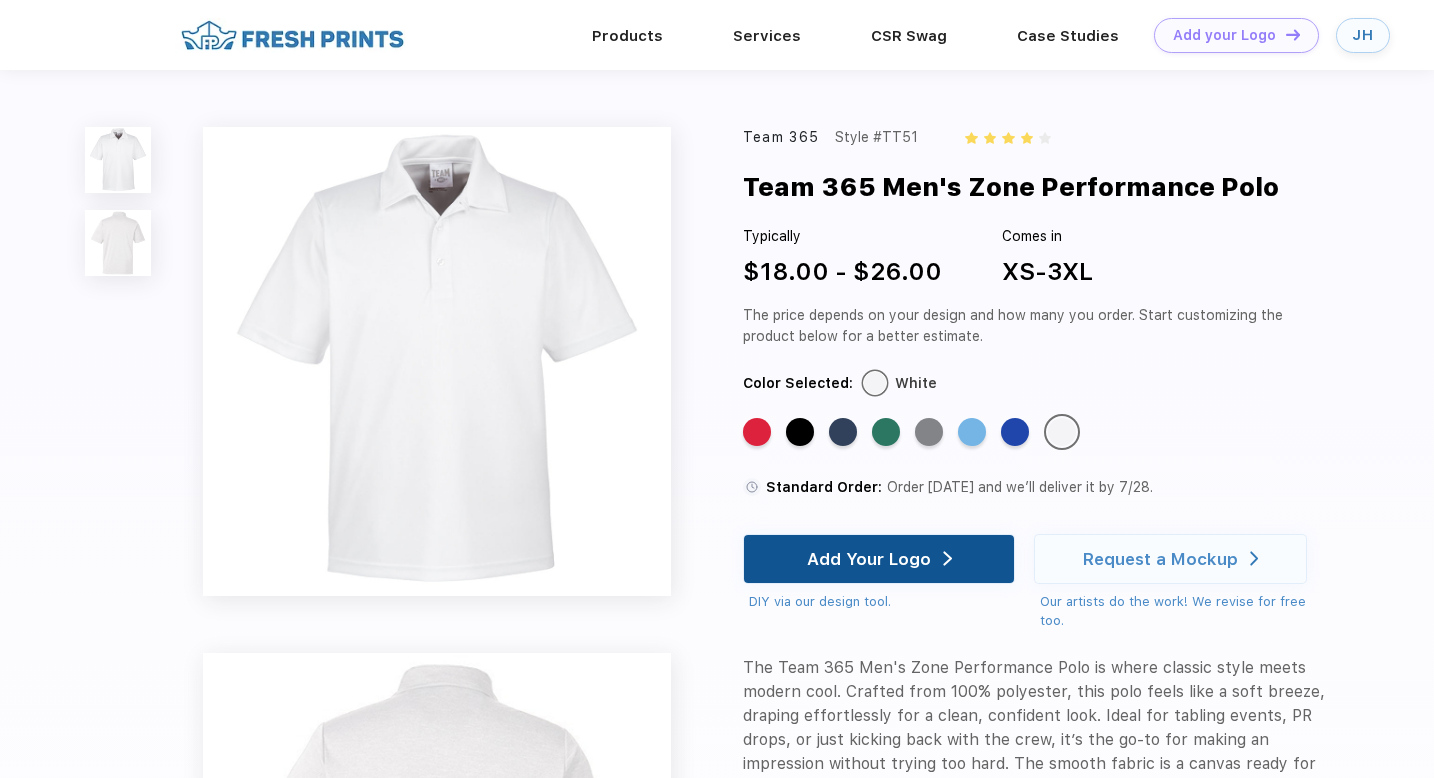 click on "Add Your Logo" at bounding box center [869, 559] 